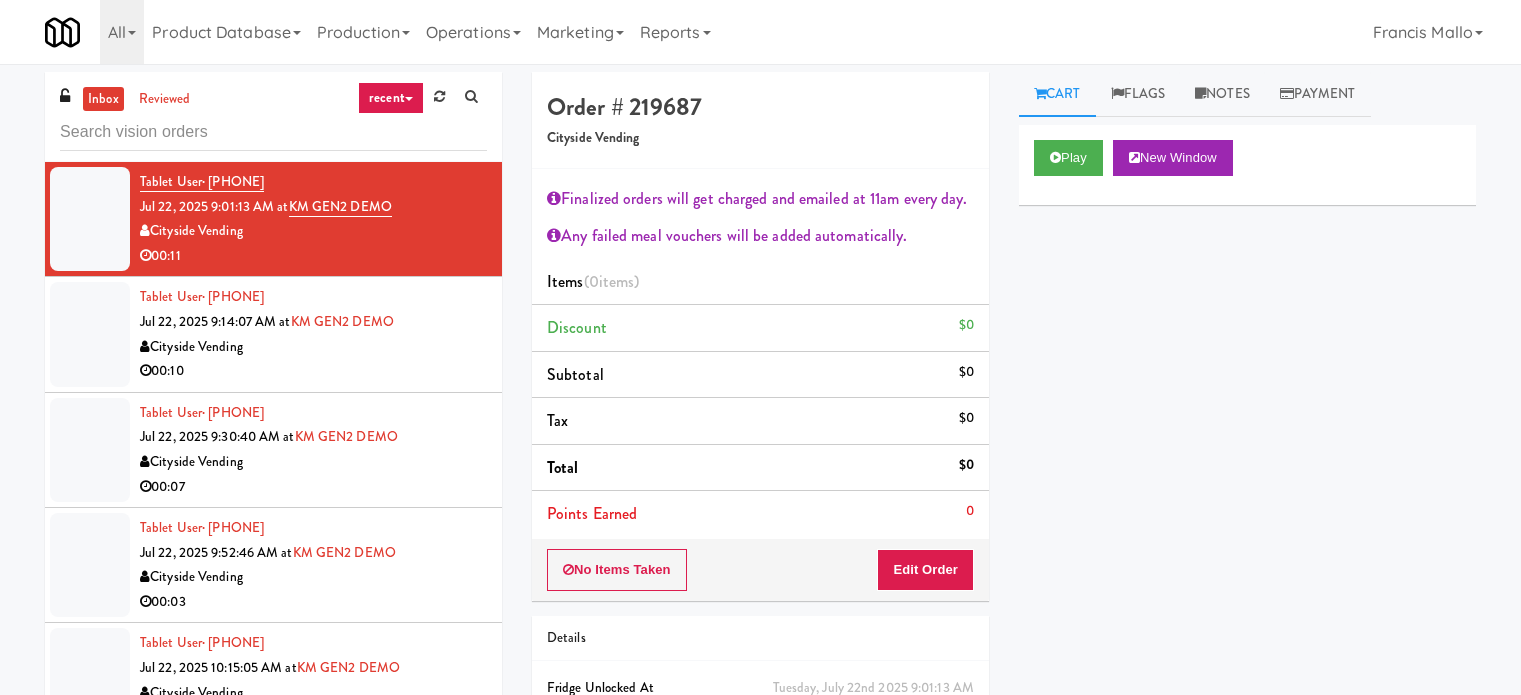 scroll, scrollTop: 0, scrollLeft: 0, axis: both 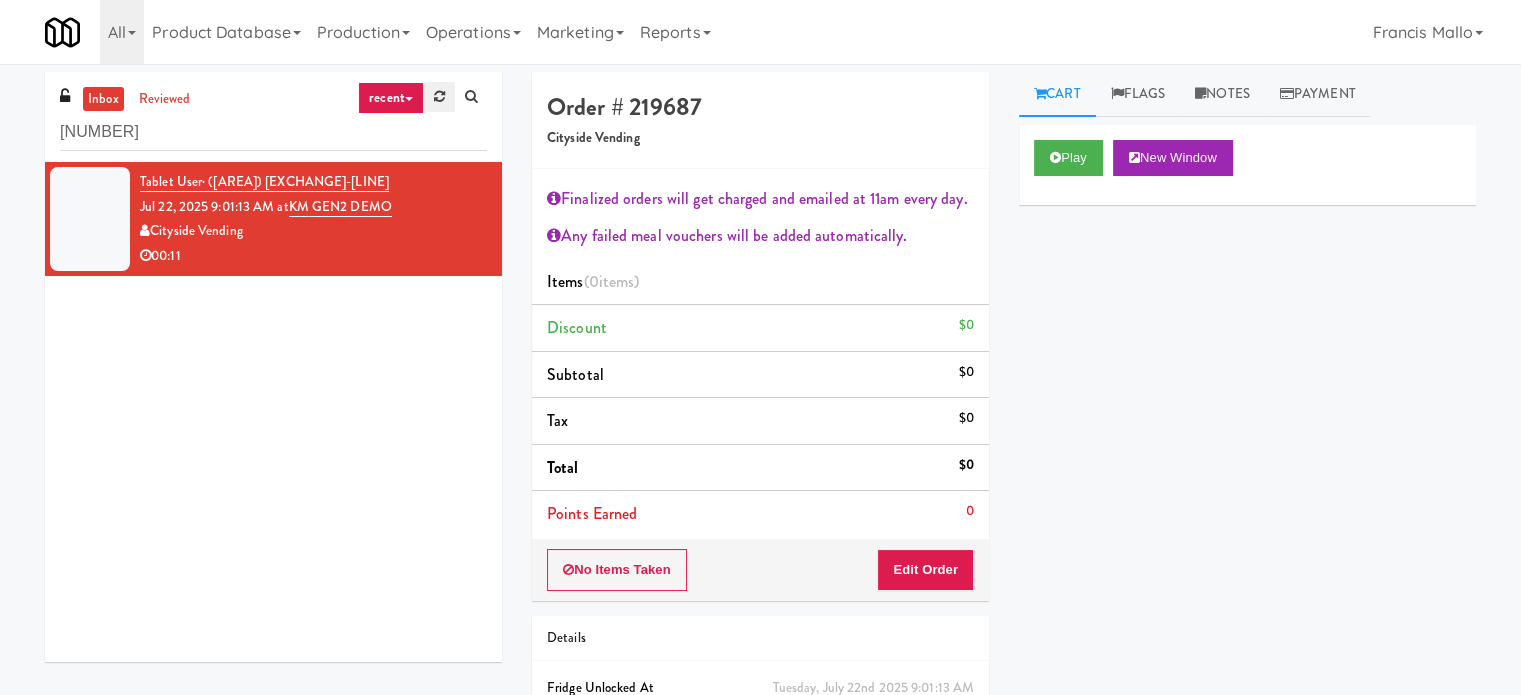 click at bounding box center [439, 97] 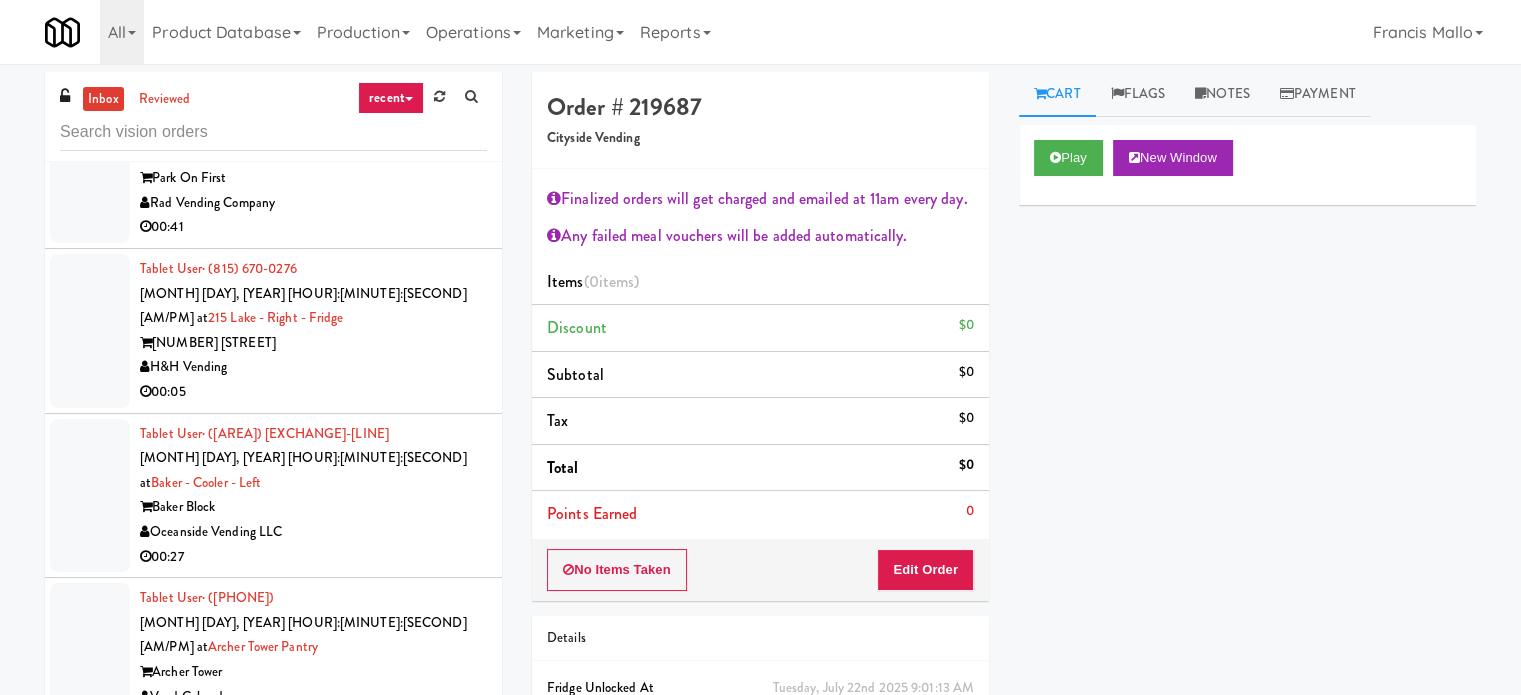 scroll, scrollTop: 10310, scrollLeft: 0, axis: vertical 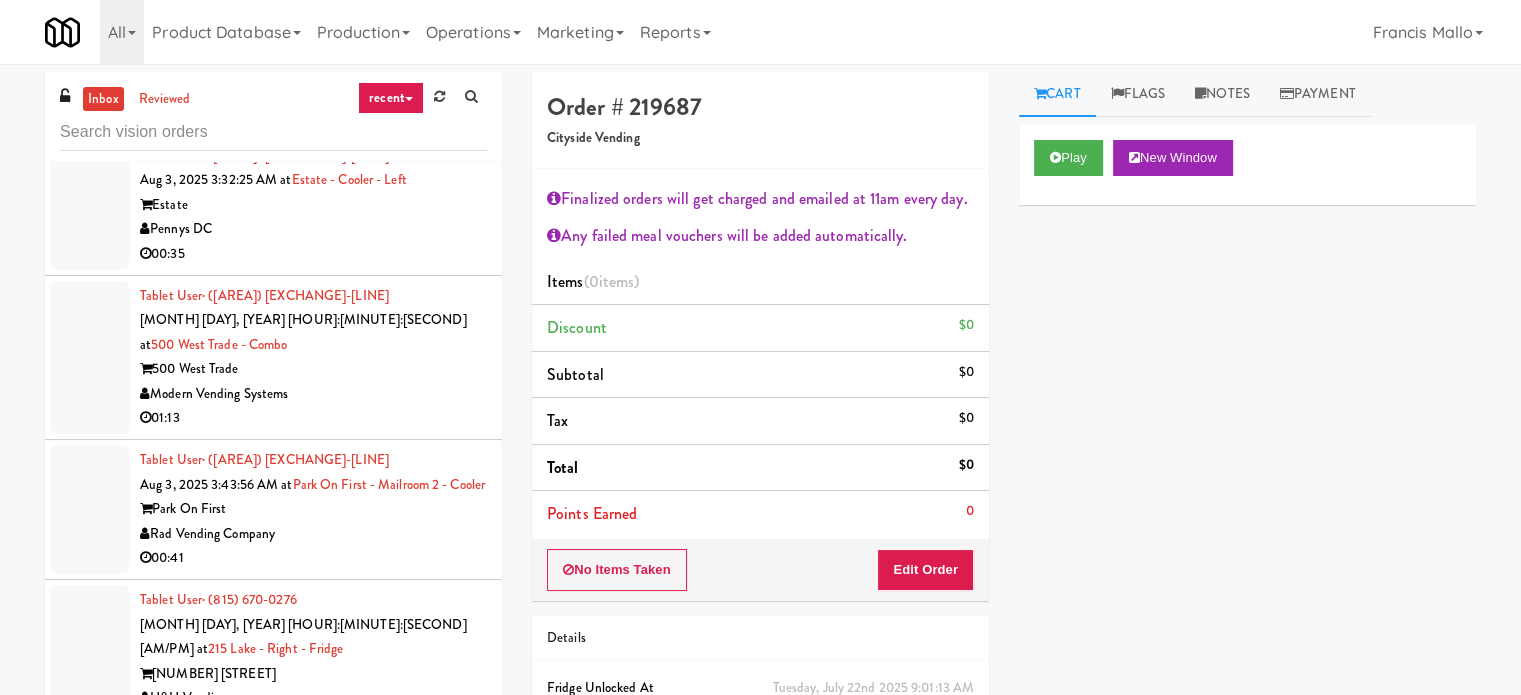 click on "Rad Vending Company" at bounding box center [313, 534] 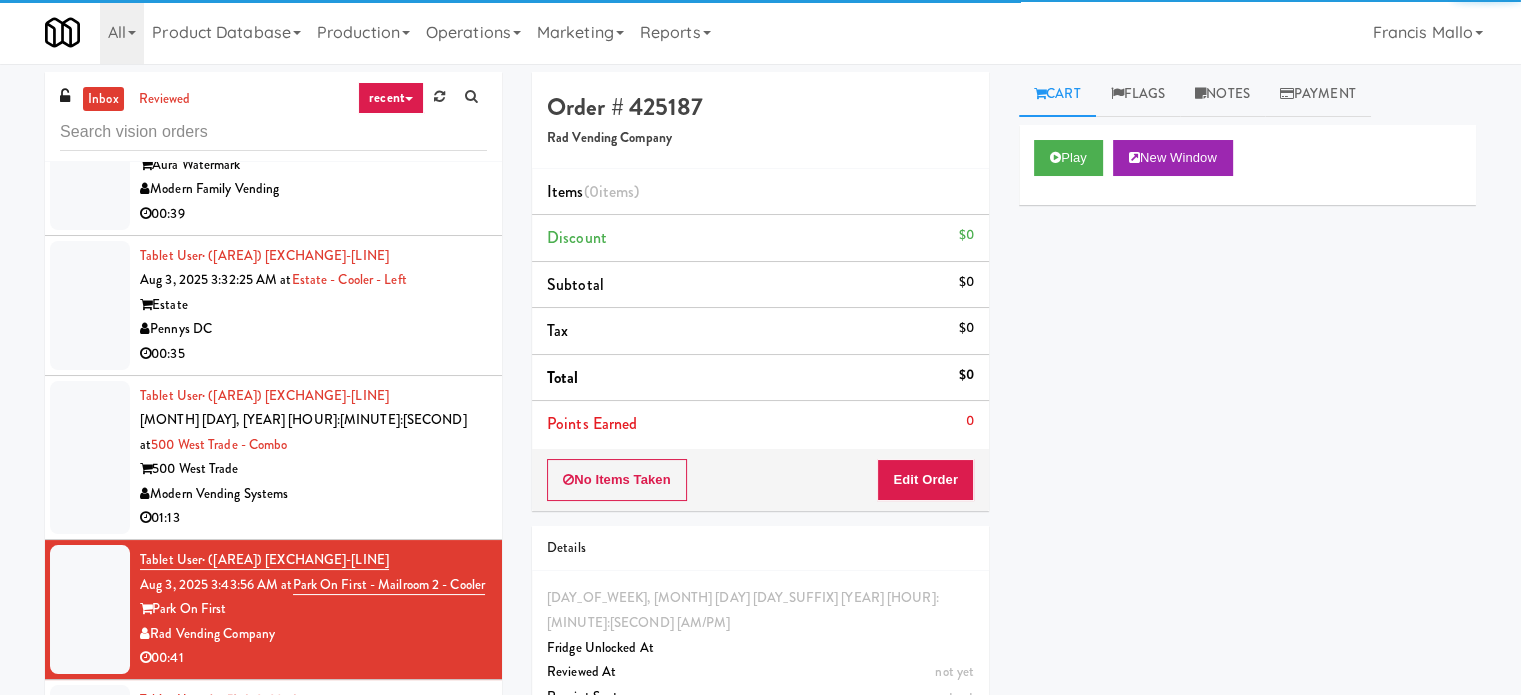 click on "Modern Vending Systems" at bounding box center [313, 494] 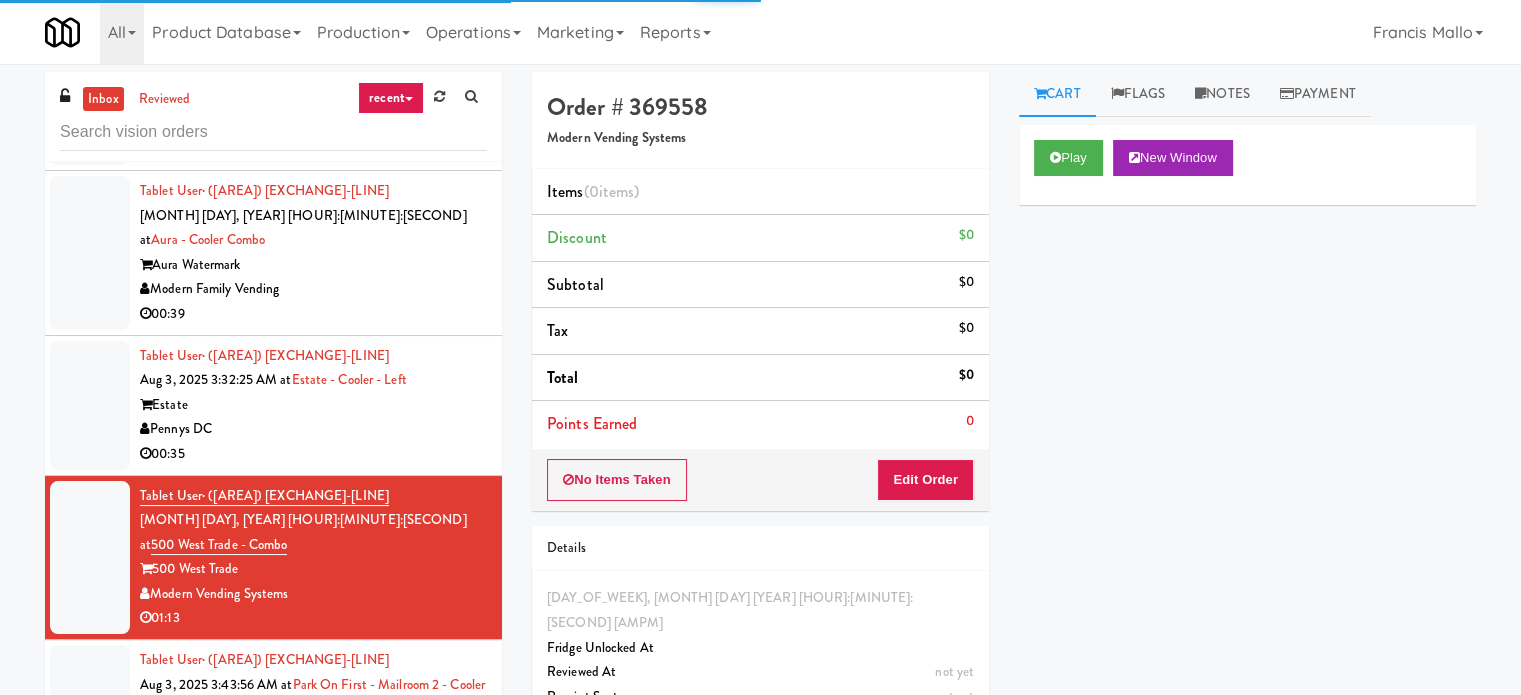 click on "00:35" at bounding box center [313, 454] 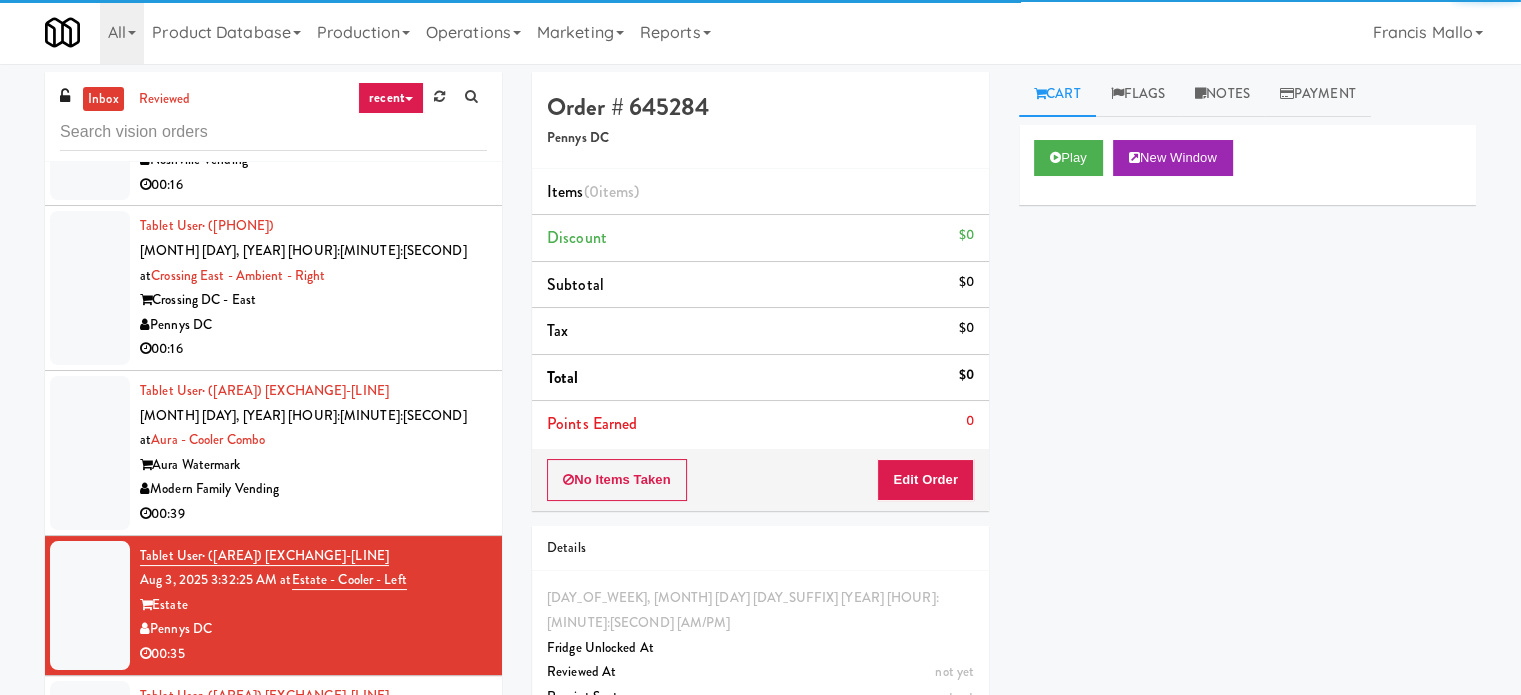 click on "Aura Watermark" at bounding box center [313, 465] 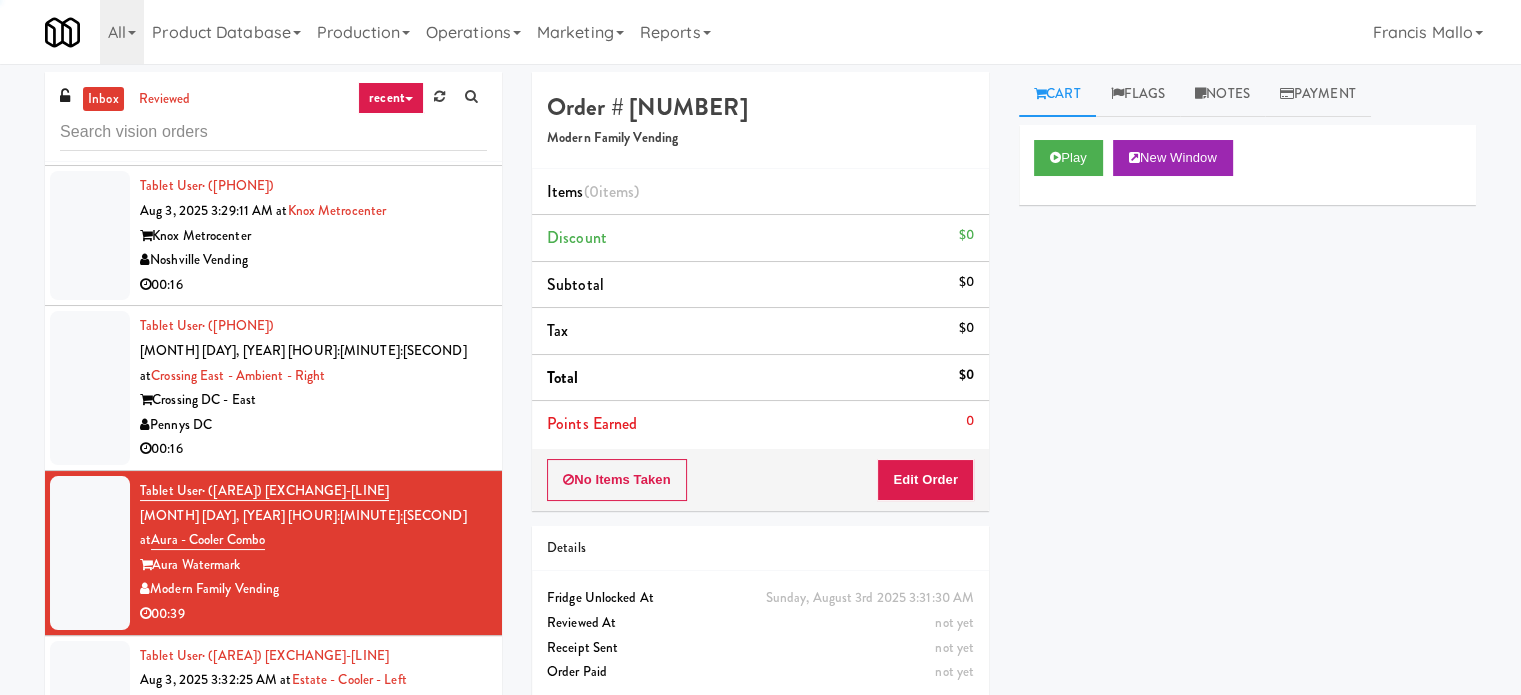 click on "Pennys DC" at bounding box center (313, 425) 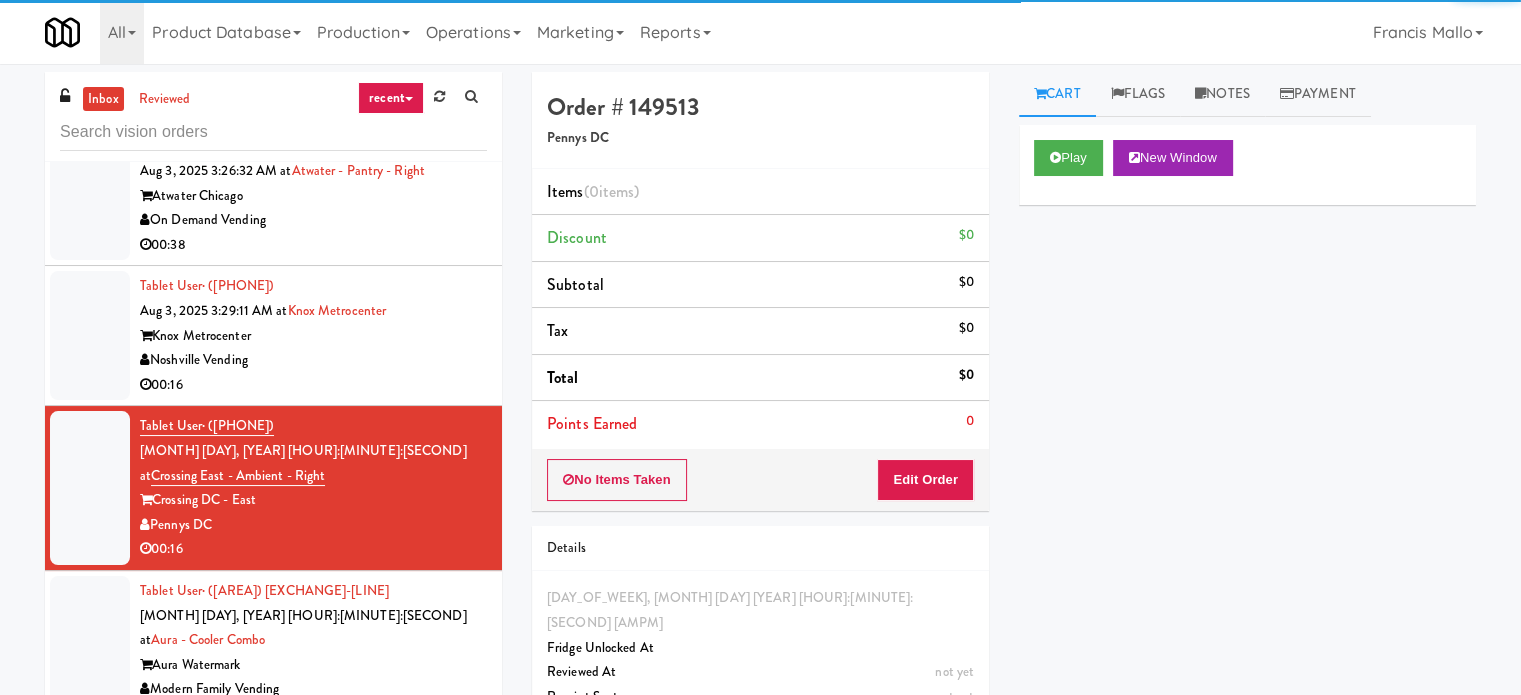 click on "Noshville Vending" at bounding box center [313, 360] 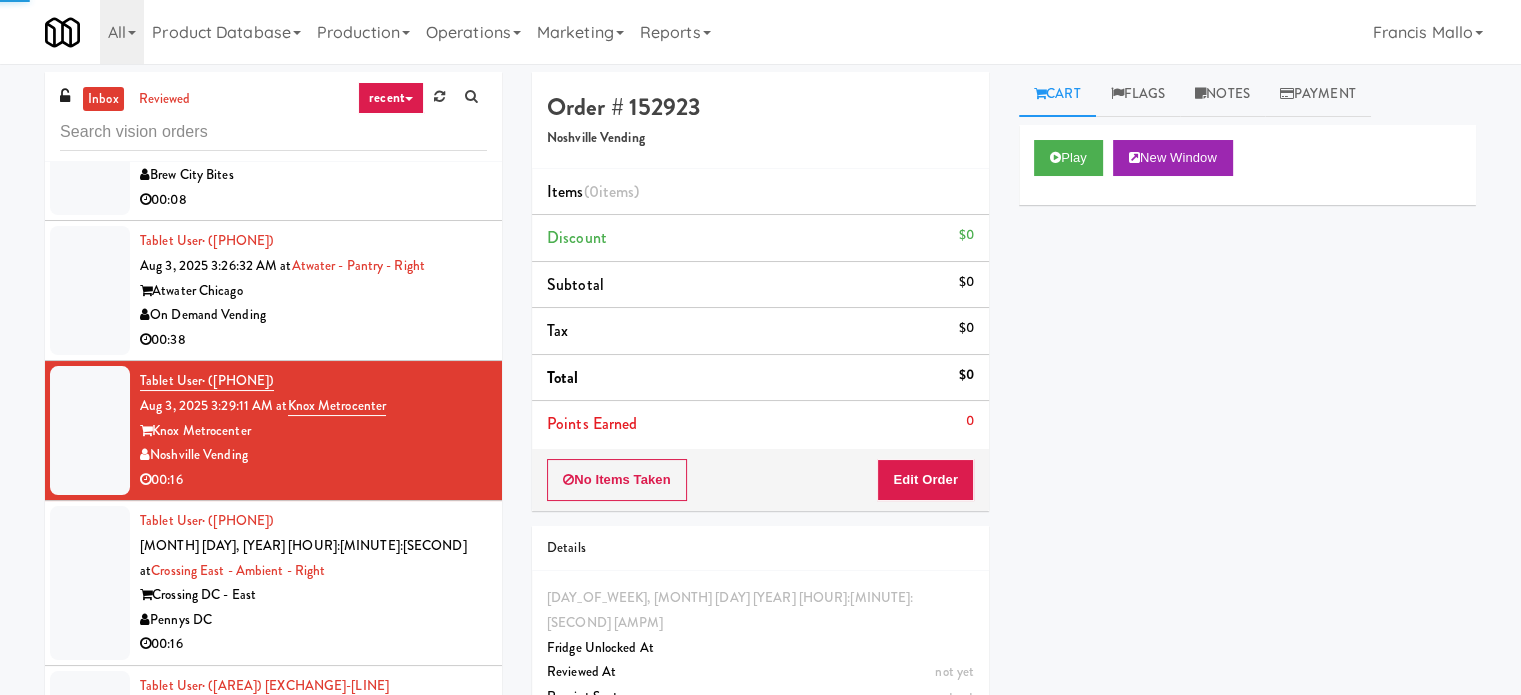 scroll, scrollTop: 9610, scrollLeft: 0, axis: vertical 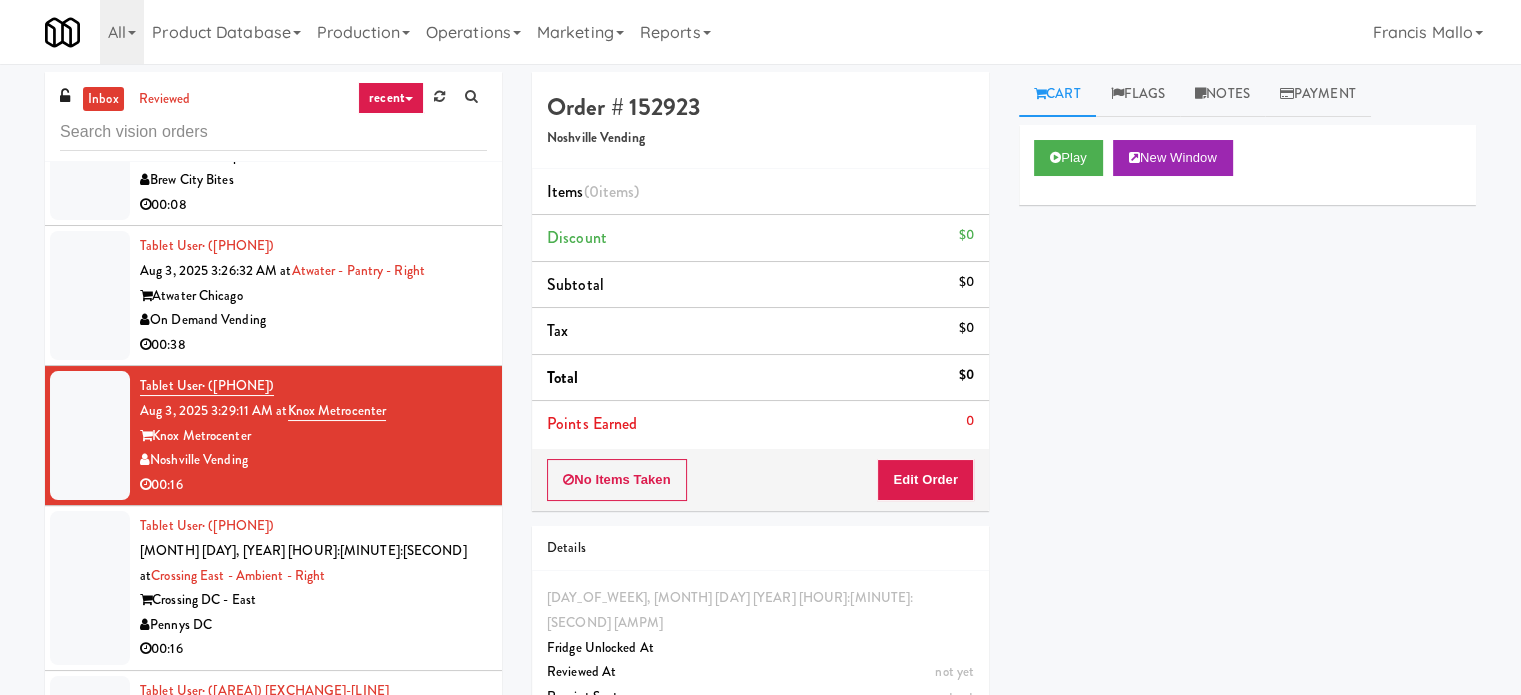 click on "00:38" at bounding box center (313, 345) 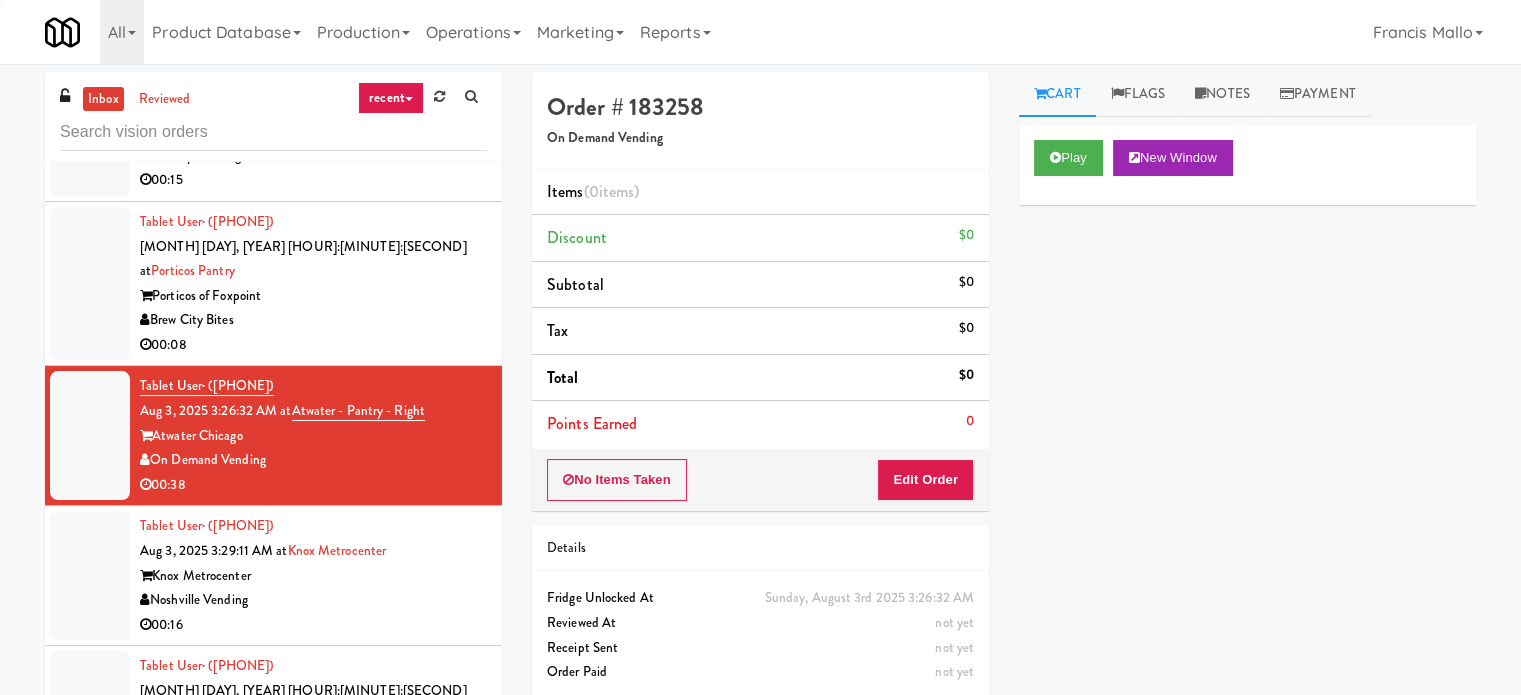scroll, scrollTop: 9410, scrollLeft: 0, axis: vertical 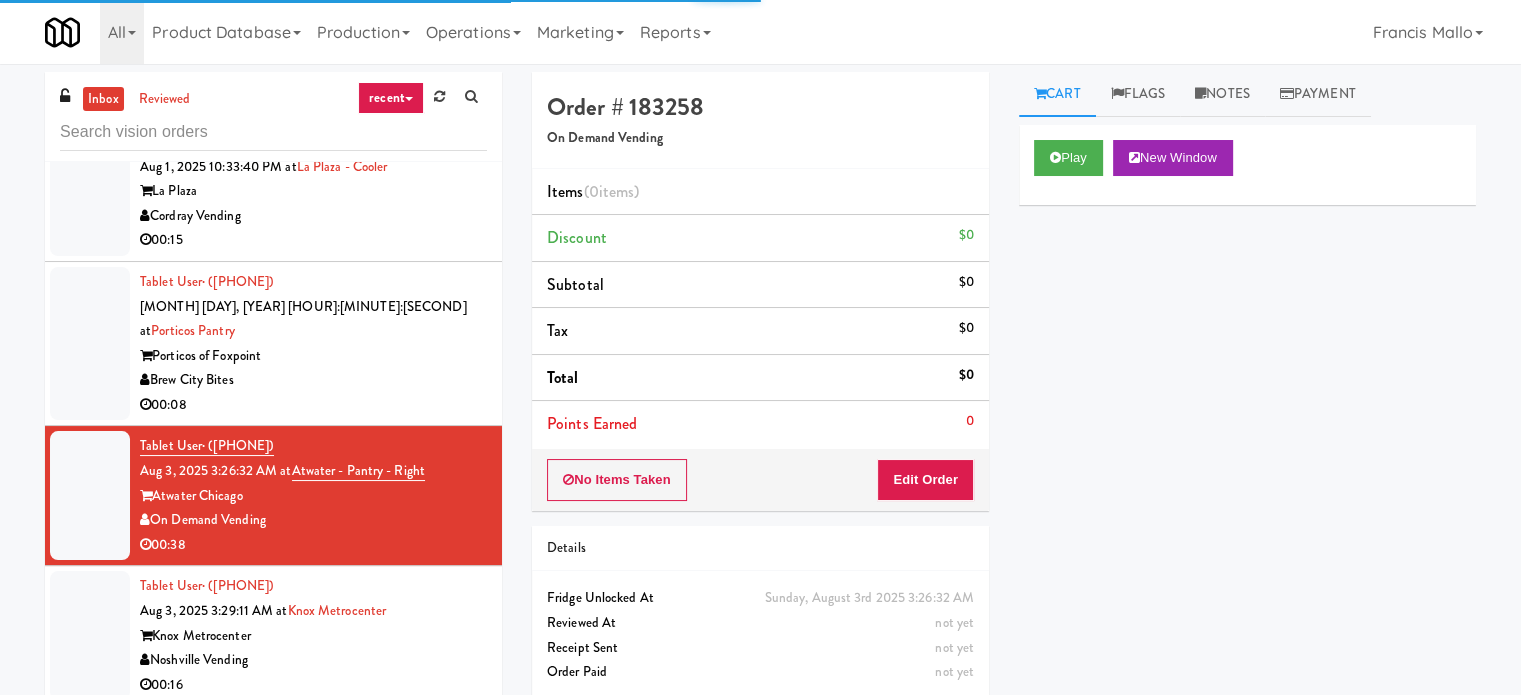 click on "Brew City Bites" at bounding box center (313, 380) 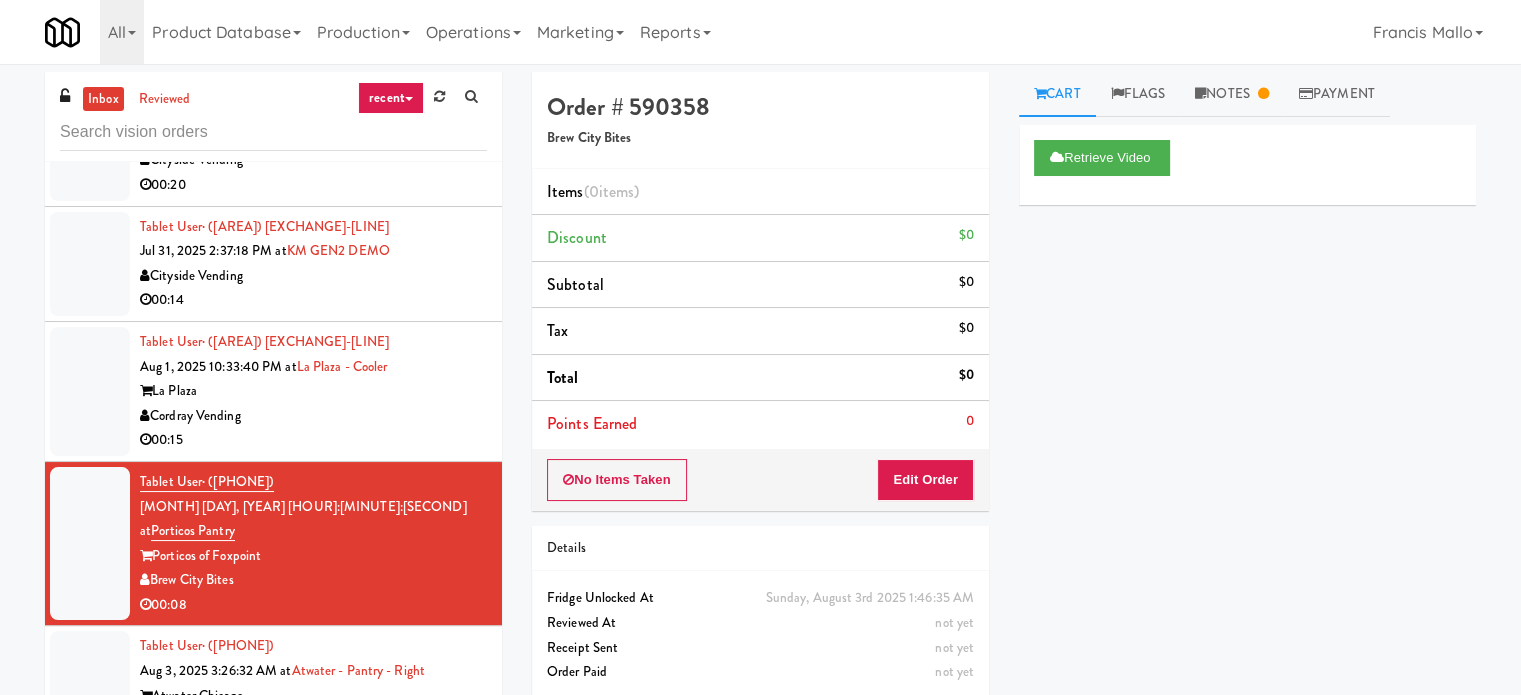 click on "Tablet User  · (832) 387-7593 Aug 1, 2025 10:33:40 PM at  La Plaza - Cooler  La Plaza  Cordray Vending  00:15" at bounding box center (313, 391) 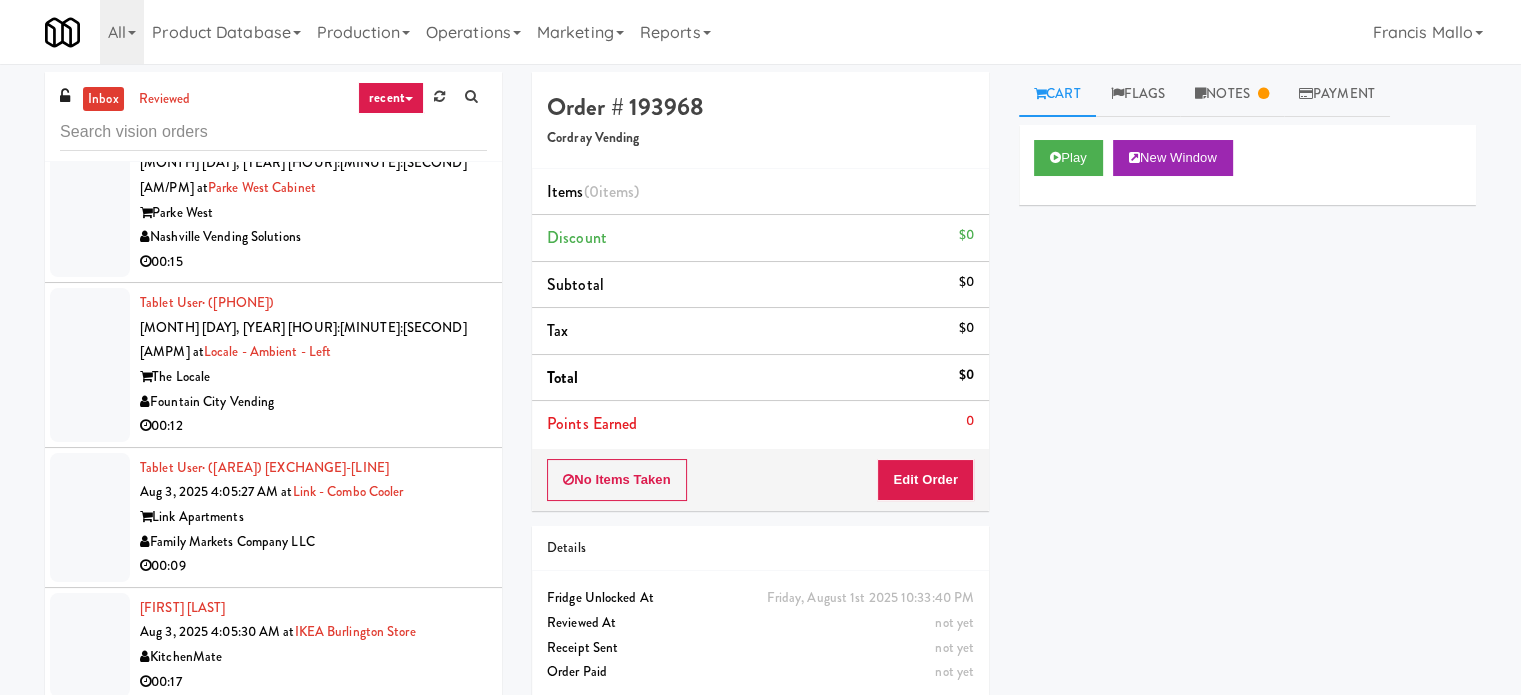 scroll, scrollTop: 11276, scrollLeft: 0, axis: vertical 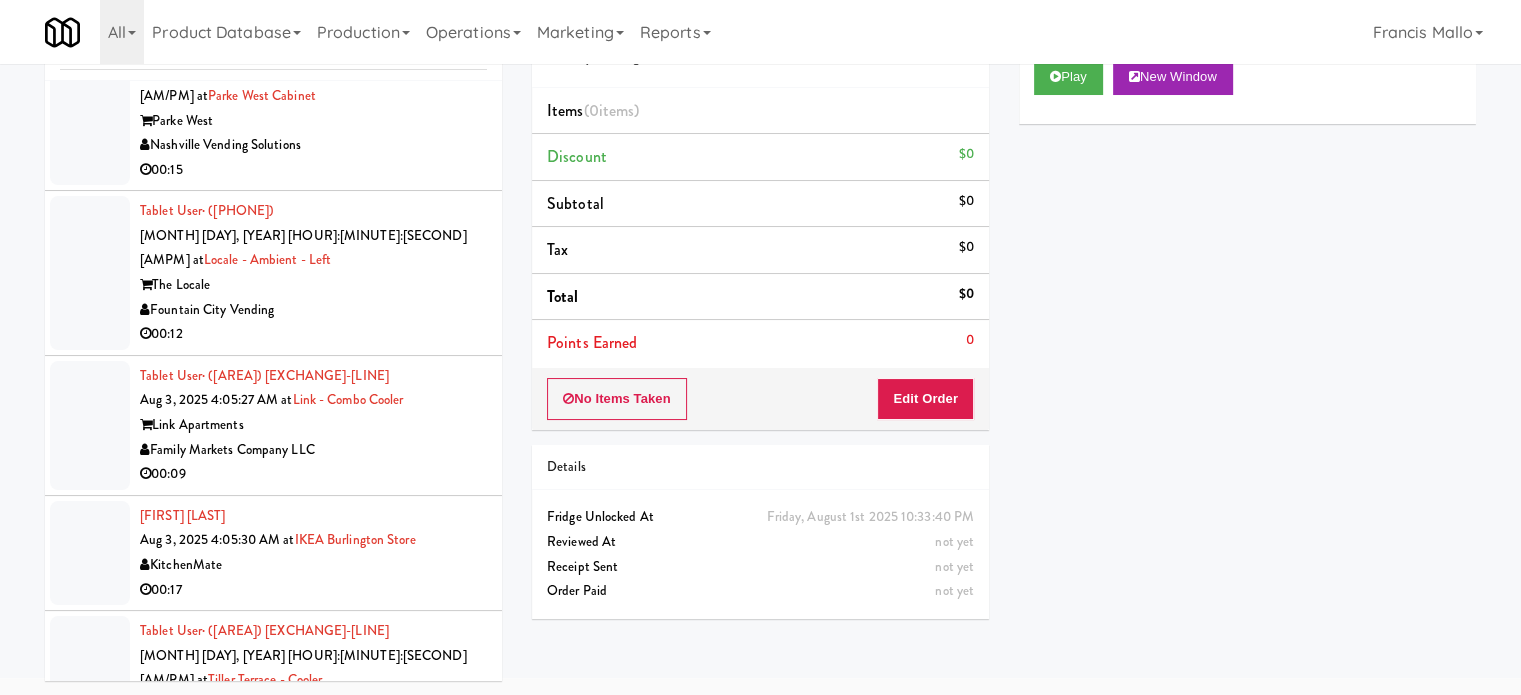 click on "Resa" at bounding box center (313, 845) 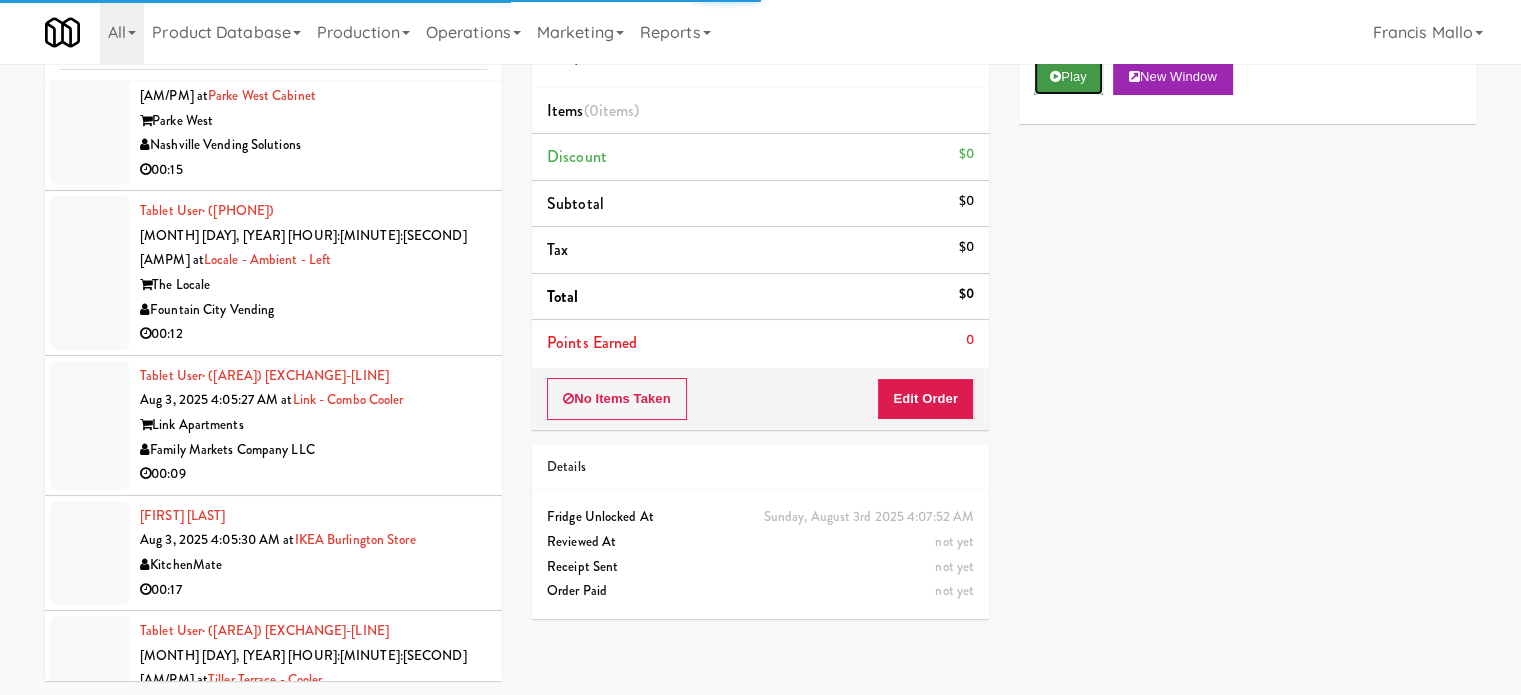click on "Play" at bounding box center (1068, 77) 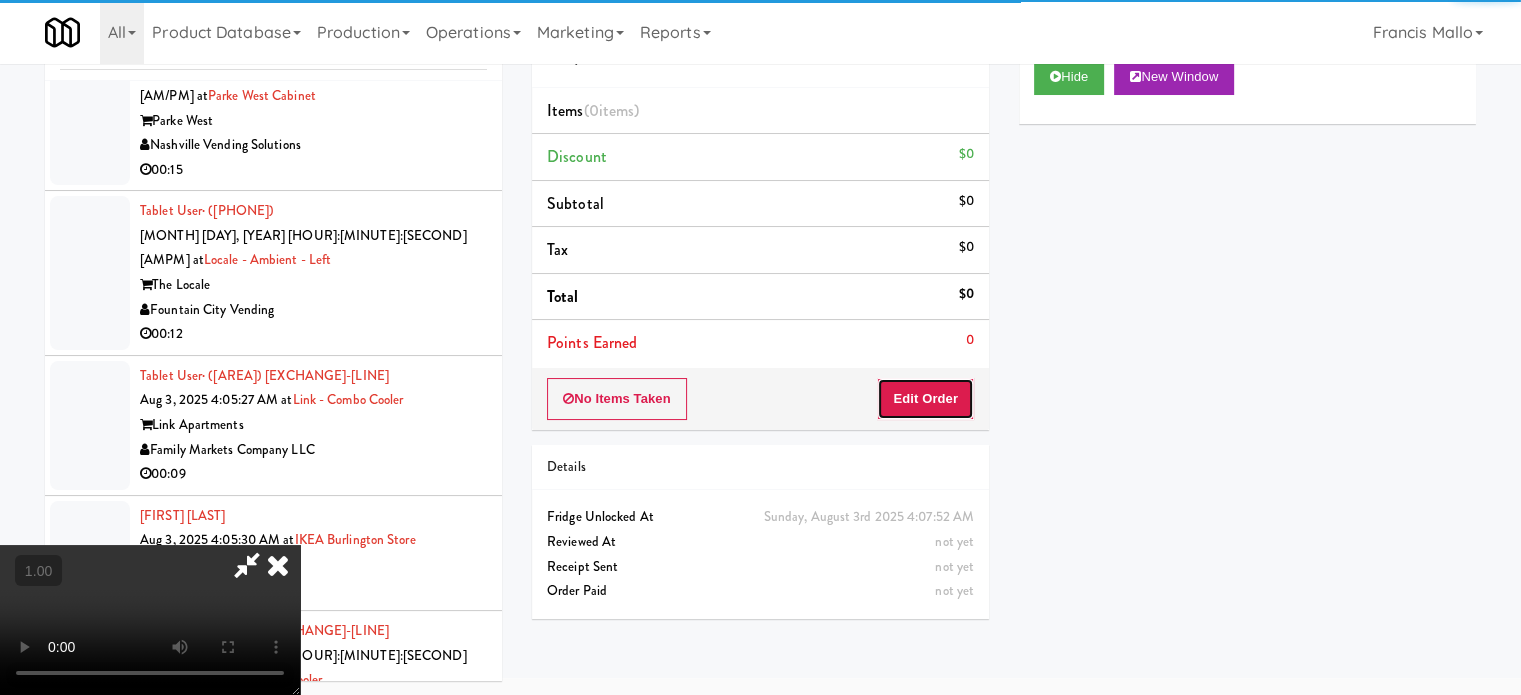click on "Edit Order" at bounding box center [925, 399] 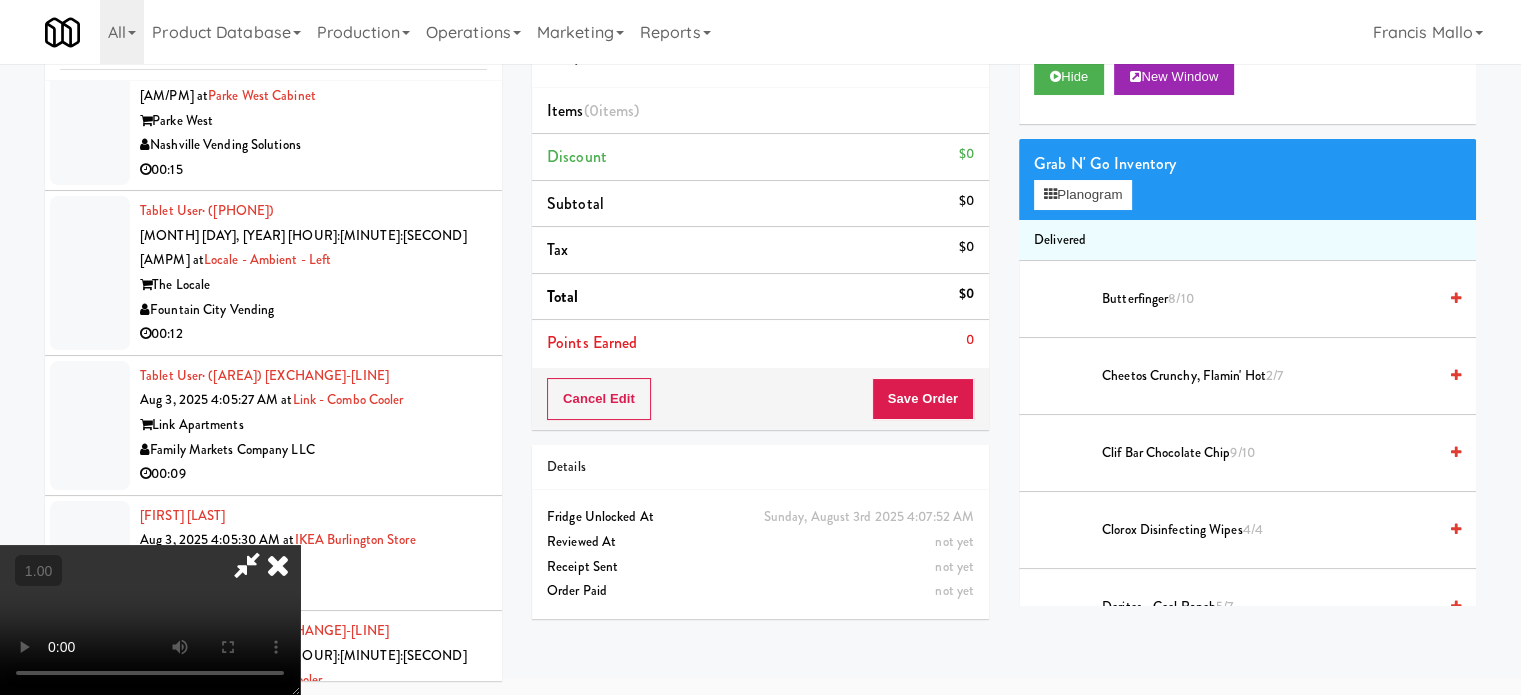scroll, scrollTop: 316, scrollLeft: 0, axis: vertical 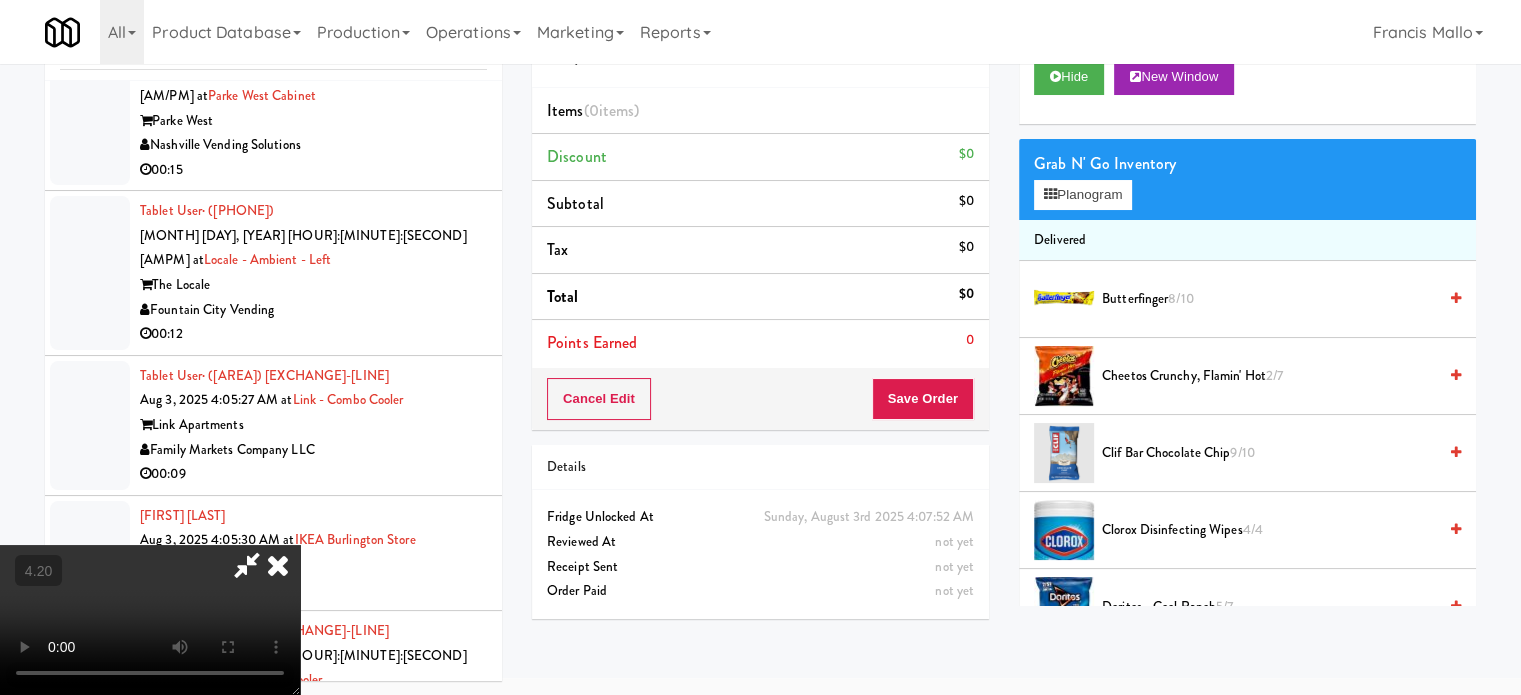 click at bounding box center [150, 620] 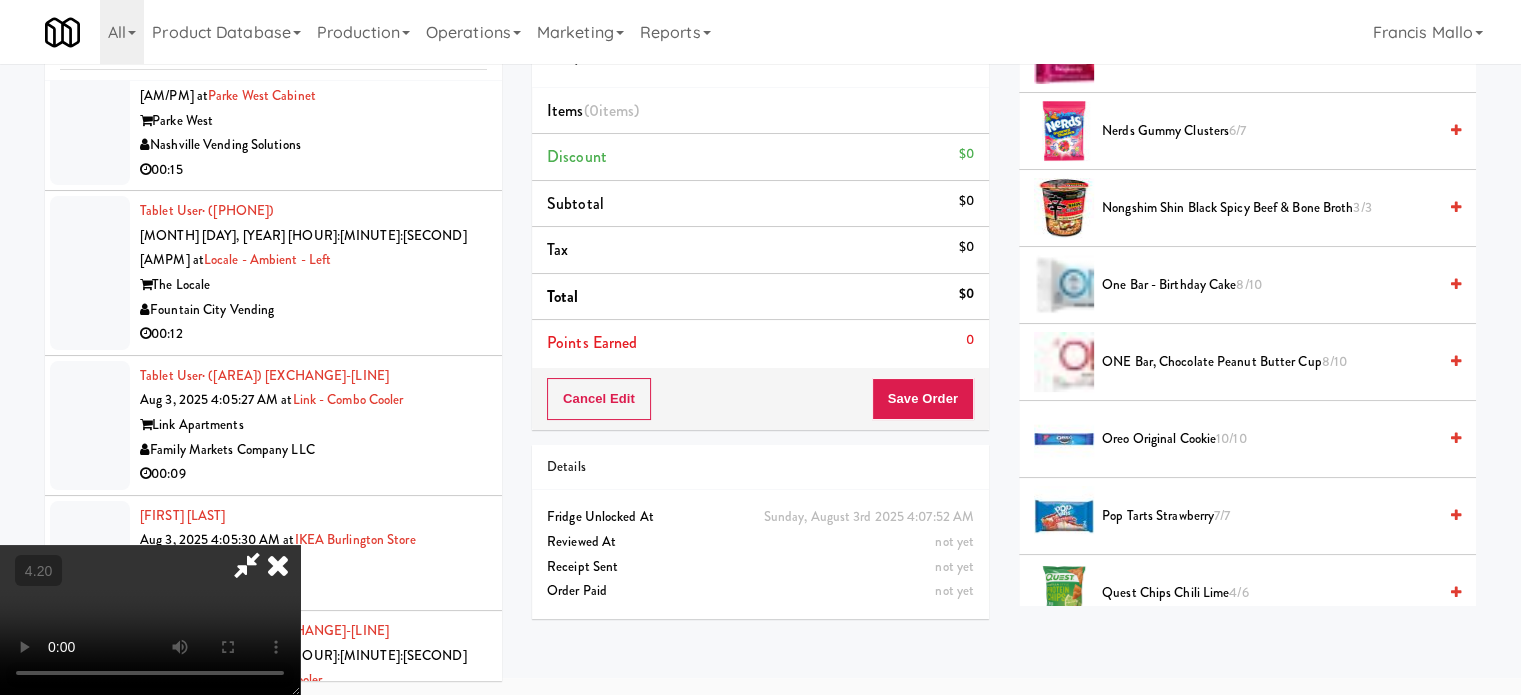 scroll, scrollTop: 1200, scrollLeft: 0, axis: vertical 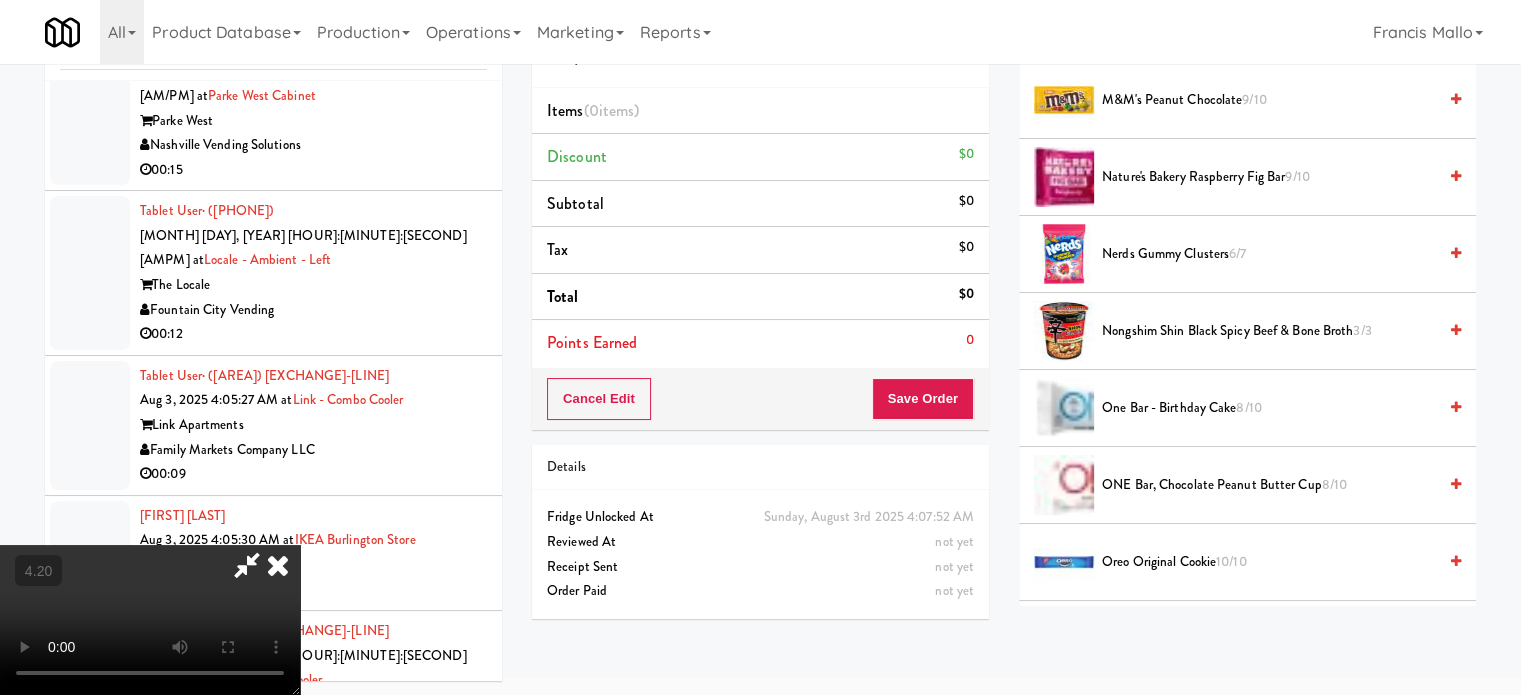 drag, startPoint x: 1180, startPoint y: 323, endPoint x: 835, endPoint y: 367, distance: 347.7945 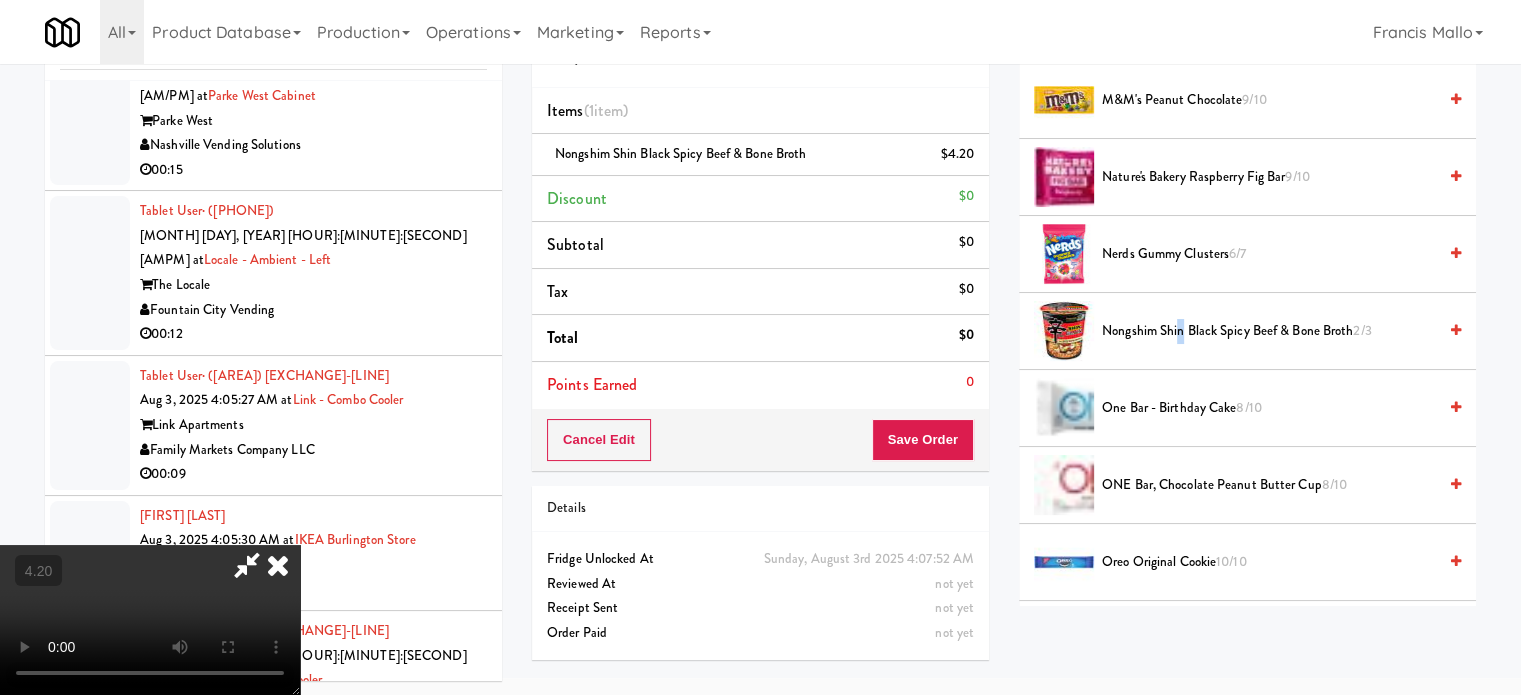 click at bounding box center [150, 620] 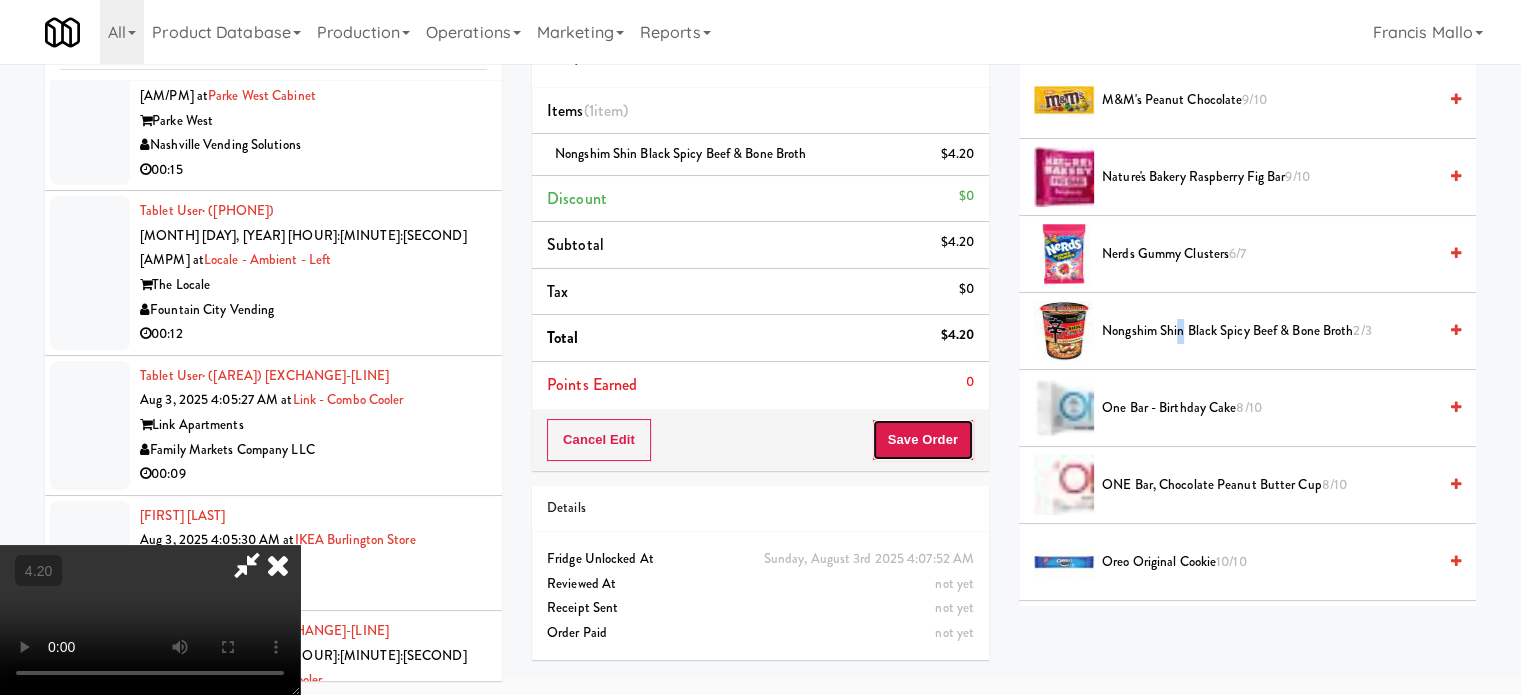 click on "Save Order" at bounding box center (923, 440) 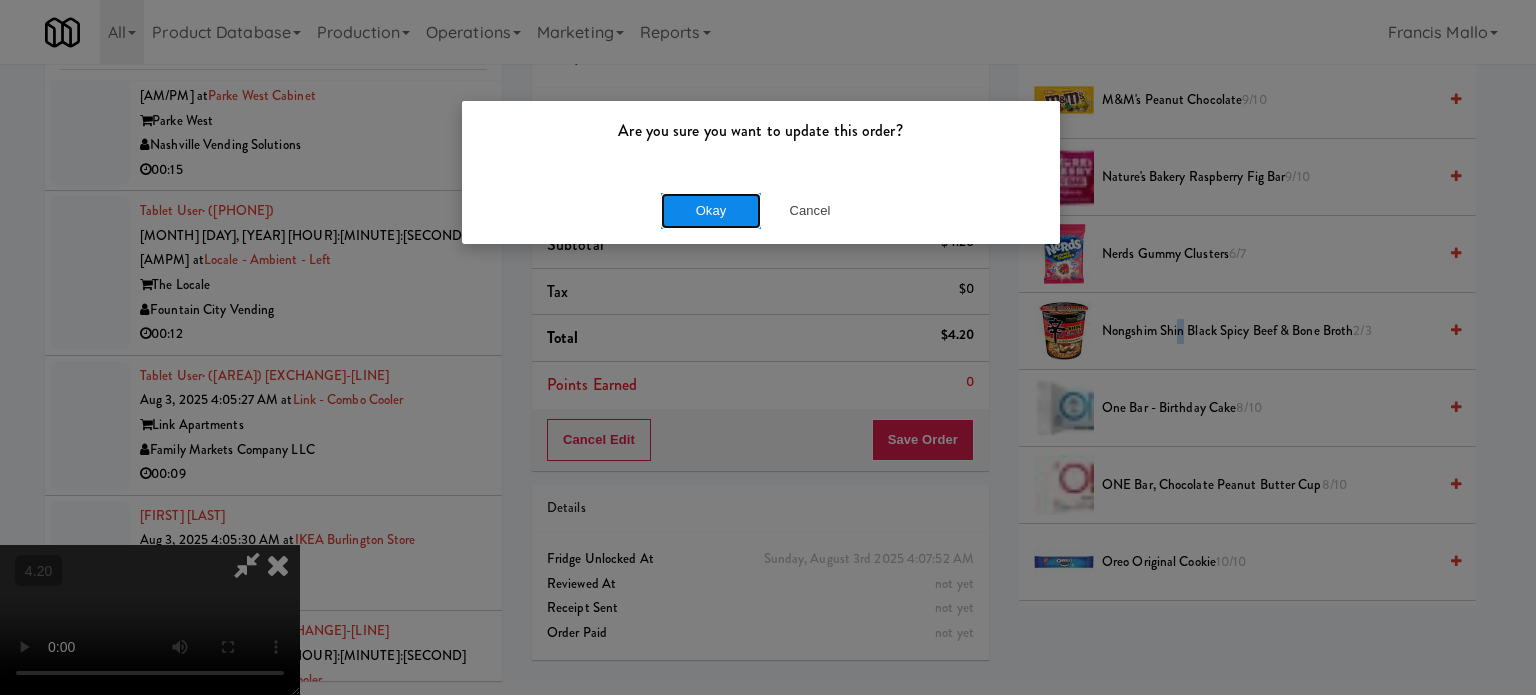 click on "Okay" at bounding box center (711, 211) 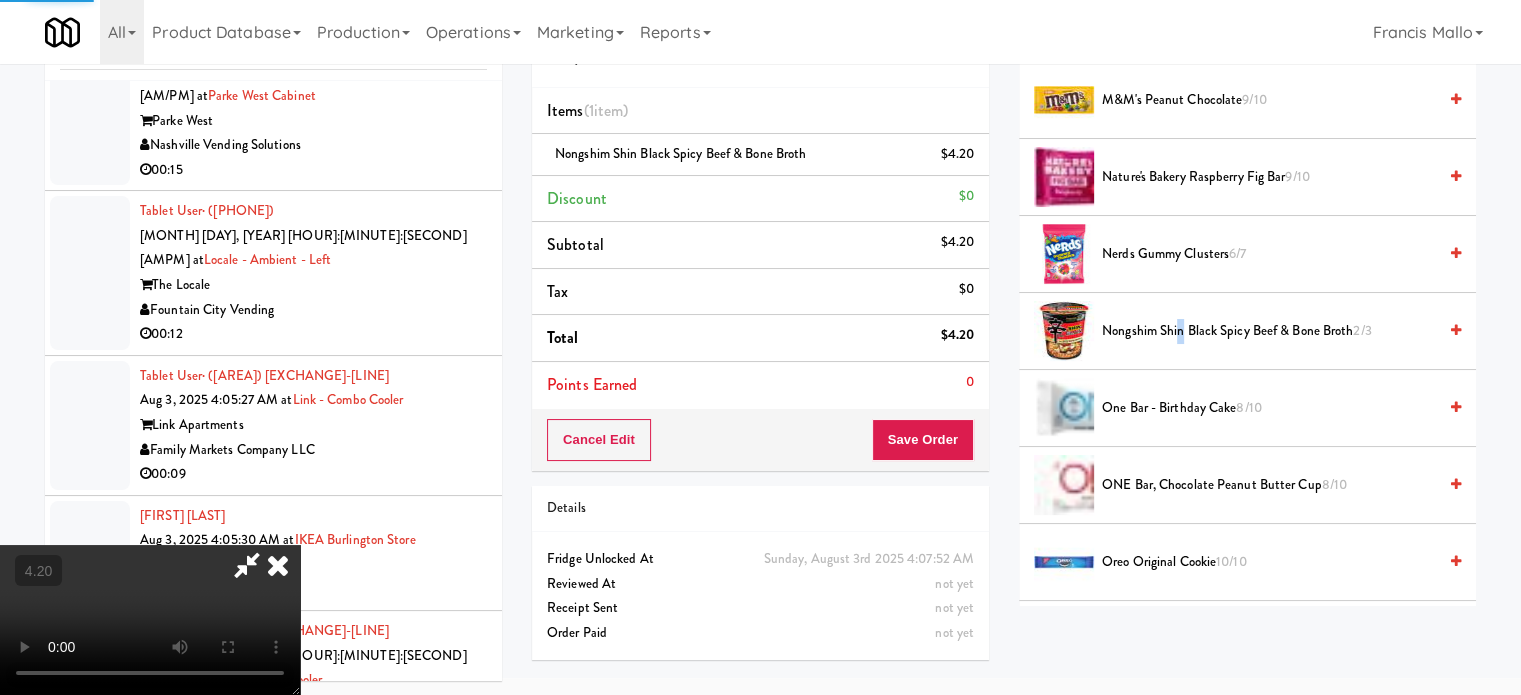 scroll, scrollTop: 187, scrollLeft: 0, axis: vertical 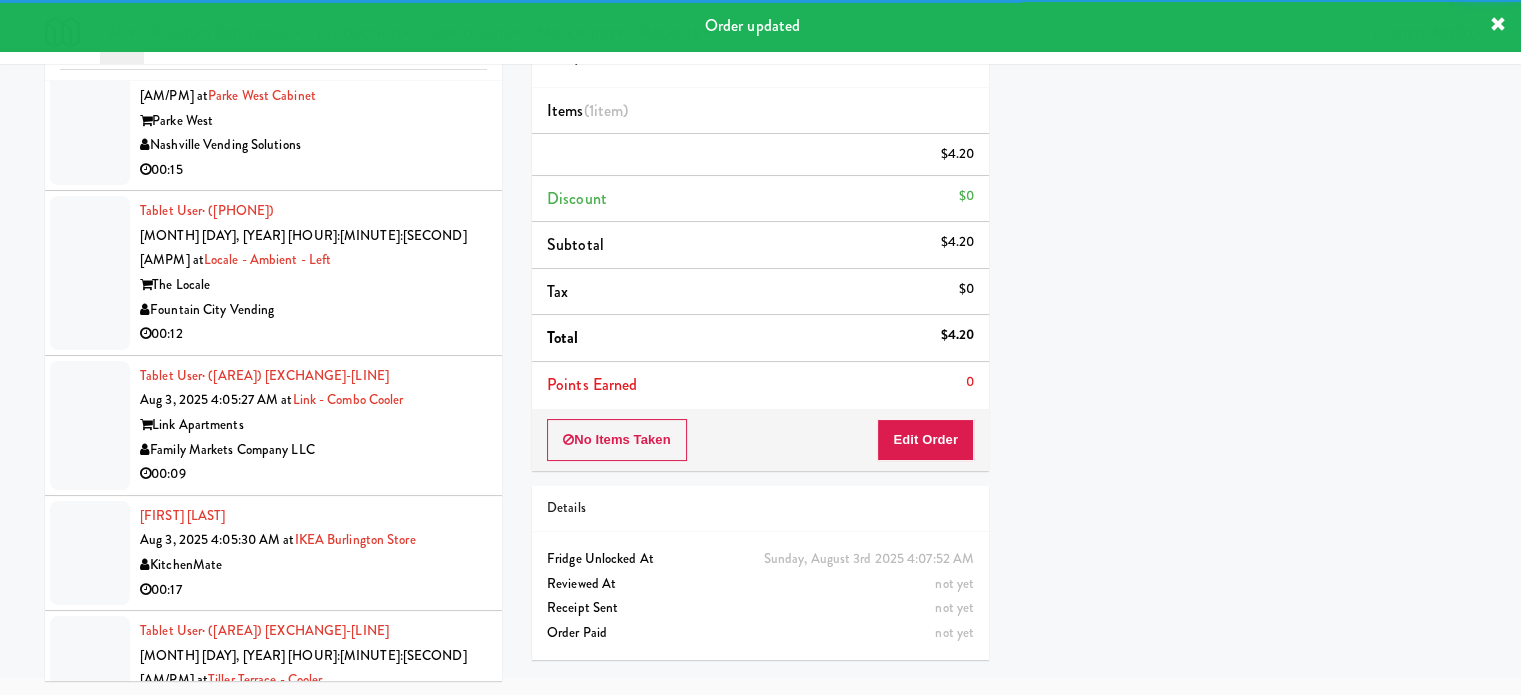 drag, startPoint x: 466, startPoint y: 508, endPoint x: 668, endPoint y: 443, distance: 212.20038 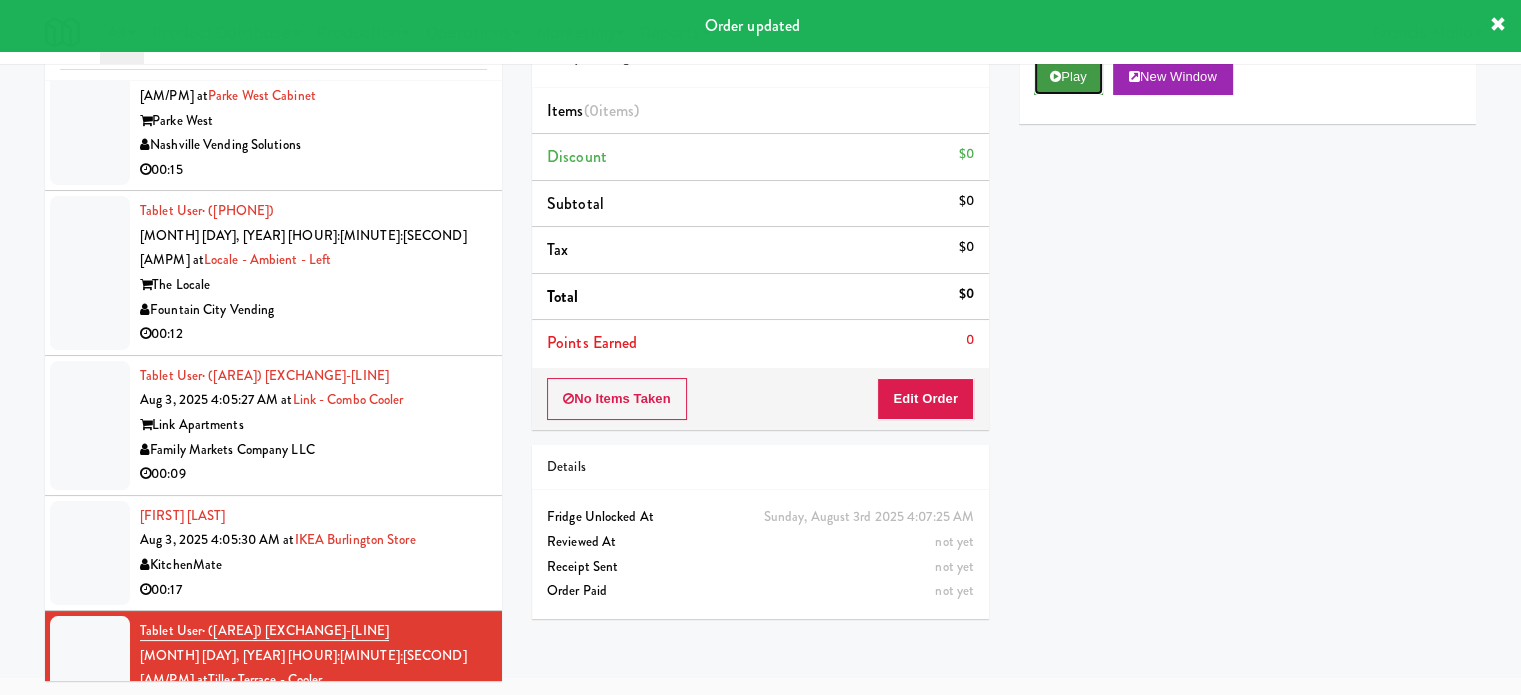click on "Play" at bounding box center [1068, 77] 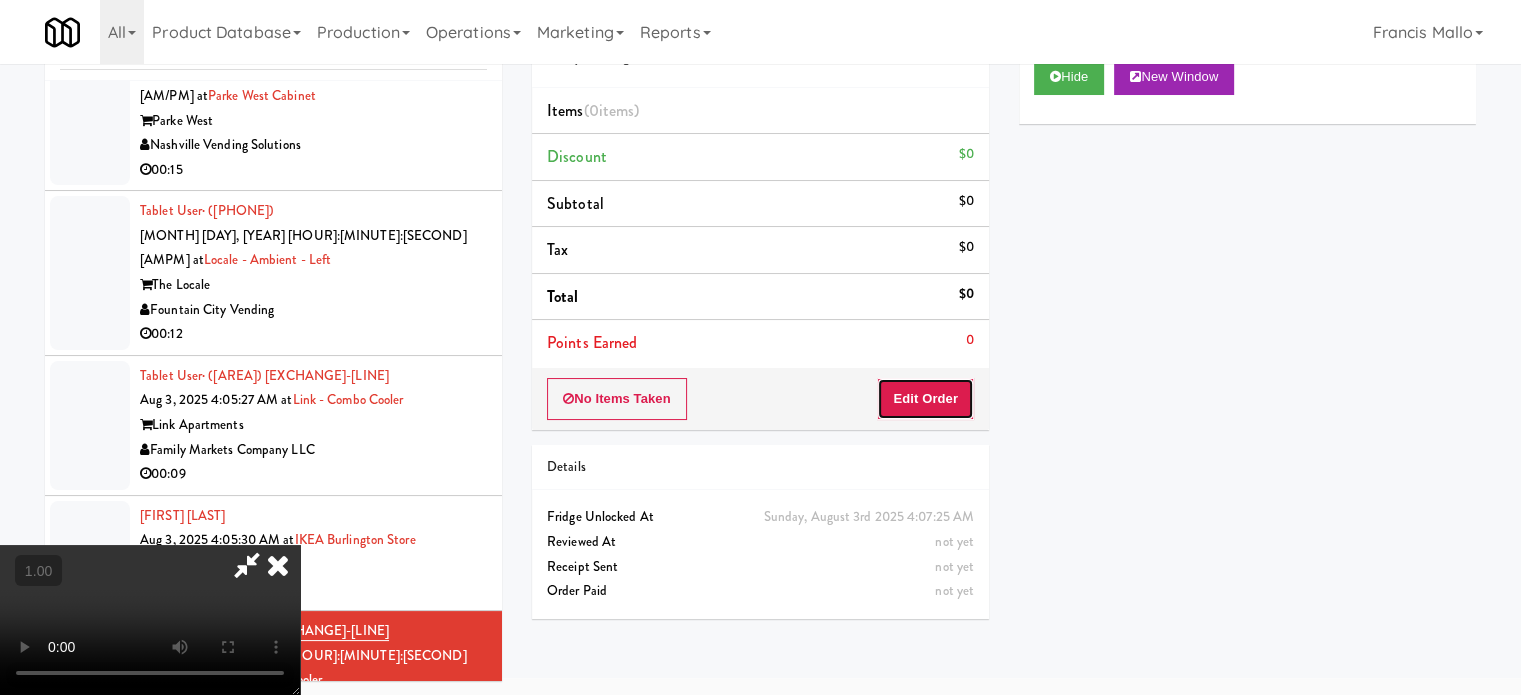 click on "Edit Order" at bounding box center [925, 399] 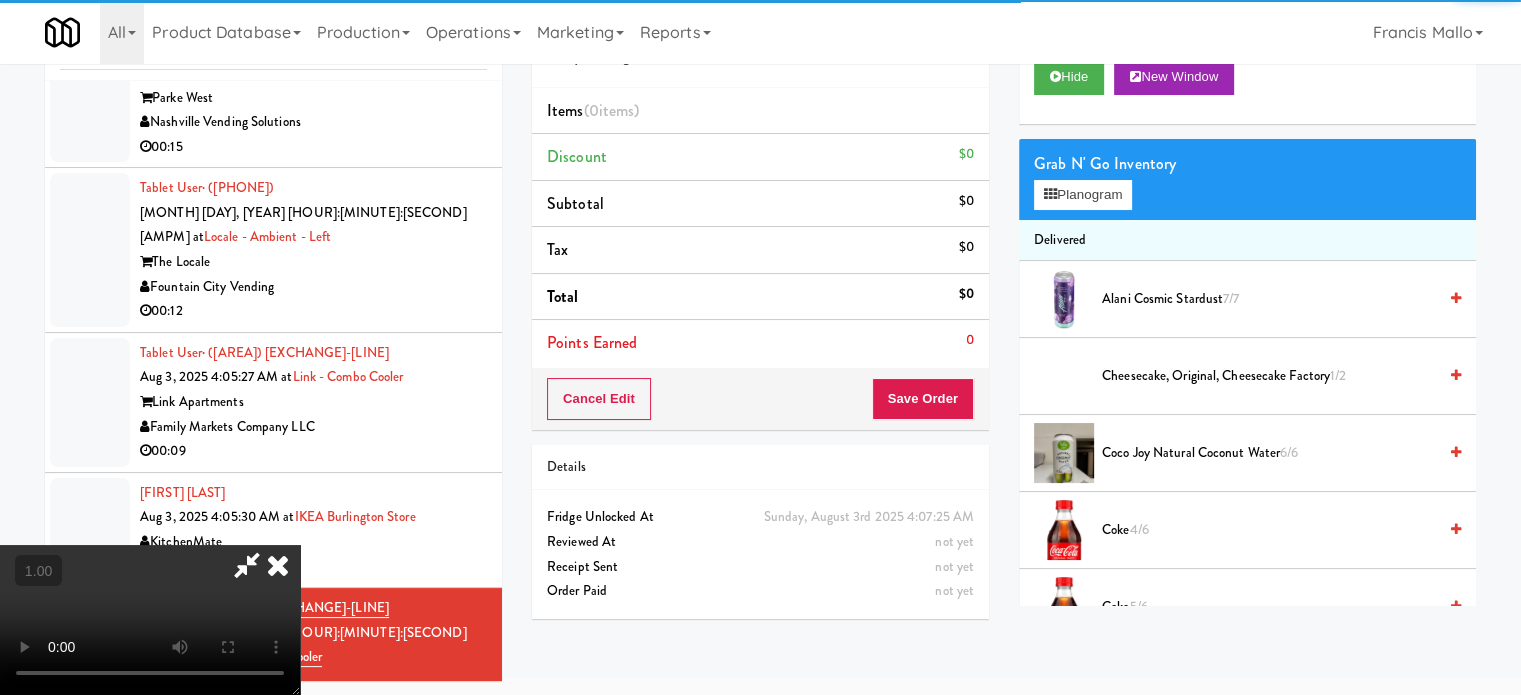 scroll, scrollTop: 11300, scrollLeft: 0, axis: vertical 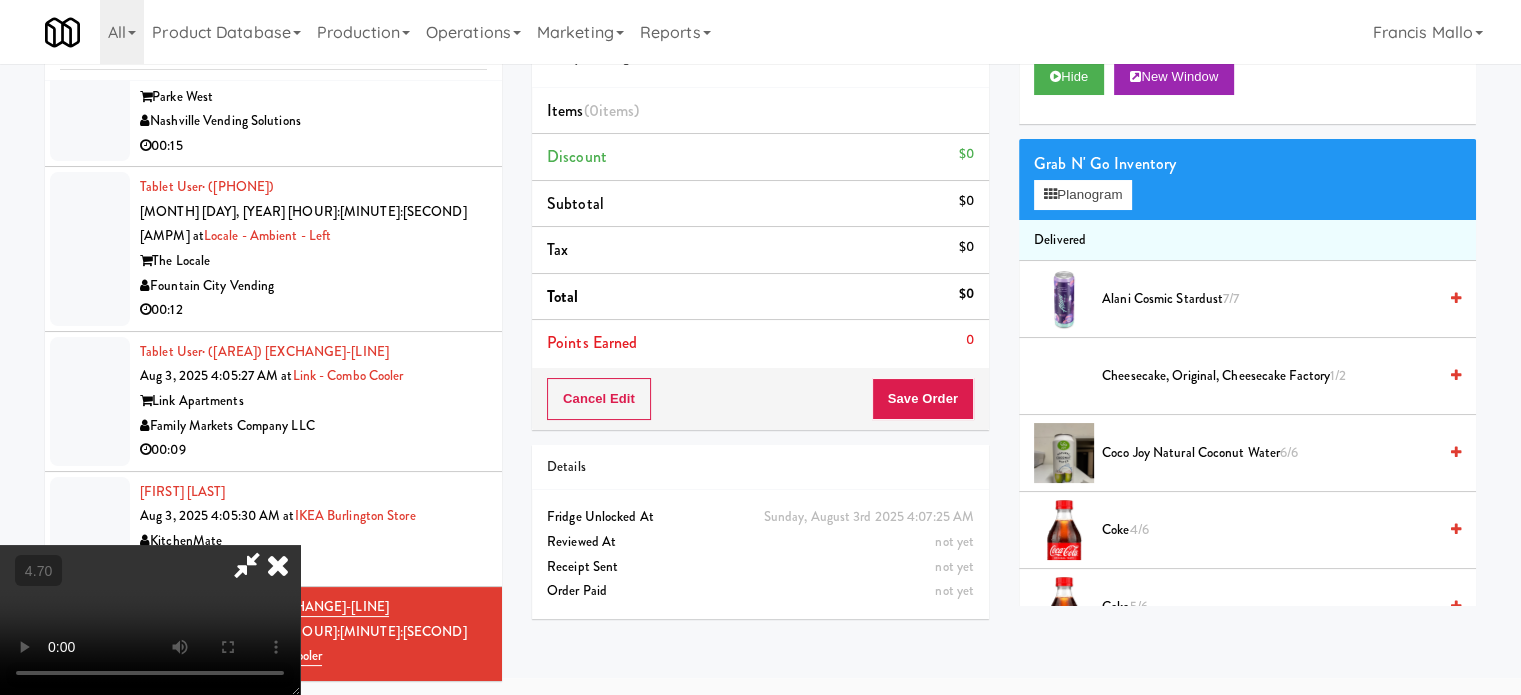 click at bounding box center (150, 620) 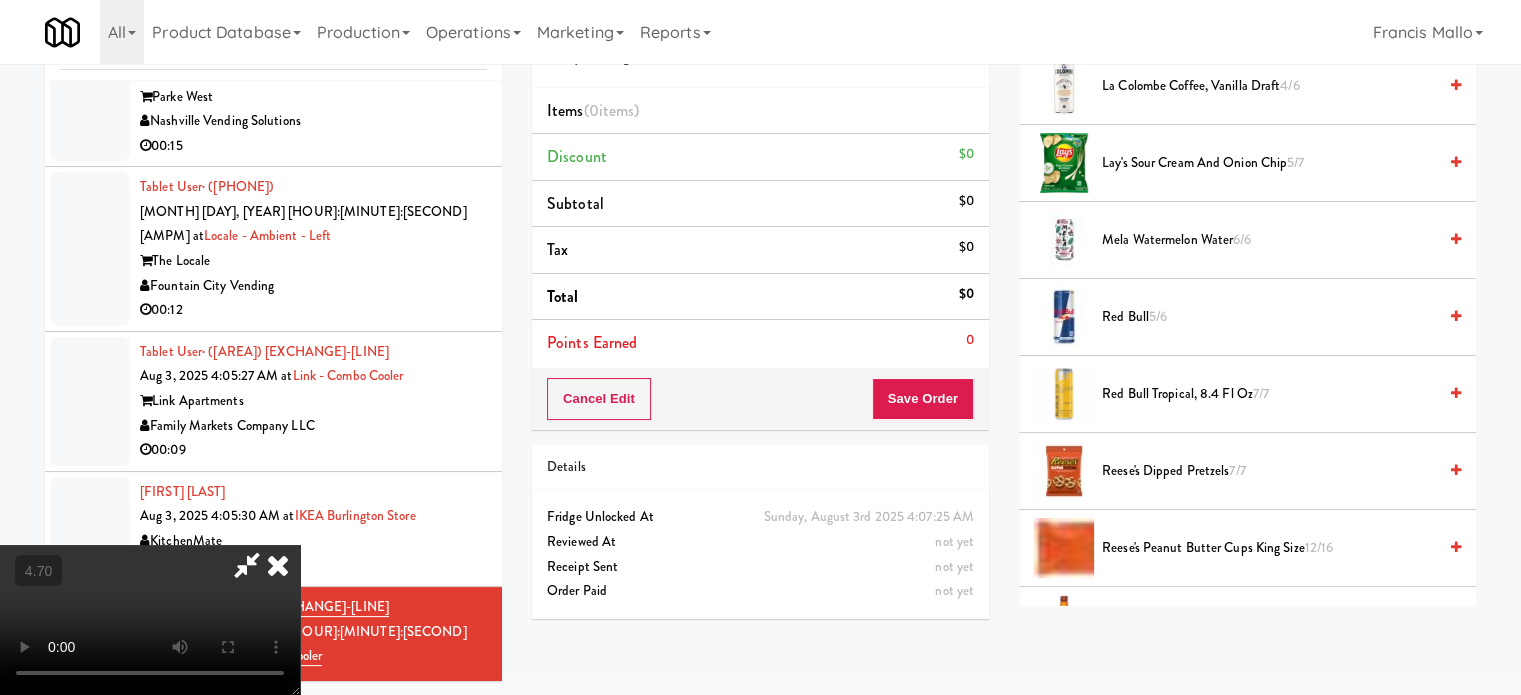 scroll, scrollTop: 1300, scrollLeft: 0, axis: vertical 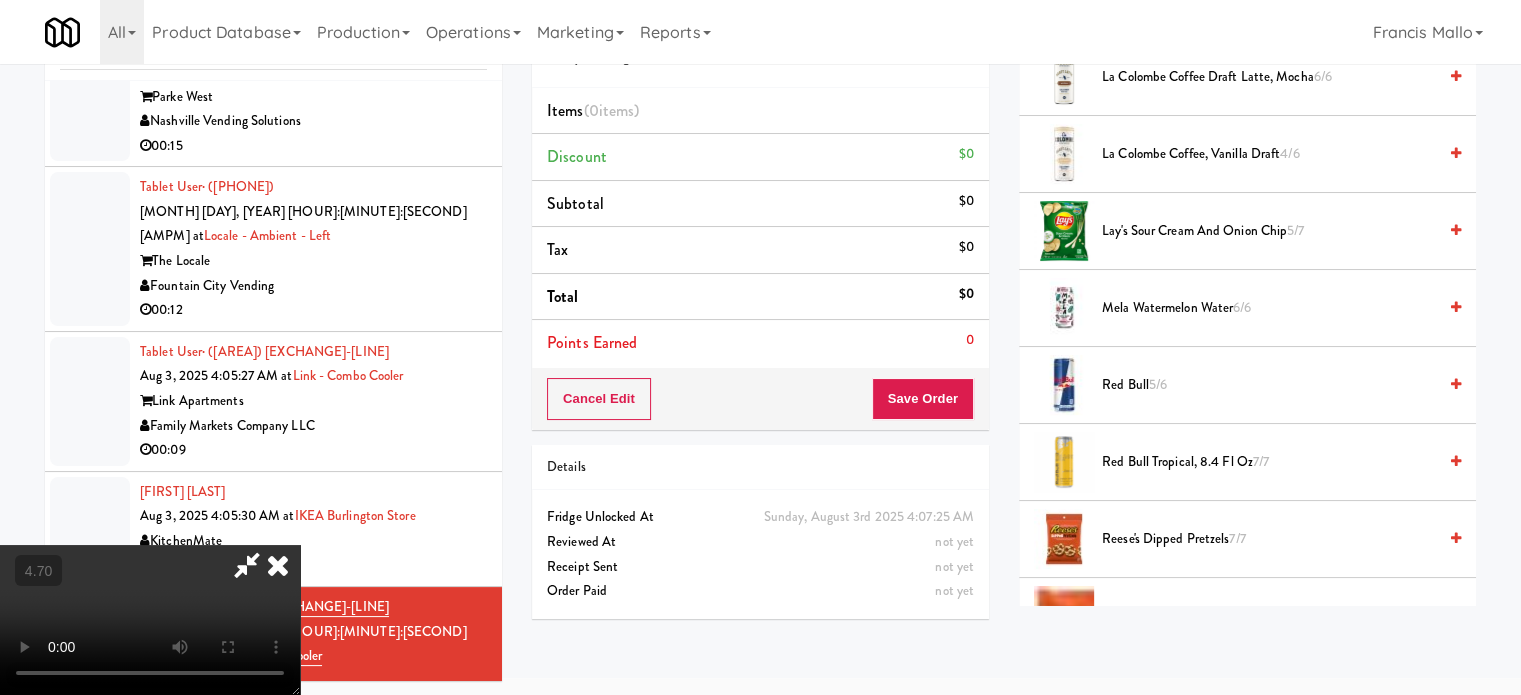 click on "Mela Watermelon Water  6/6" at bounding box center (1269, 308) 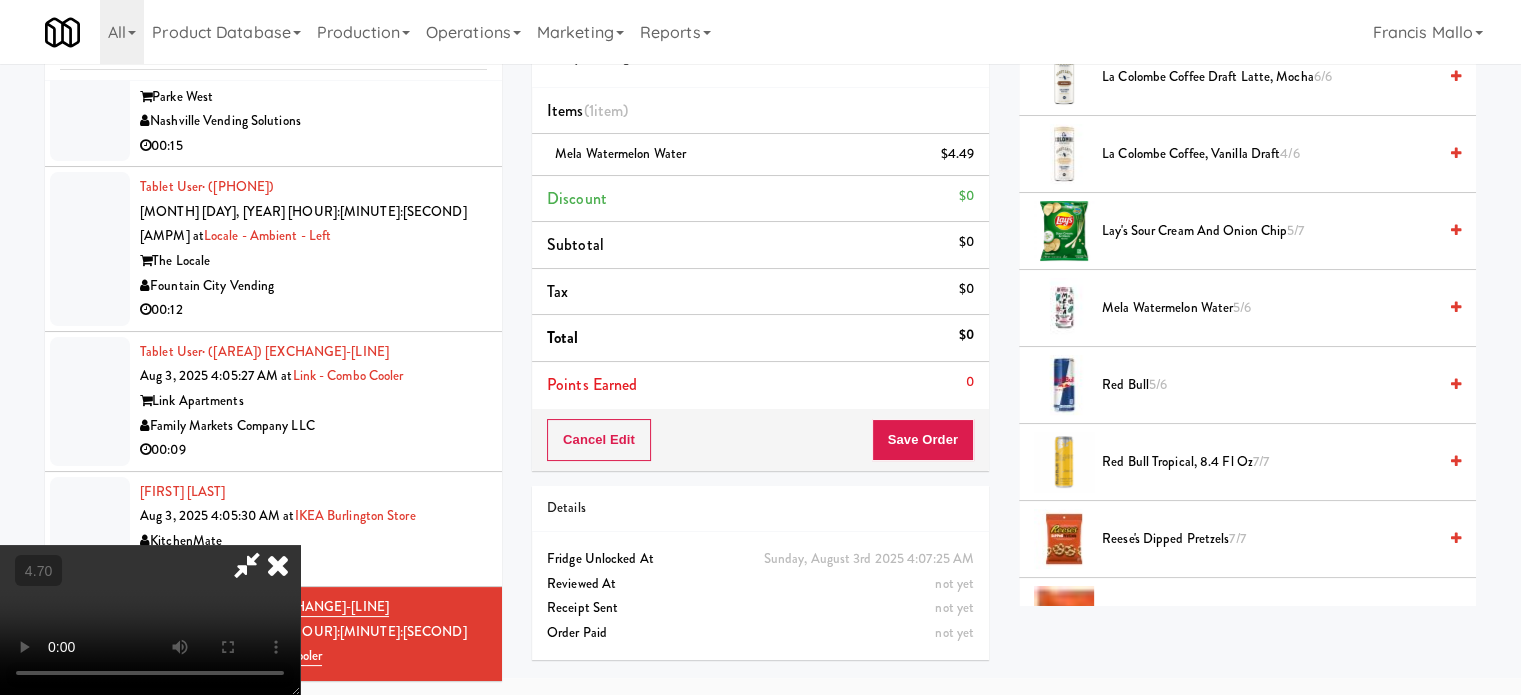 drag, startPoint x: 728, startPoint y: 447, endPoint x: 764, endPoint y: 460, distance: 38.27532 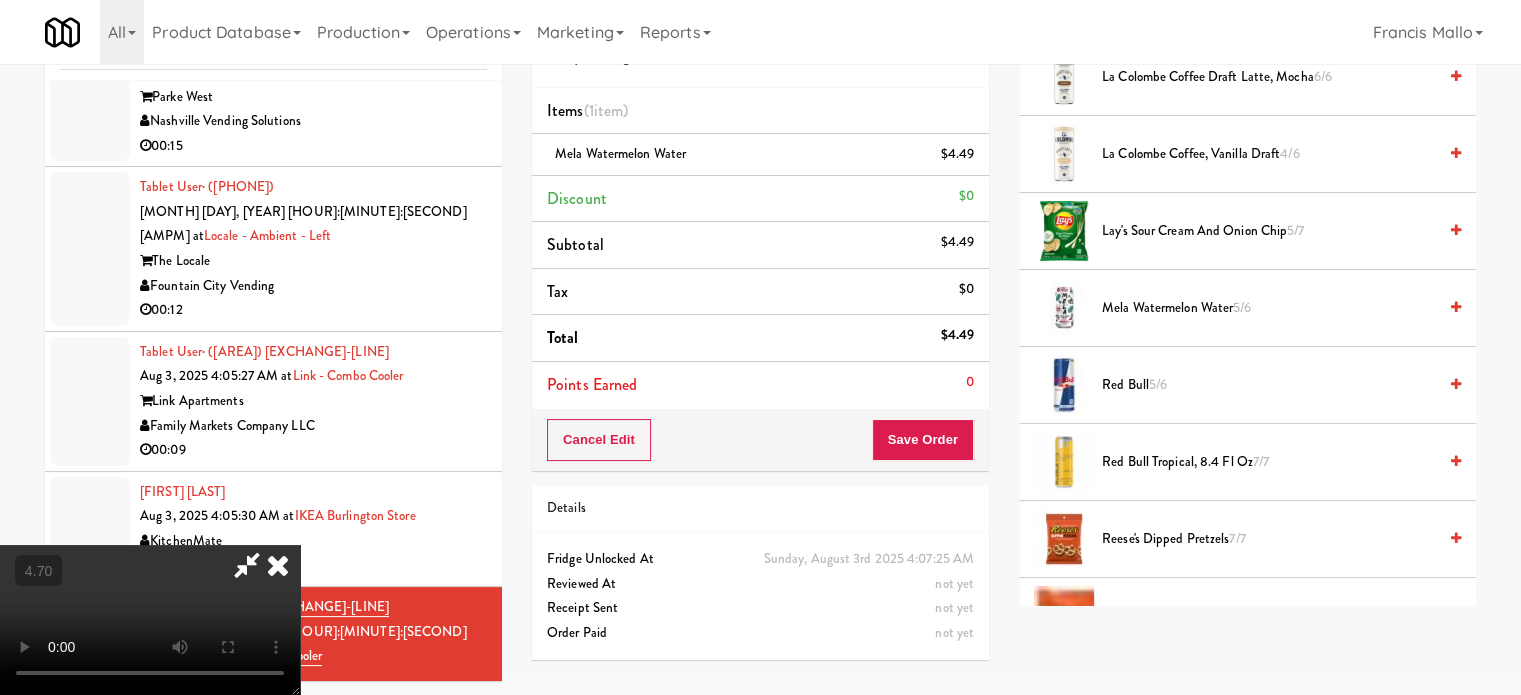 click at bounding box center [150, 620] 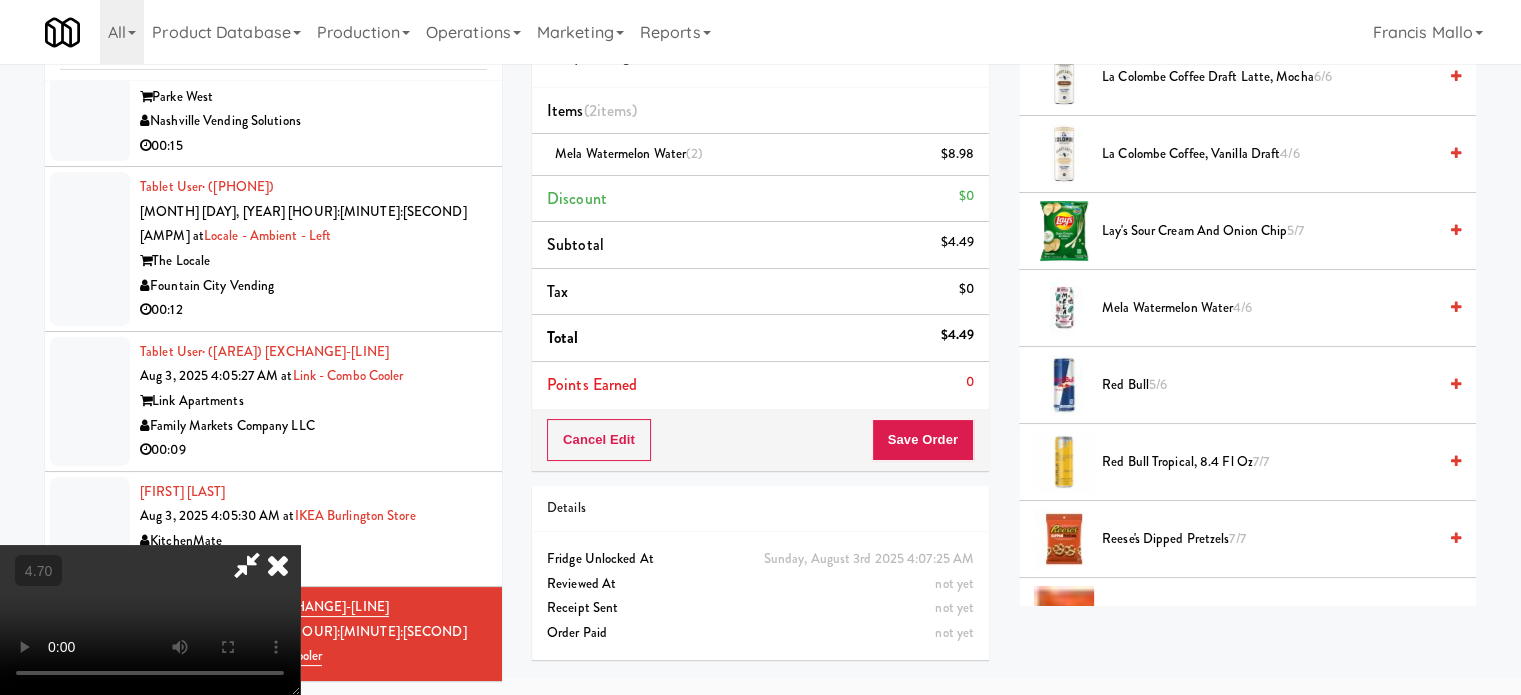 drag, startPoint x: 720, startPoint y: 448, endPoint x: 877, endPoint y: 459, distance: 157.38487 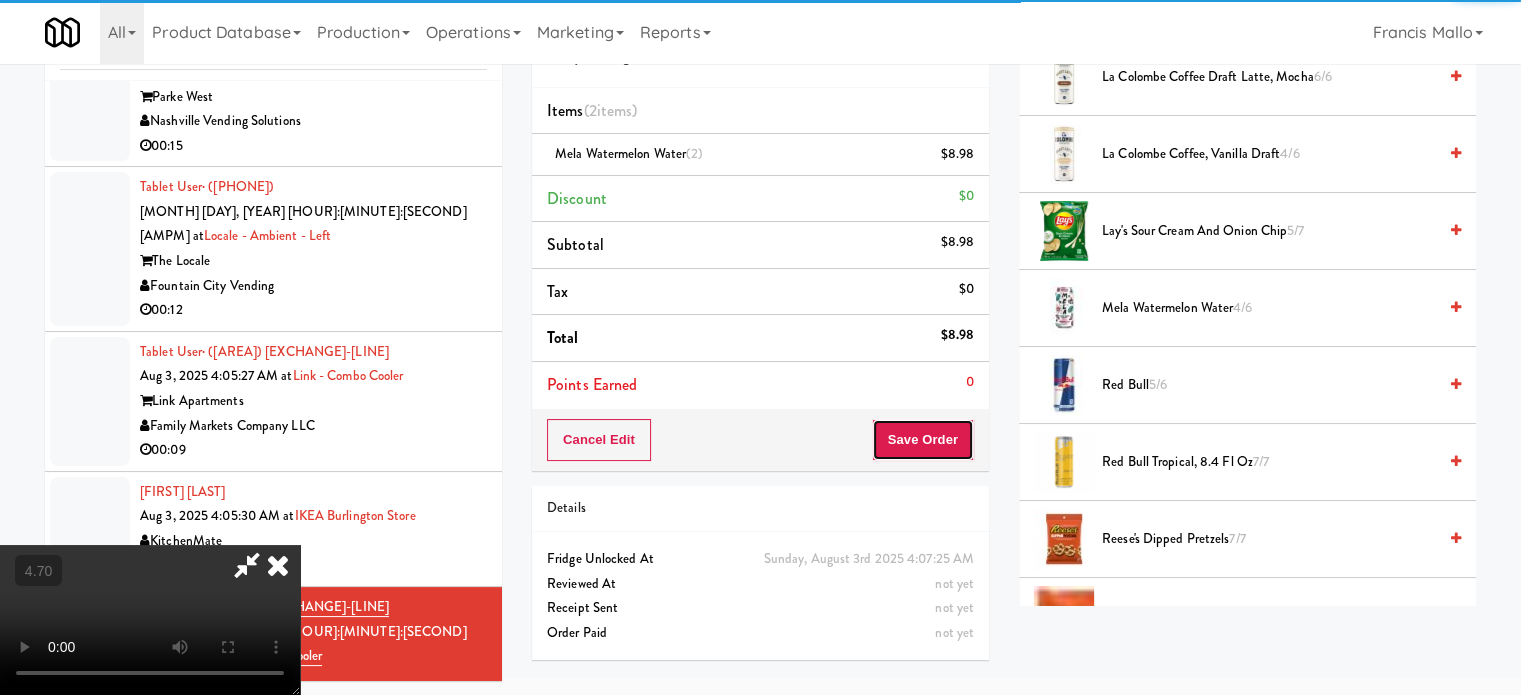 click on "Save Order" at bounding box center [923, 440] 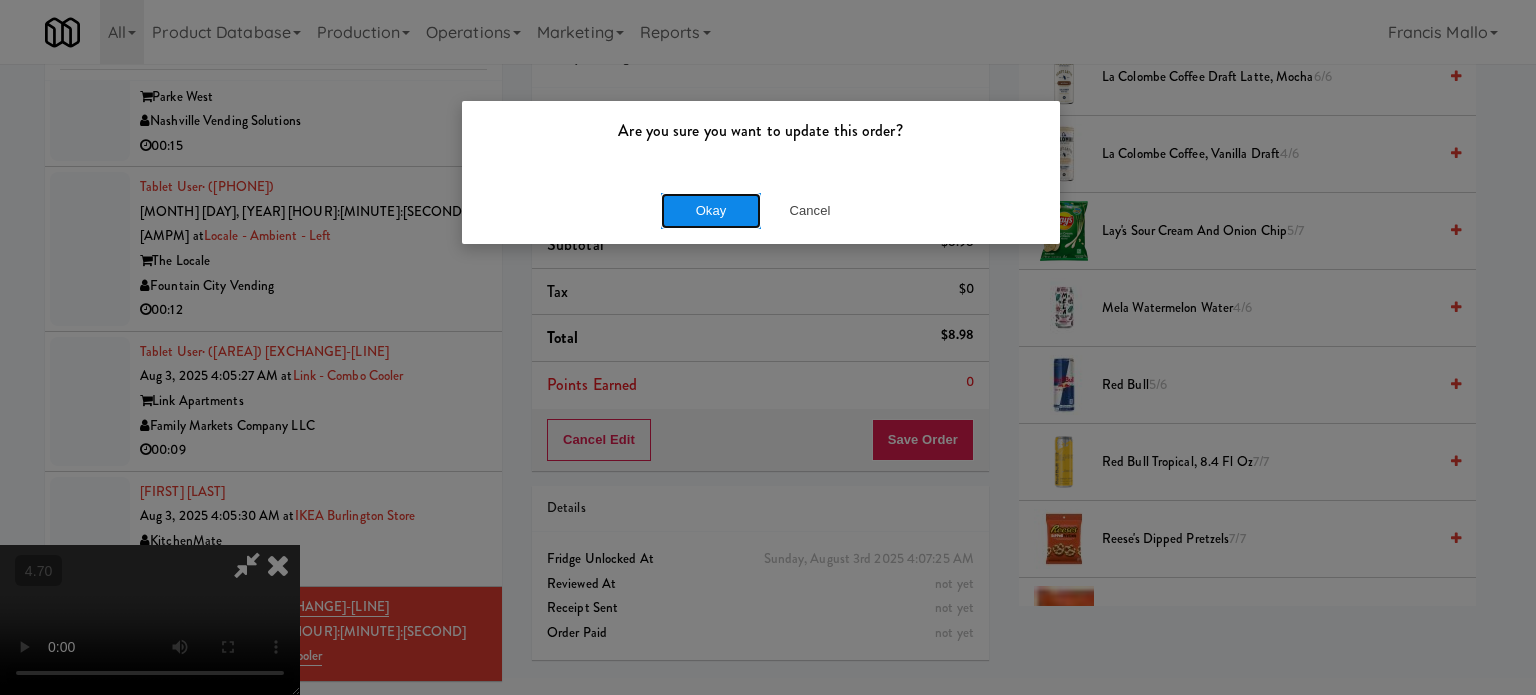 click on "Okay" at bounding box center [711, 211] 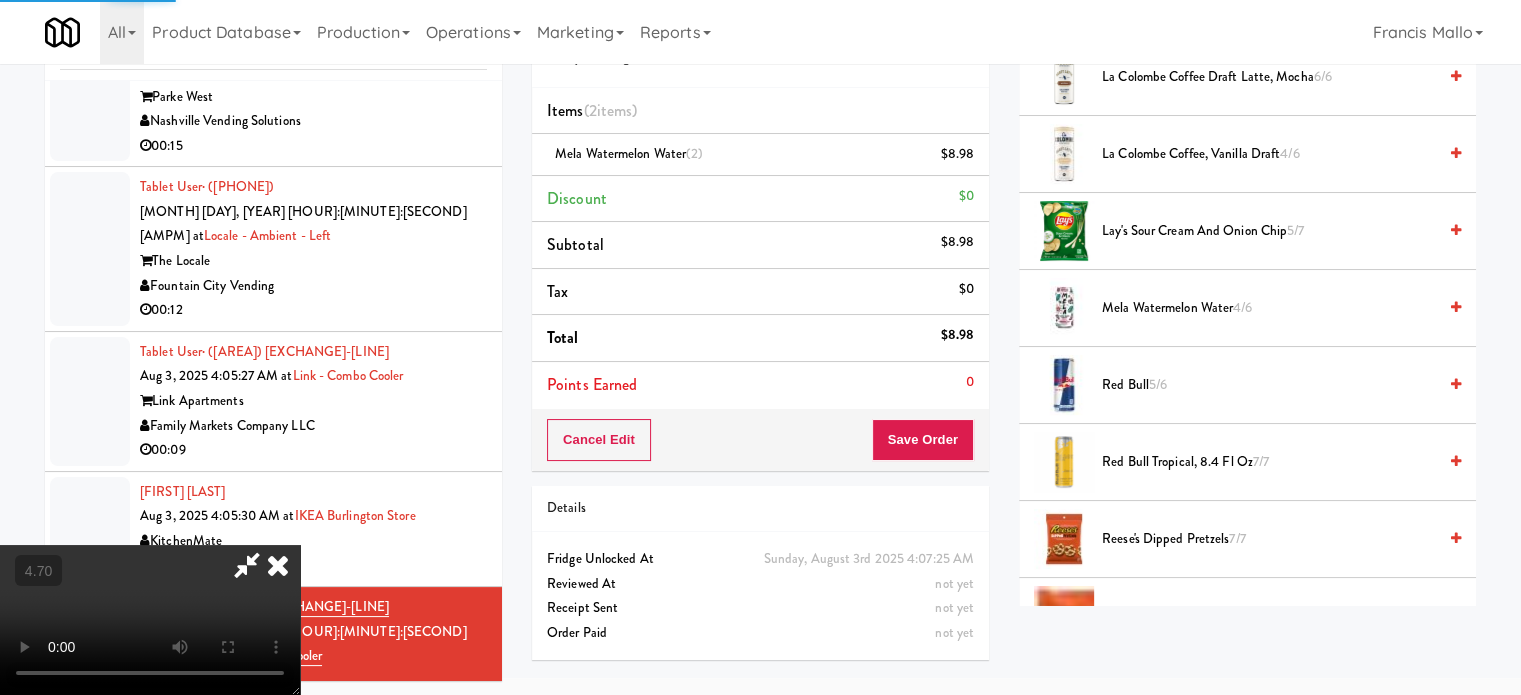 scroll, scrollTop: 187, scrollLeft: 0, axis: vertical 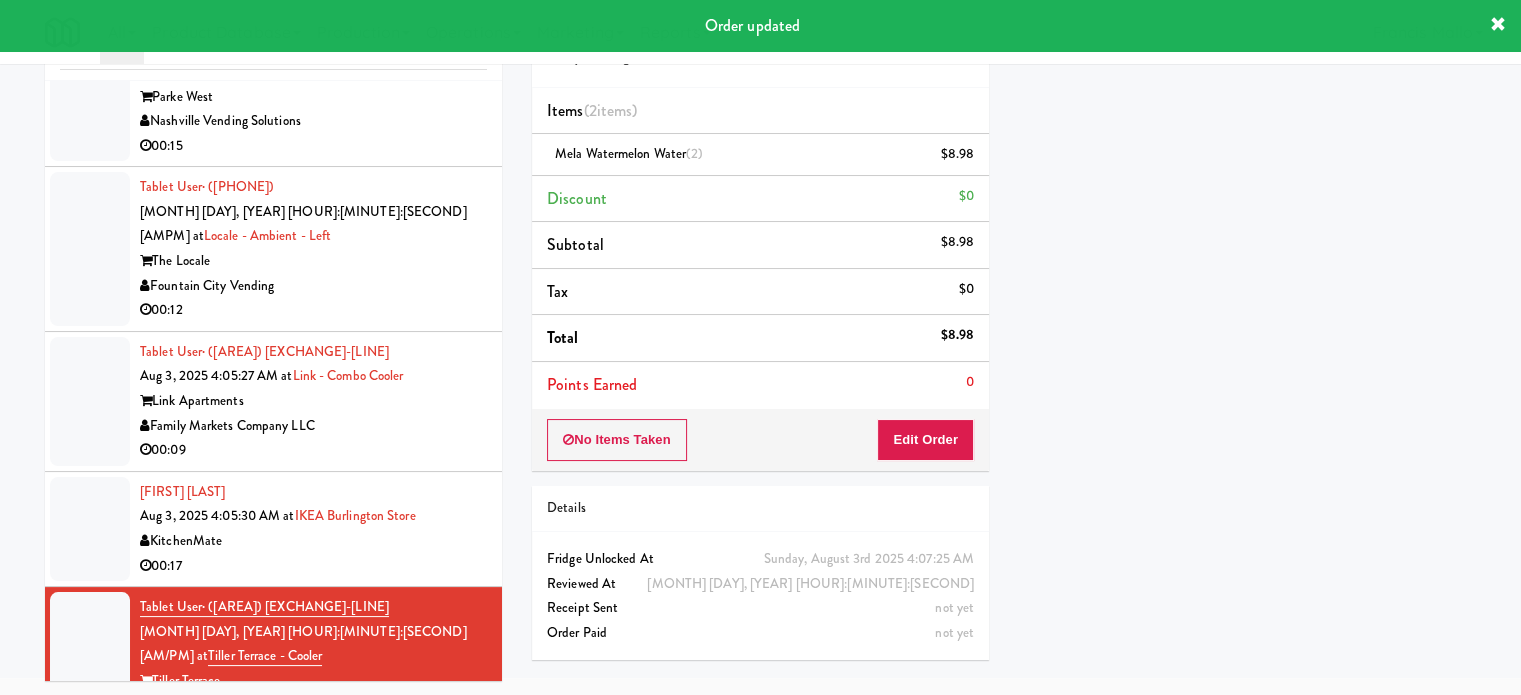 click on "KitchenMate" at bounding box center (313, 541) 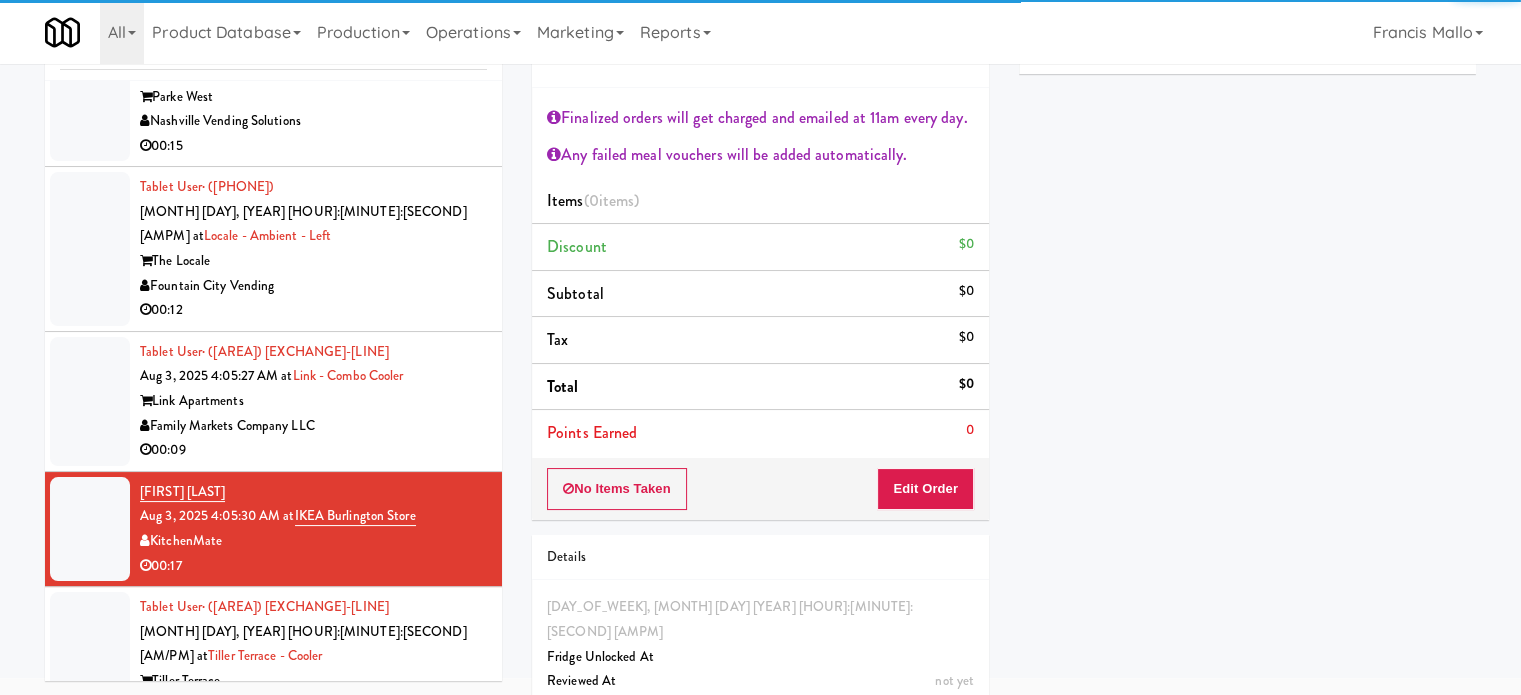 click on "00:09" at bounding box center [313, 450] 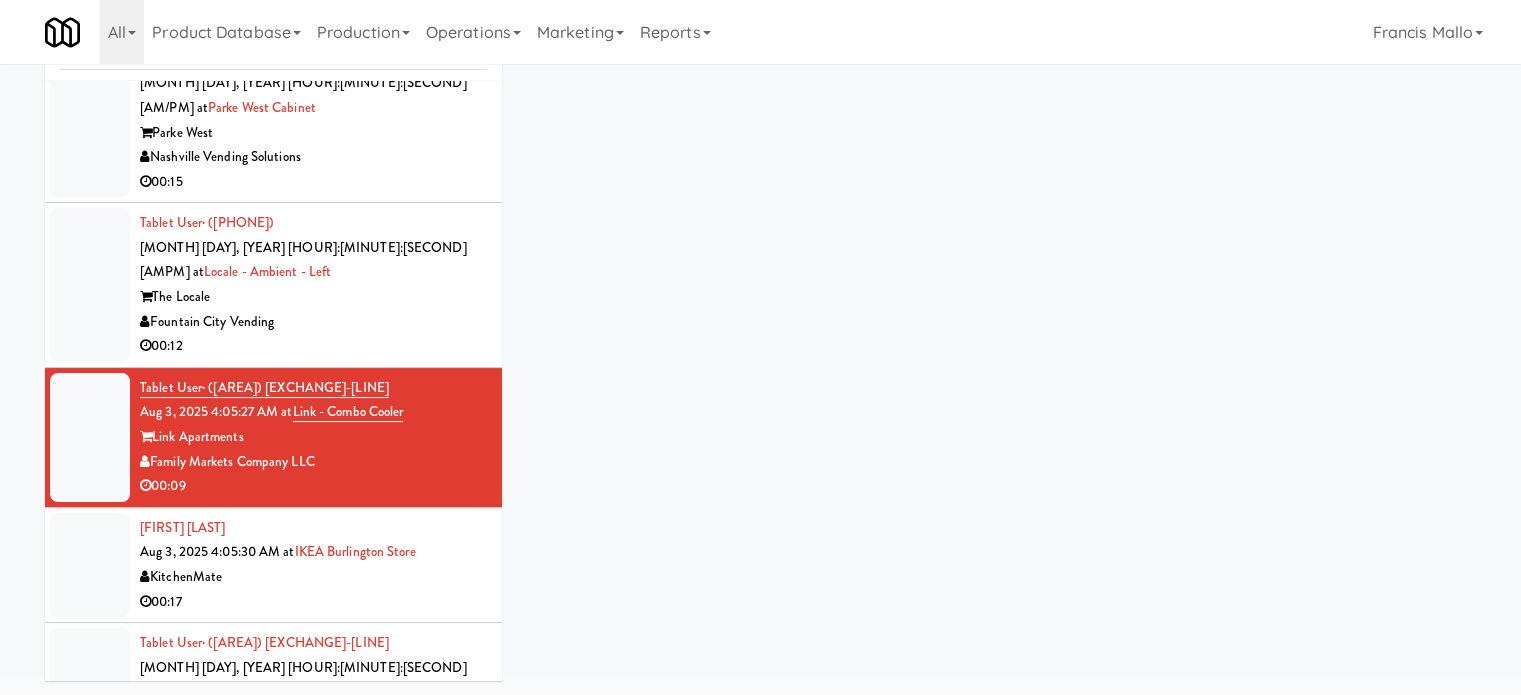 scroll, scrollTop: 11200, scrollLeft: 0, axis: vertical 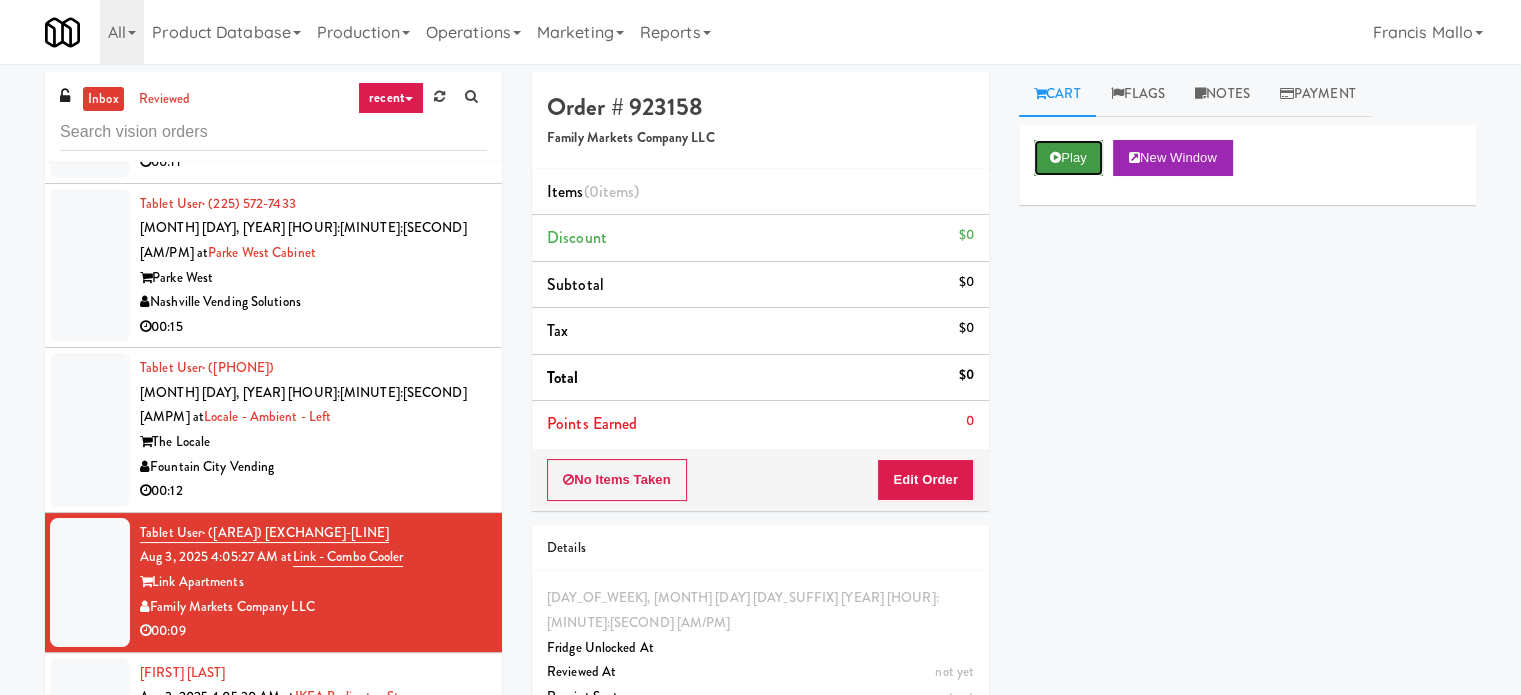 click on "Play" at bounding box center (1068, 158) 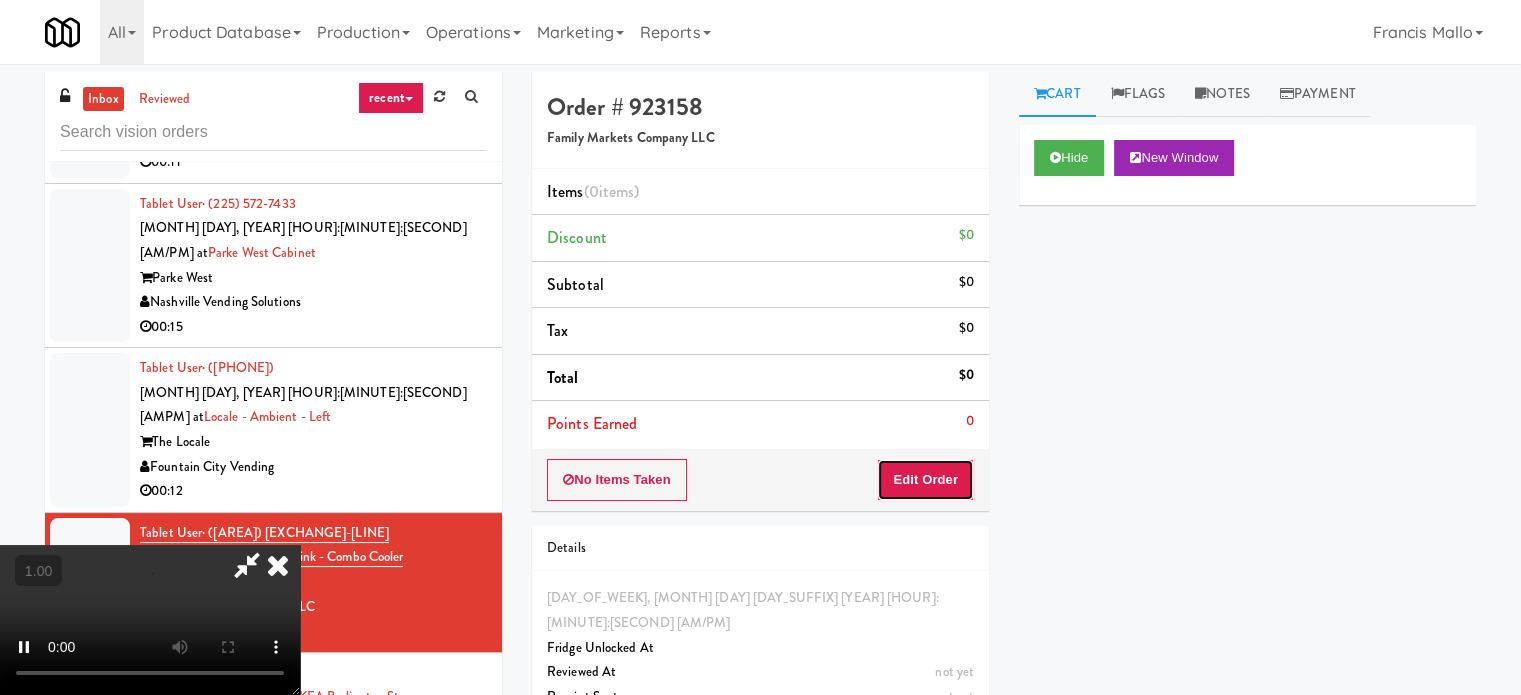 click on "Edit Order" at bounding box center (925, 480) 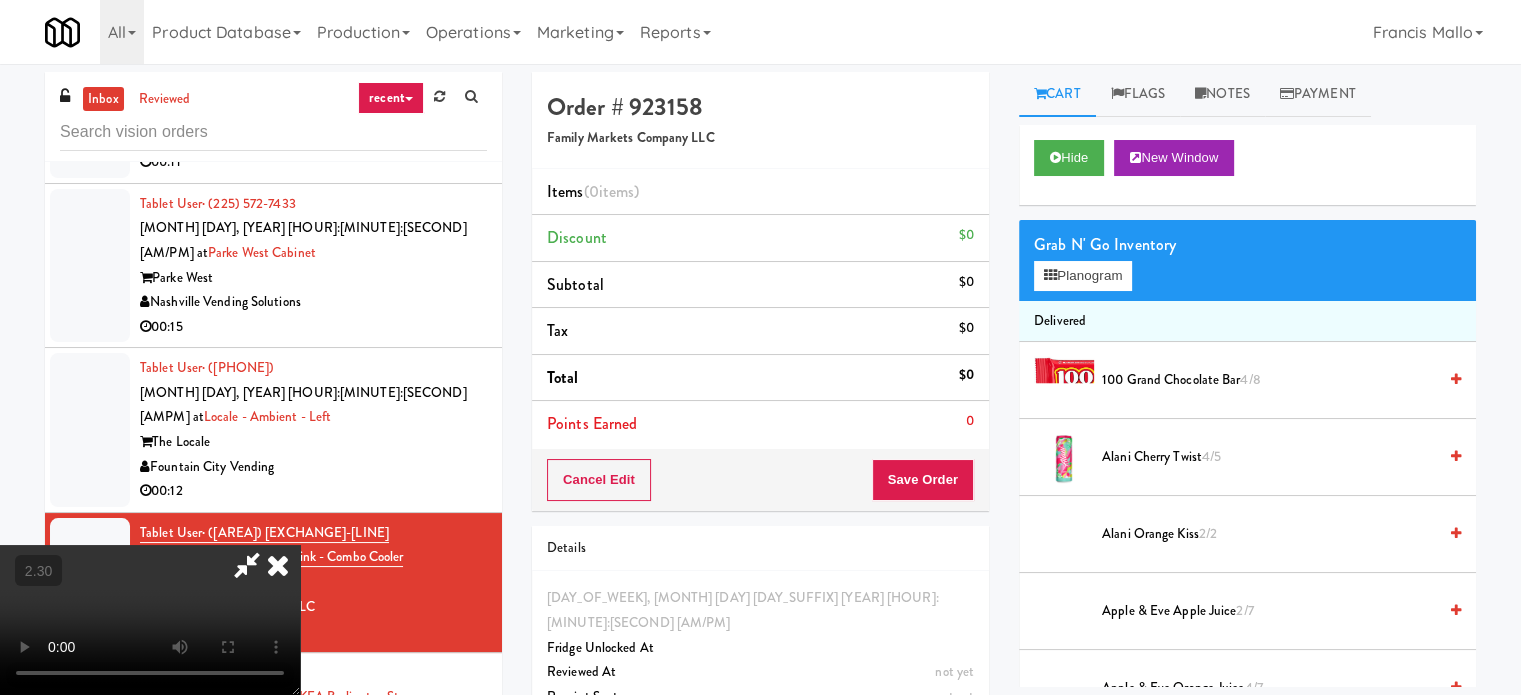 click at bounding box center [150, 620] 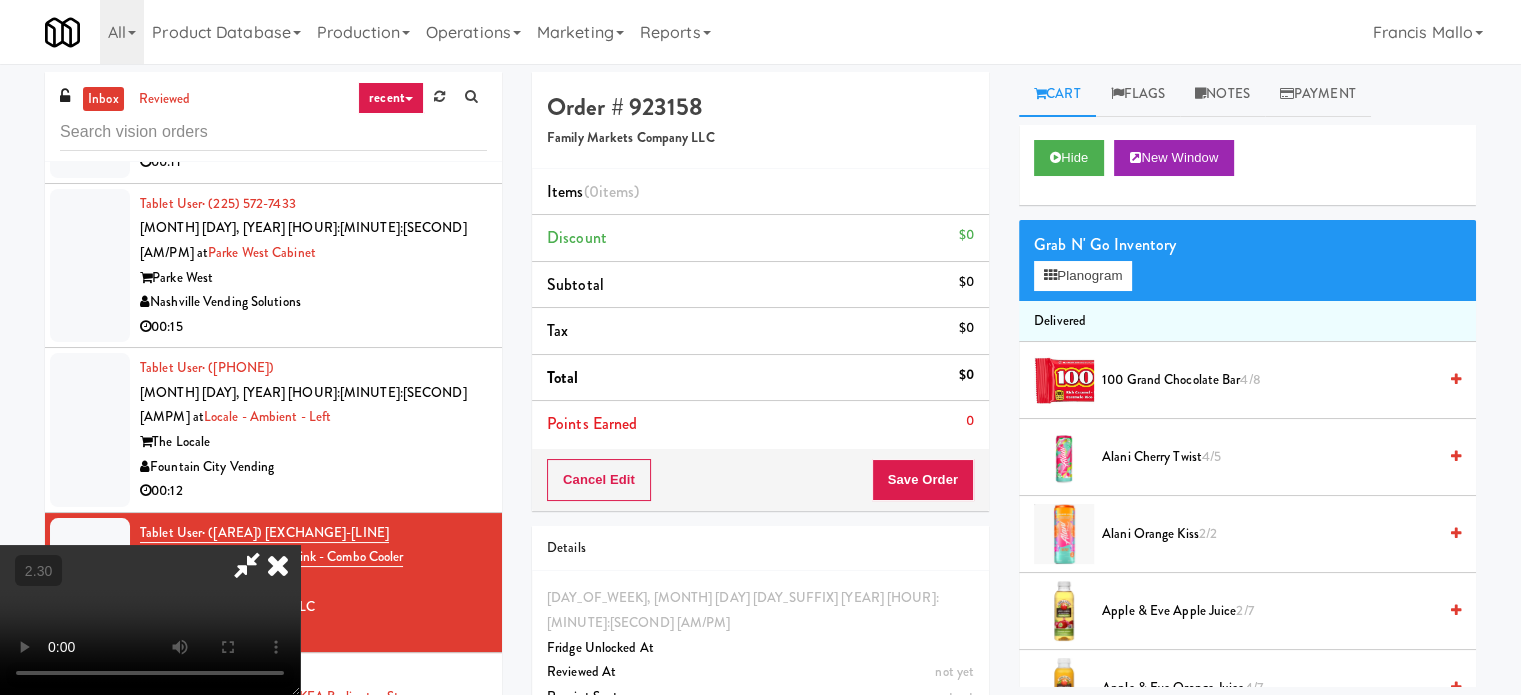 click at bounding box center [150, 620] 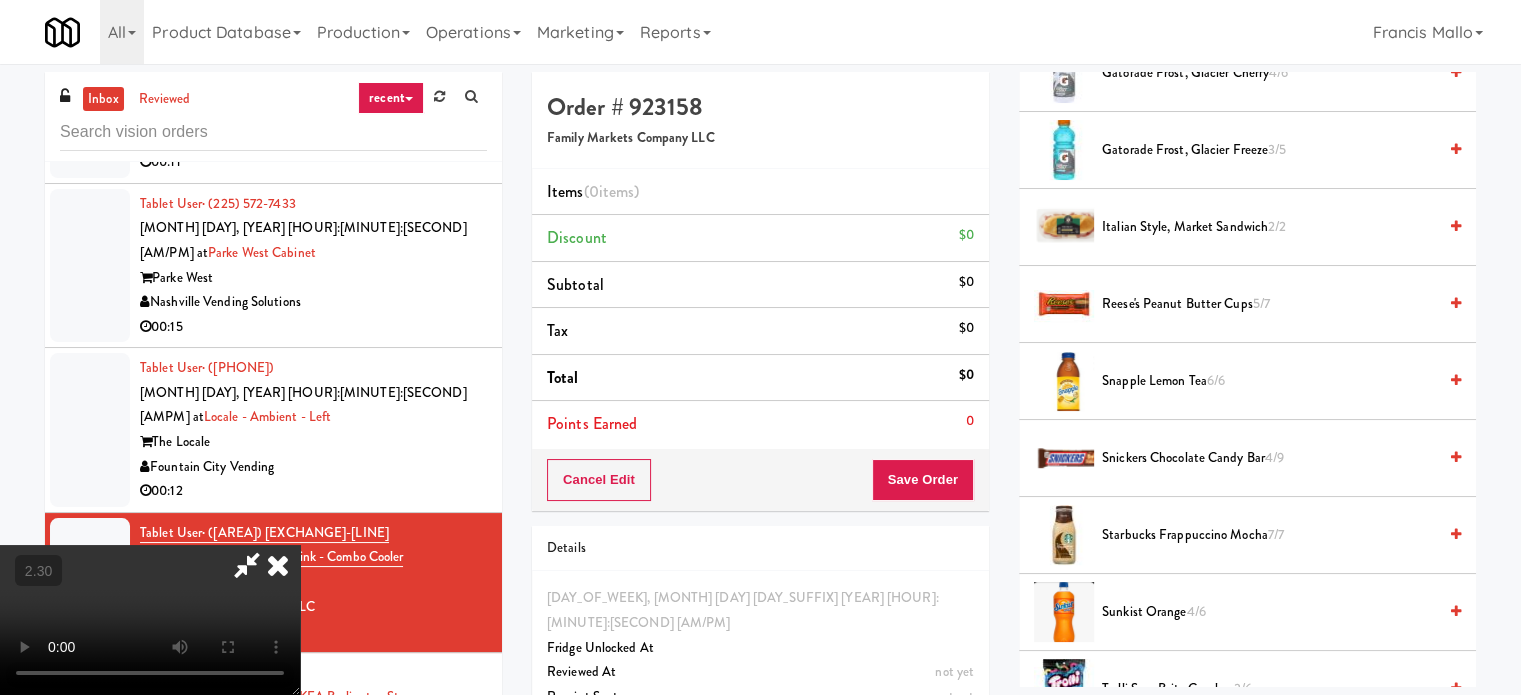 scroll, scrollTop: 1900, scrollLeft: 0, axis: vertical 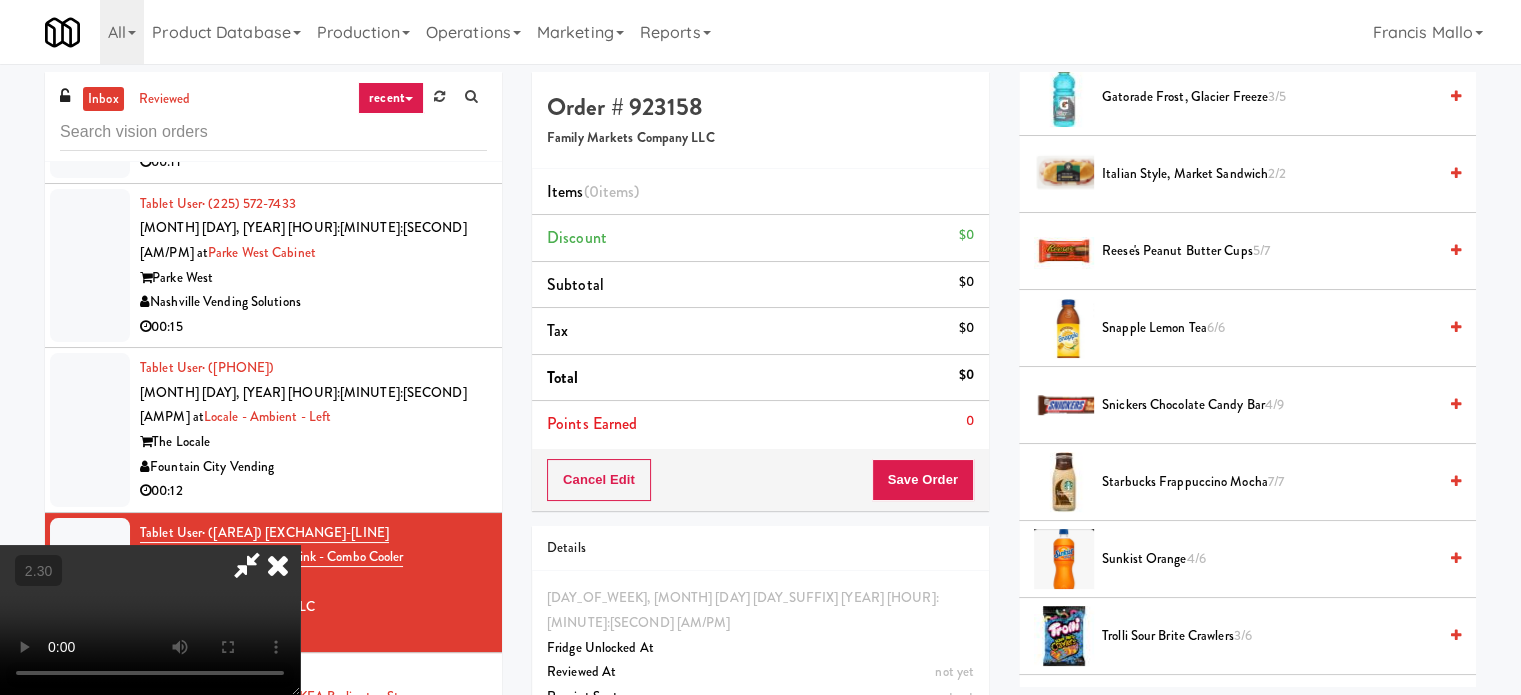 click on "Sunkist Orange  4/6" at bounding box center (1269, 559) 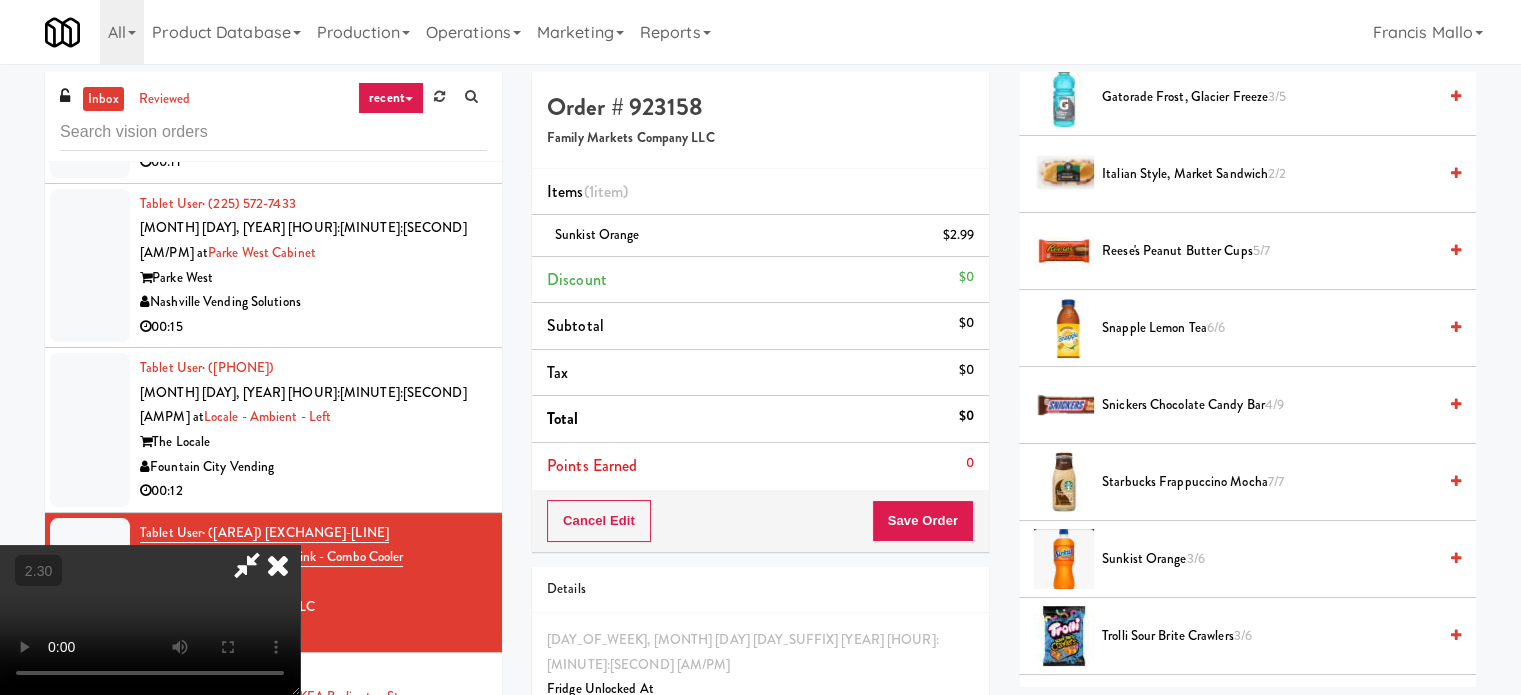 drag, startPoint x: 775, startPoint y: 496, endPoint x: 796, endPoint y: 496, distance: 21 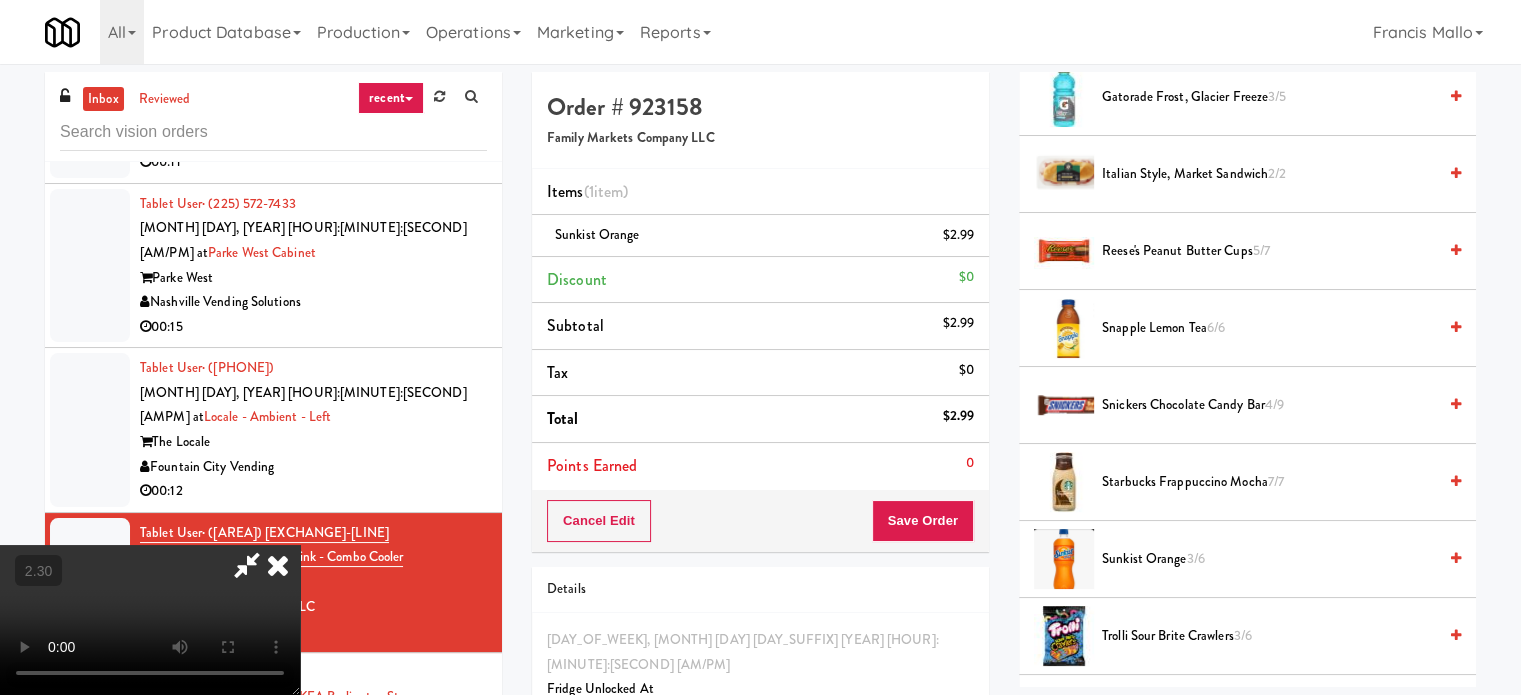 click at bounding box center (150, 620) 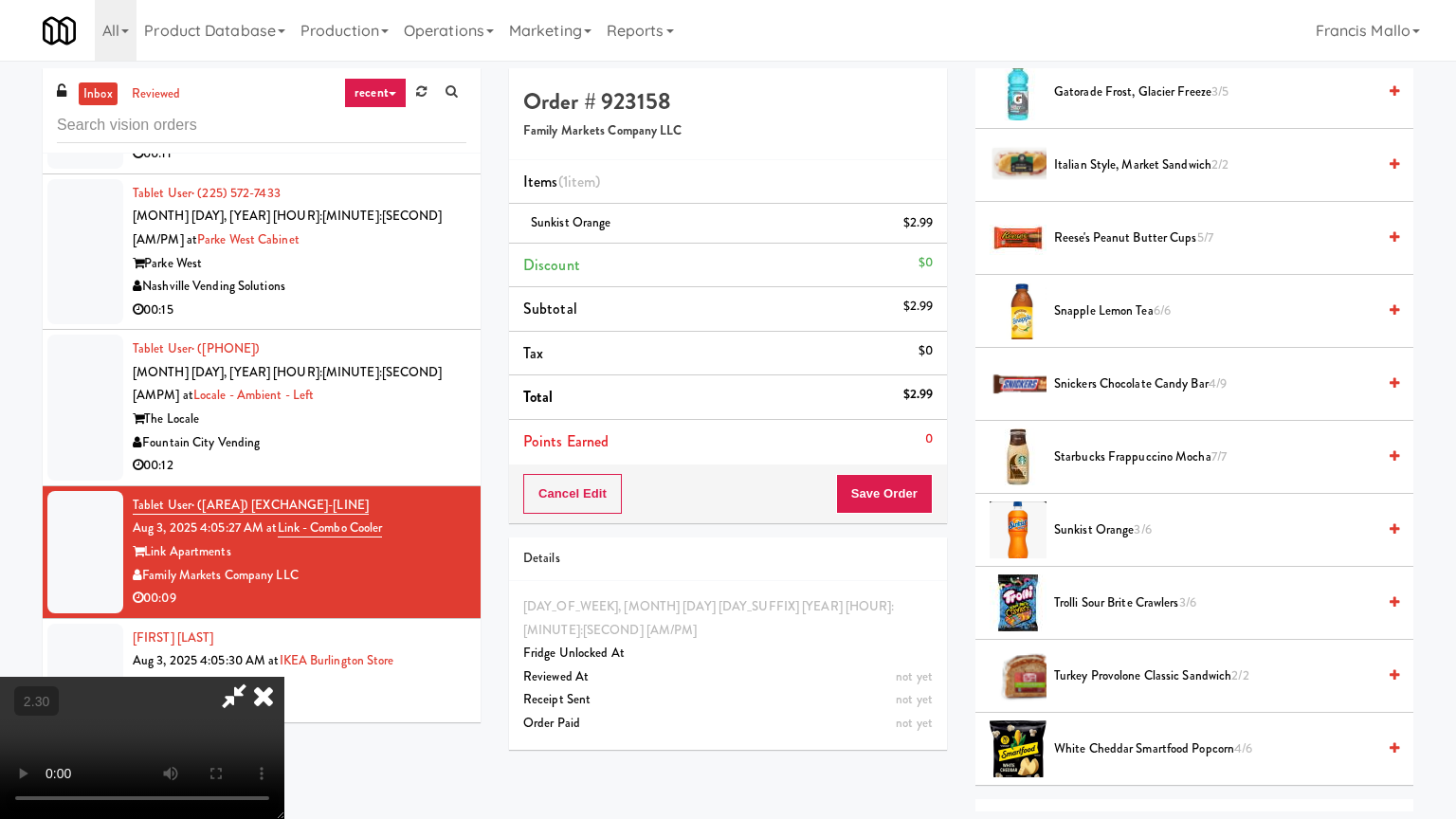 click at bounding box center [142, 748] 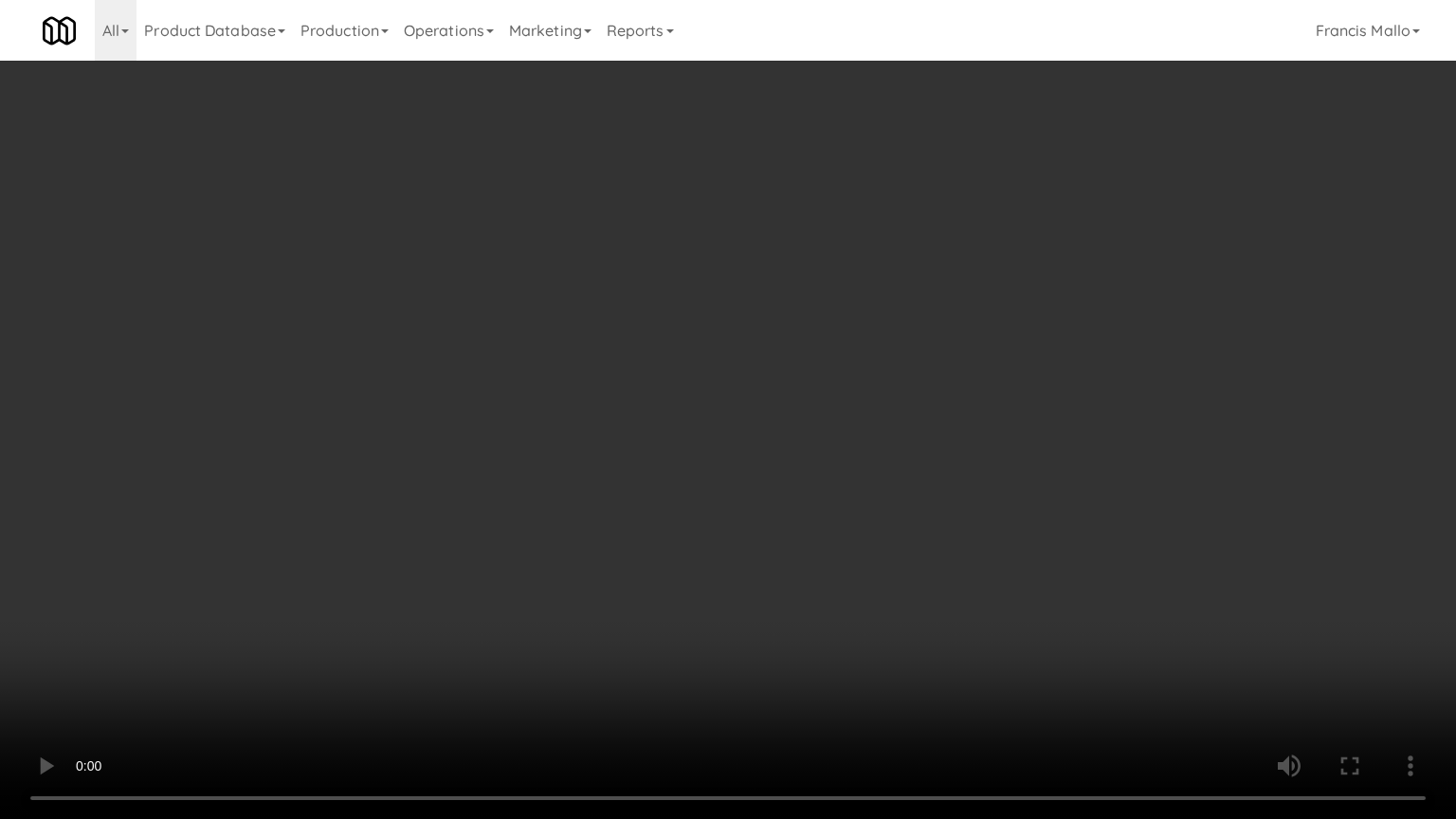 type 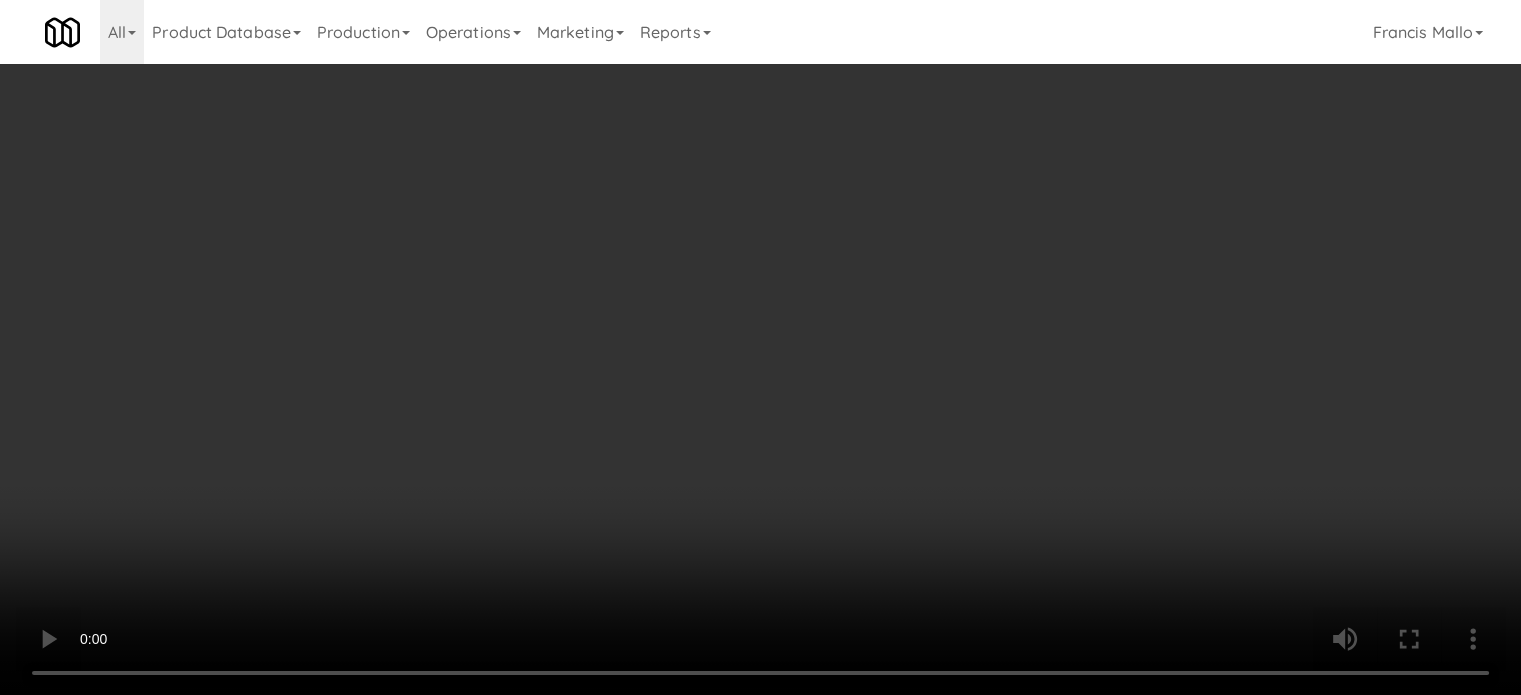 scroll, scrollTop: 700, scrollLeft: 0, axis: vertical 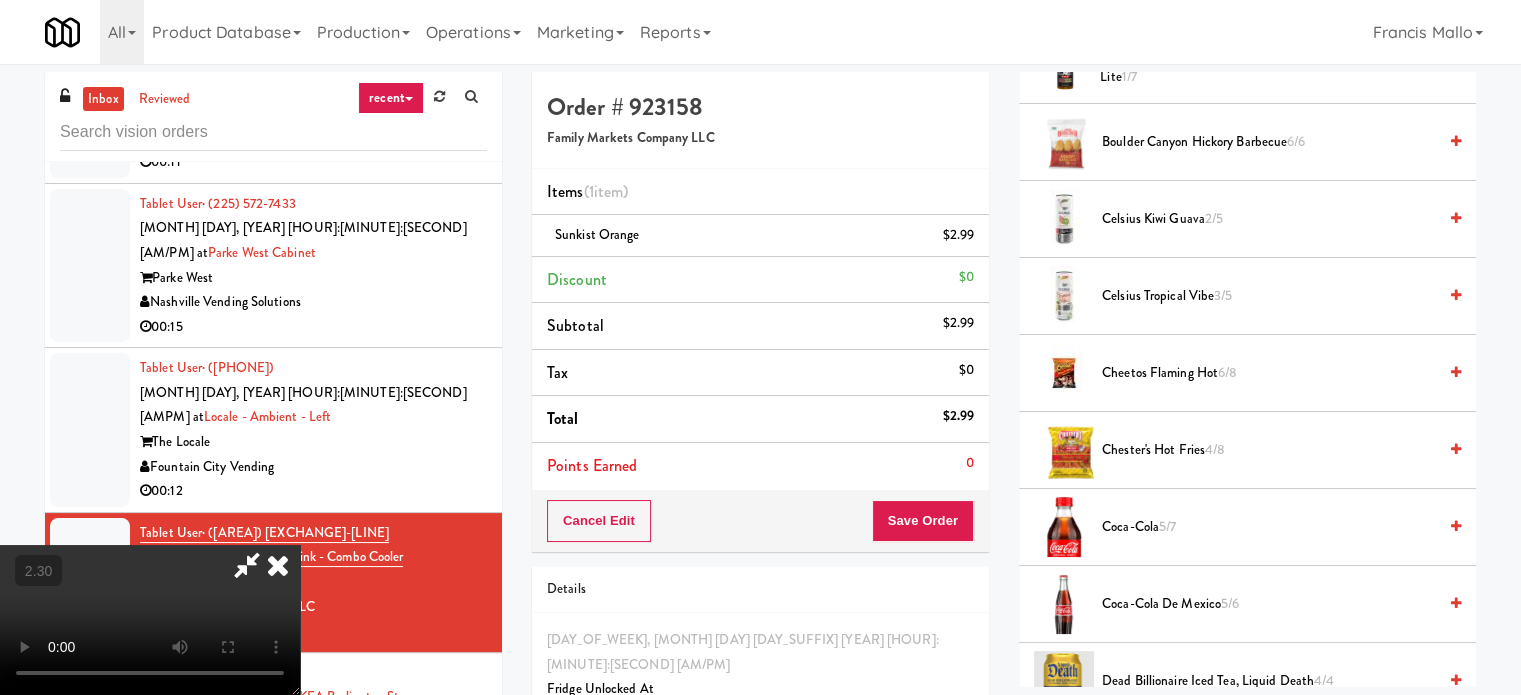 click on "Cheetos Flaming Hot  6/8" at bounding box center [1269, 373] 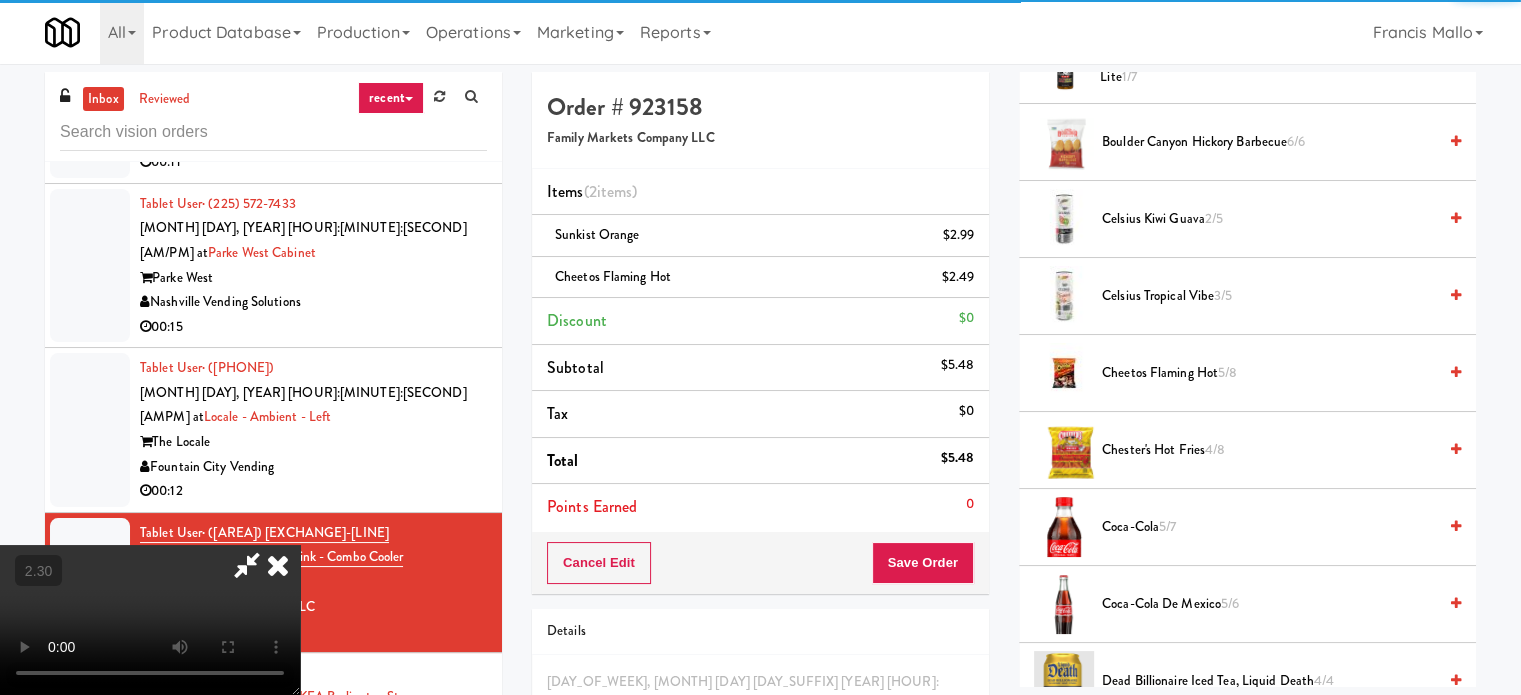 drag, startPoint x: 815, startPoint y: 532, endPoint x: 954, endPoint y: 533, distance: 139.0036 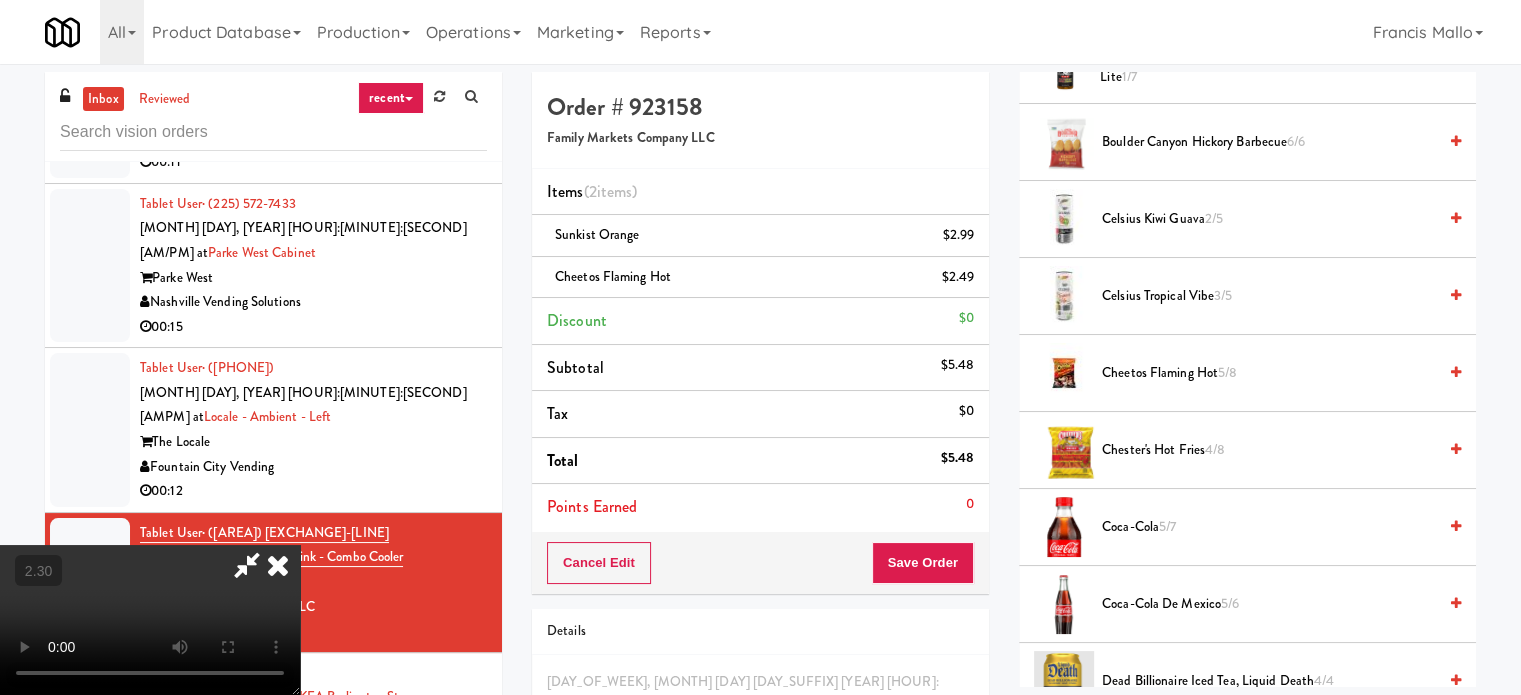 click at bounding box center [150, 620] 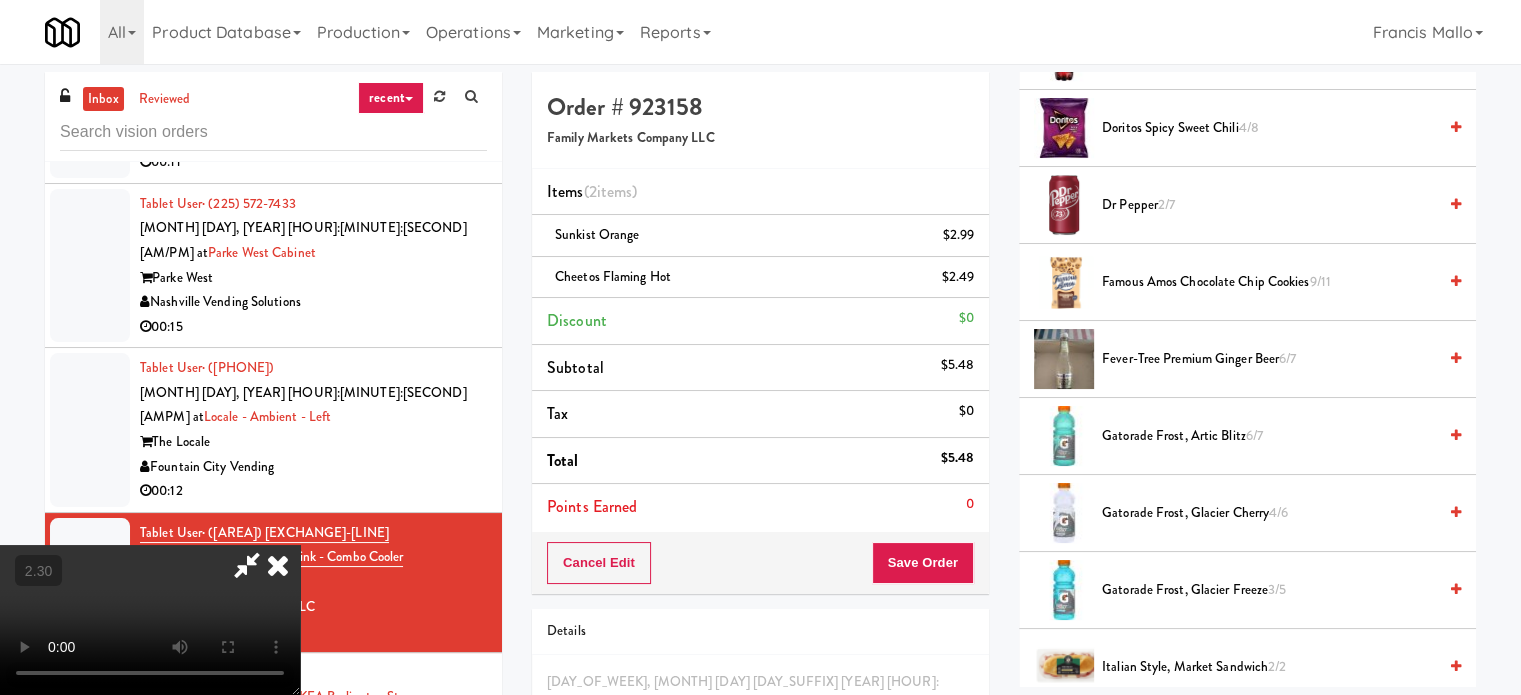 scroll, scrollTop: 1400, scrollLeft: 0, axis: vertical 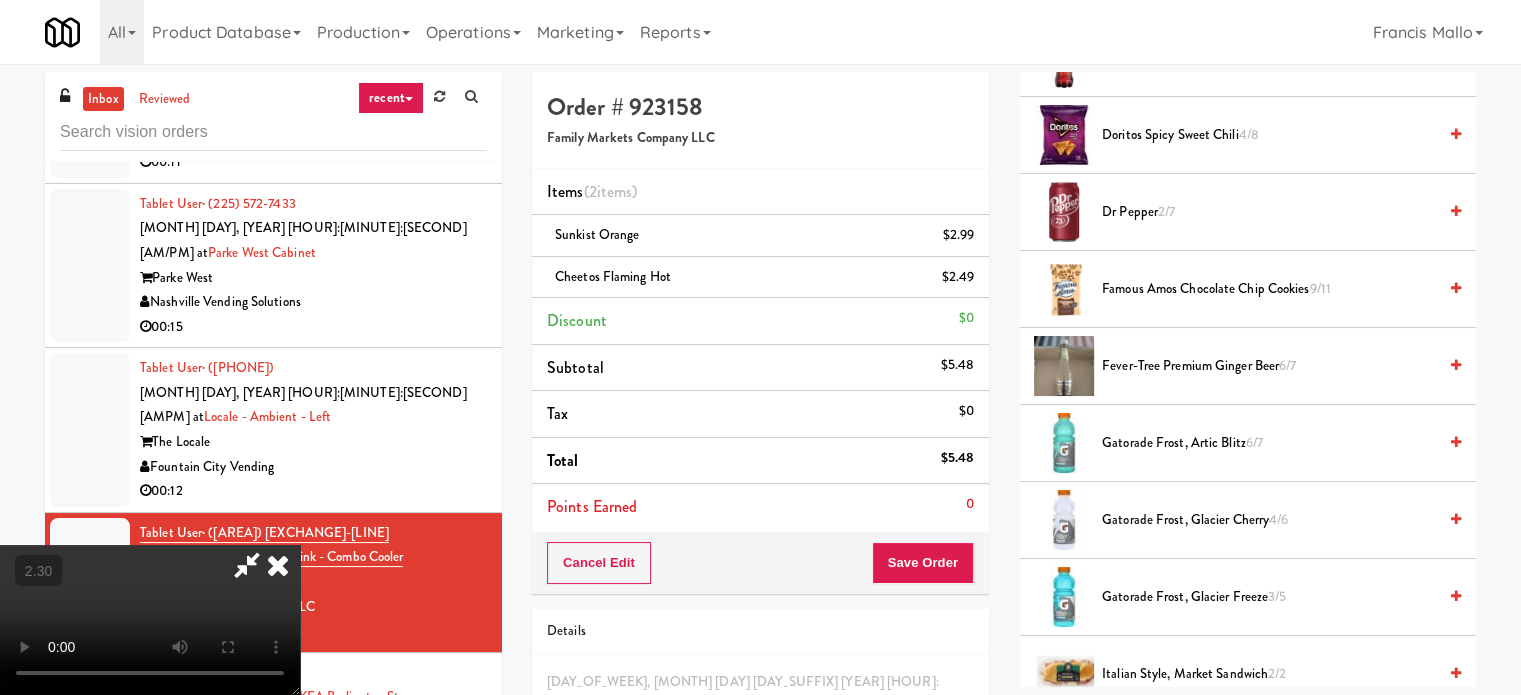 click on "Famous Amos Chocolate Chip Cookies  9/11" at bounding box center (1269, 289) 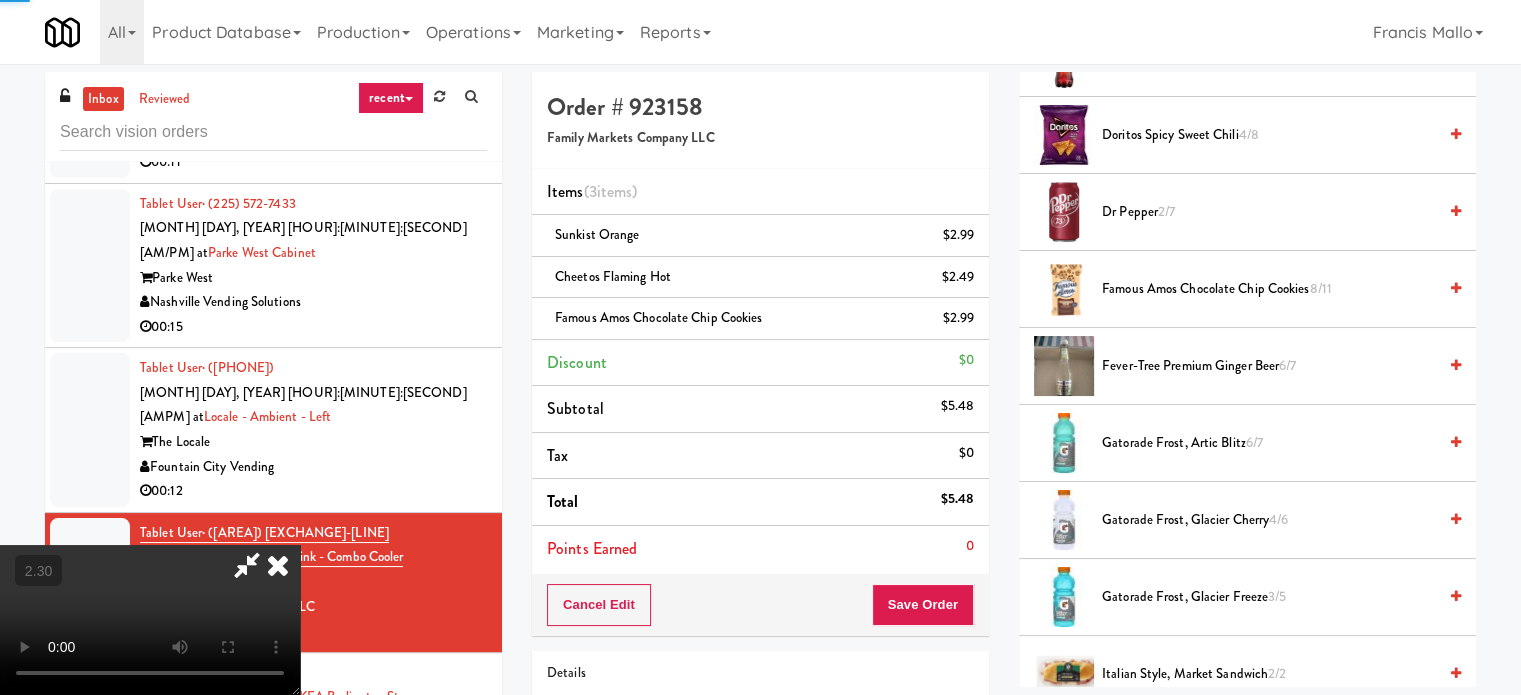 click at bounding box center (150, 620) 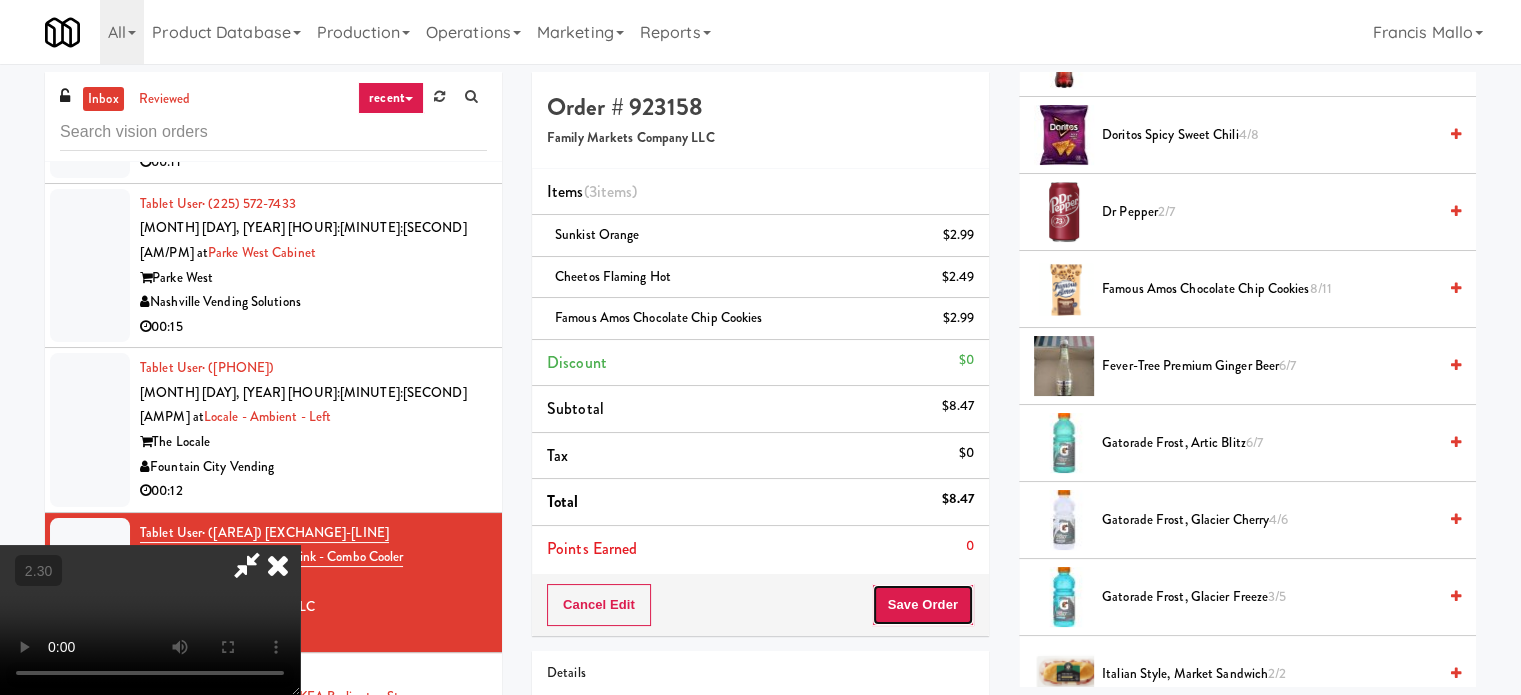click on "Save Order" at bounding box center [923, 605] 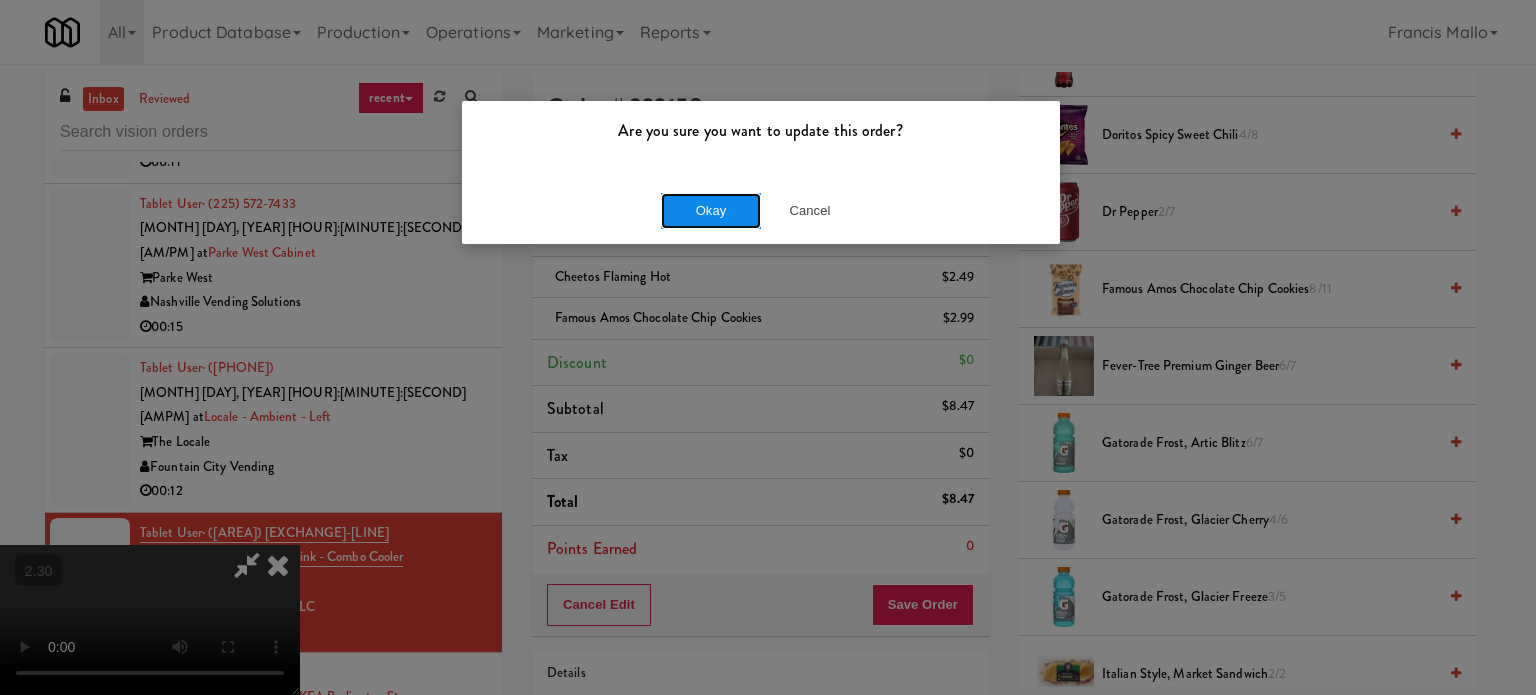 click on "Okay" at bounding box center (711, 211) 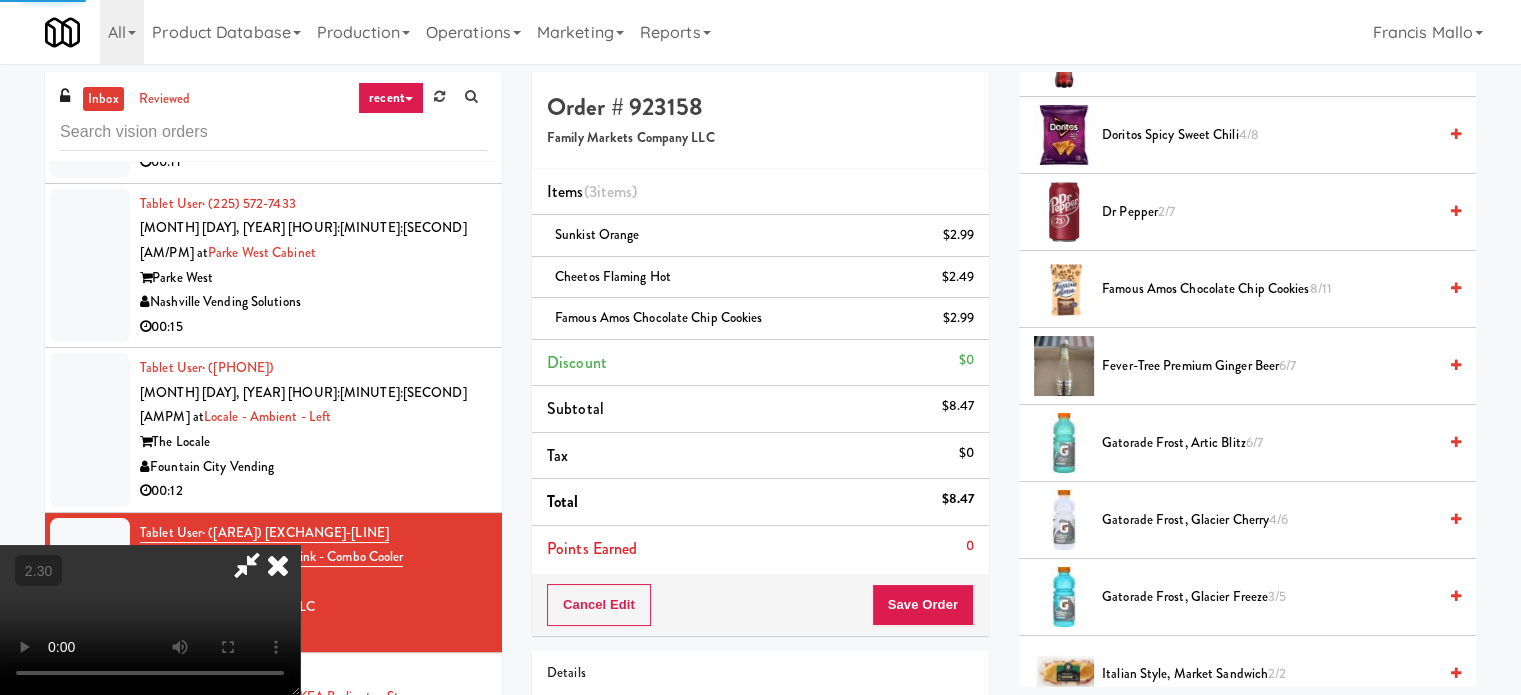 scroll, scrollTop: 187, scrollLeft: 0, axis: vertical 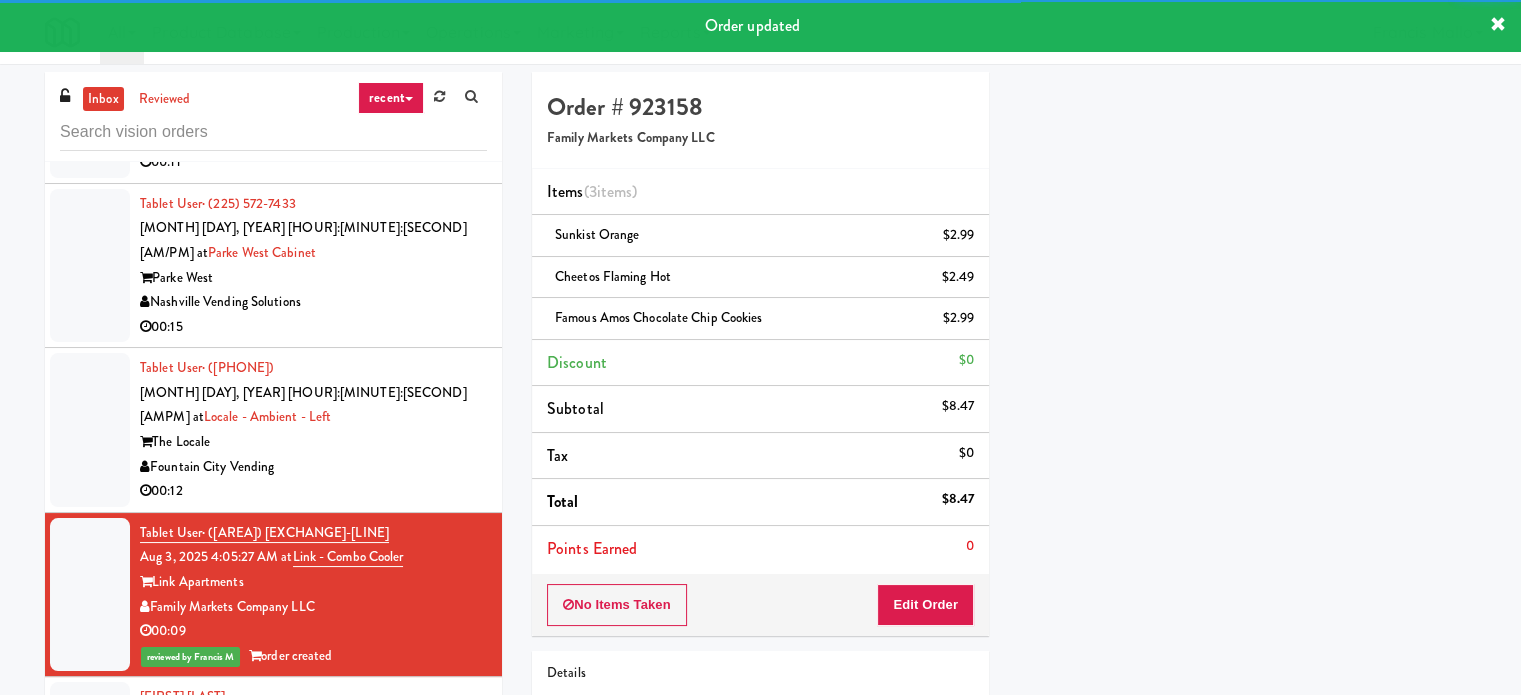 click on "00:12" at bounding box center [313, 491] 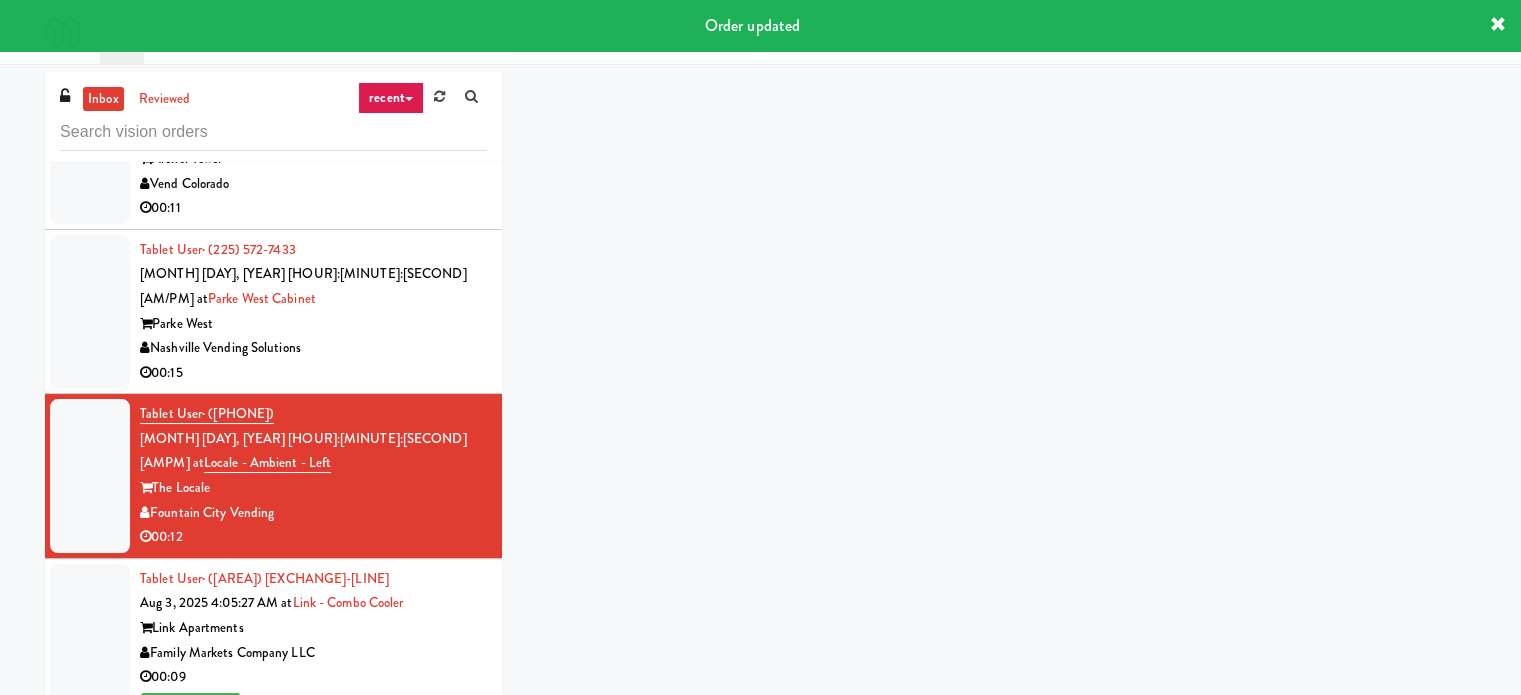 scroll, scrollTop: 11000, scrollLeft: 0, axis: vertical 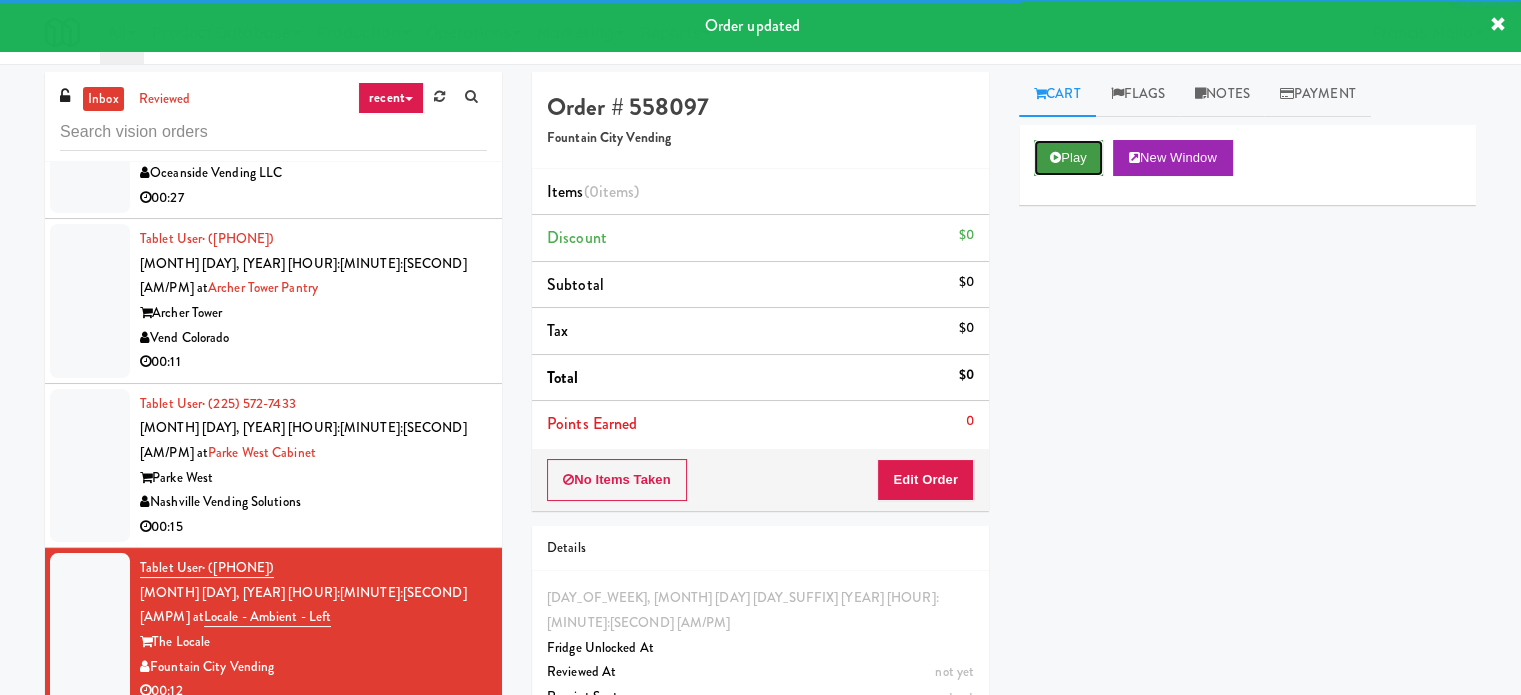 click on "Play" at bounding box center (1068, 158) 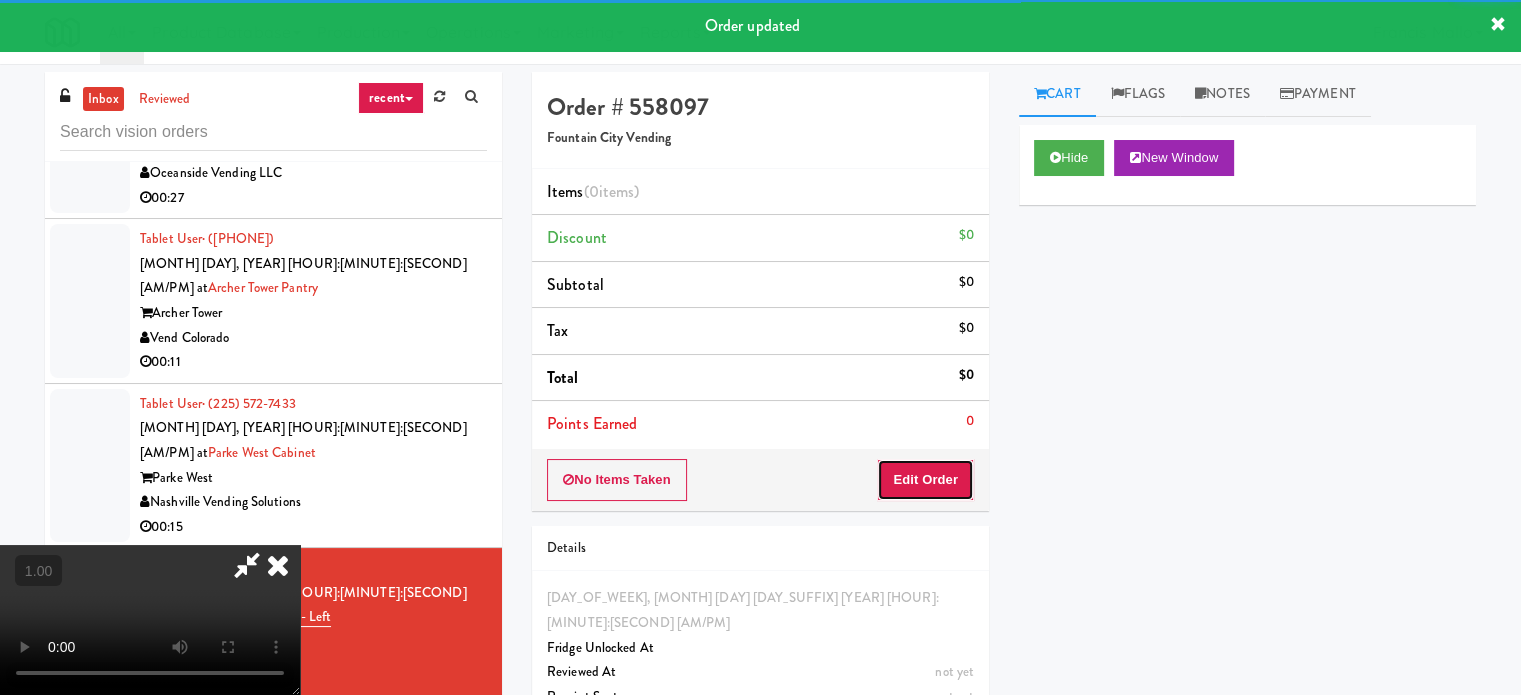 click on "Edit Order" at bounding box center (925, 480) 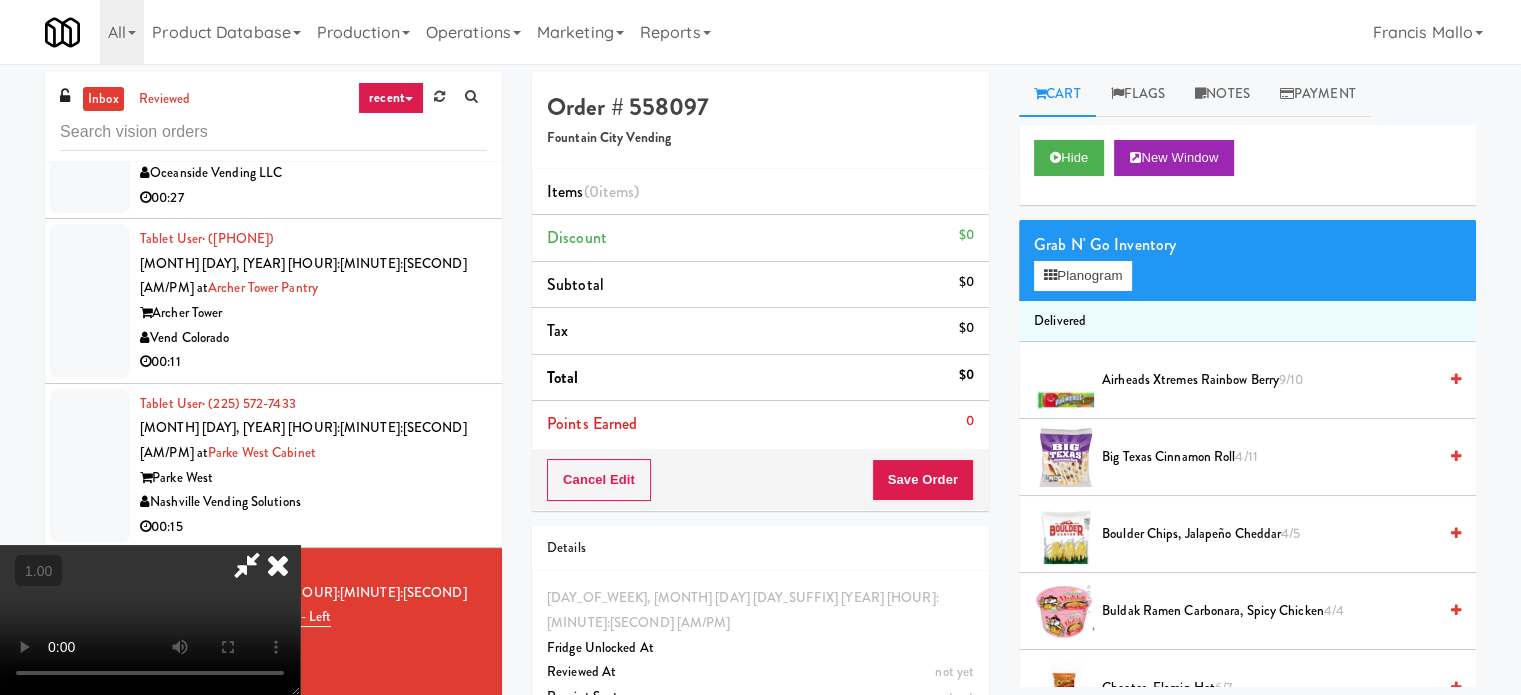 scroll, scrollTop: 316, scrollLeft: 0, axis: vertical 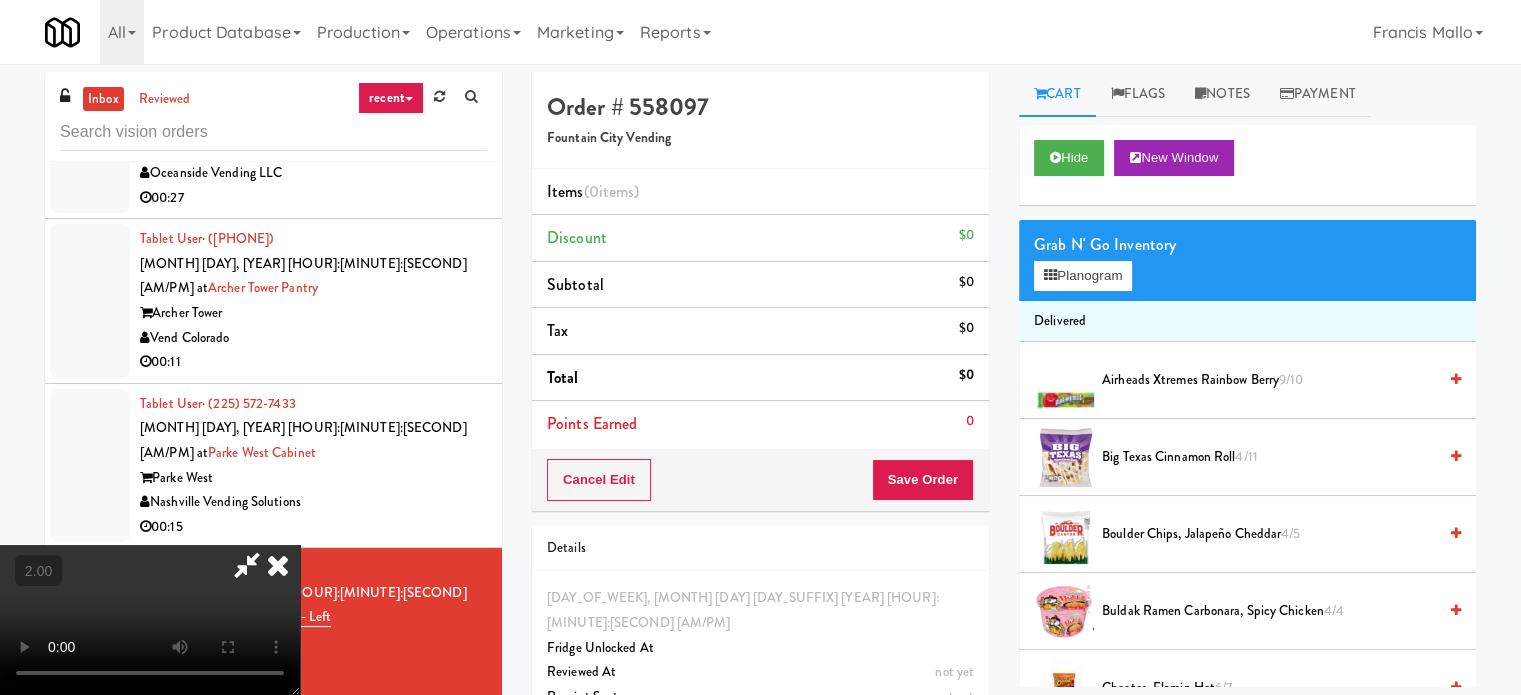 click at bounding box center [150, 620] 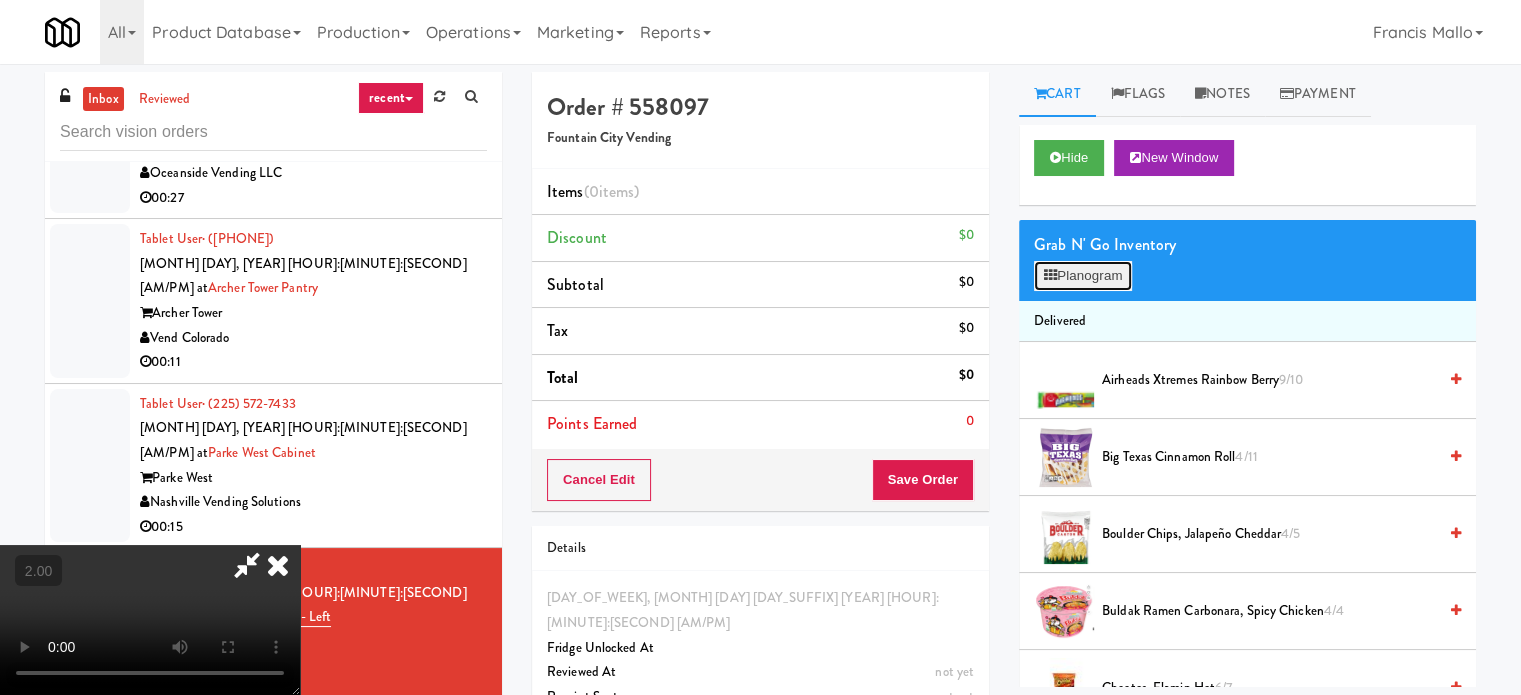 drag, startPoint x: 1086, startPoint y: 271, endPoint x: 606, endPoint y: 403, distance: 497.81924 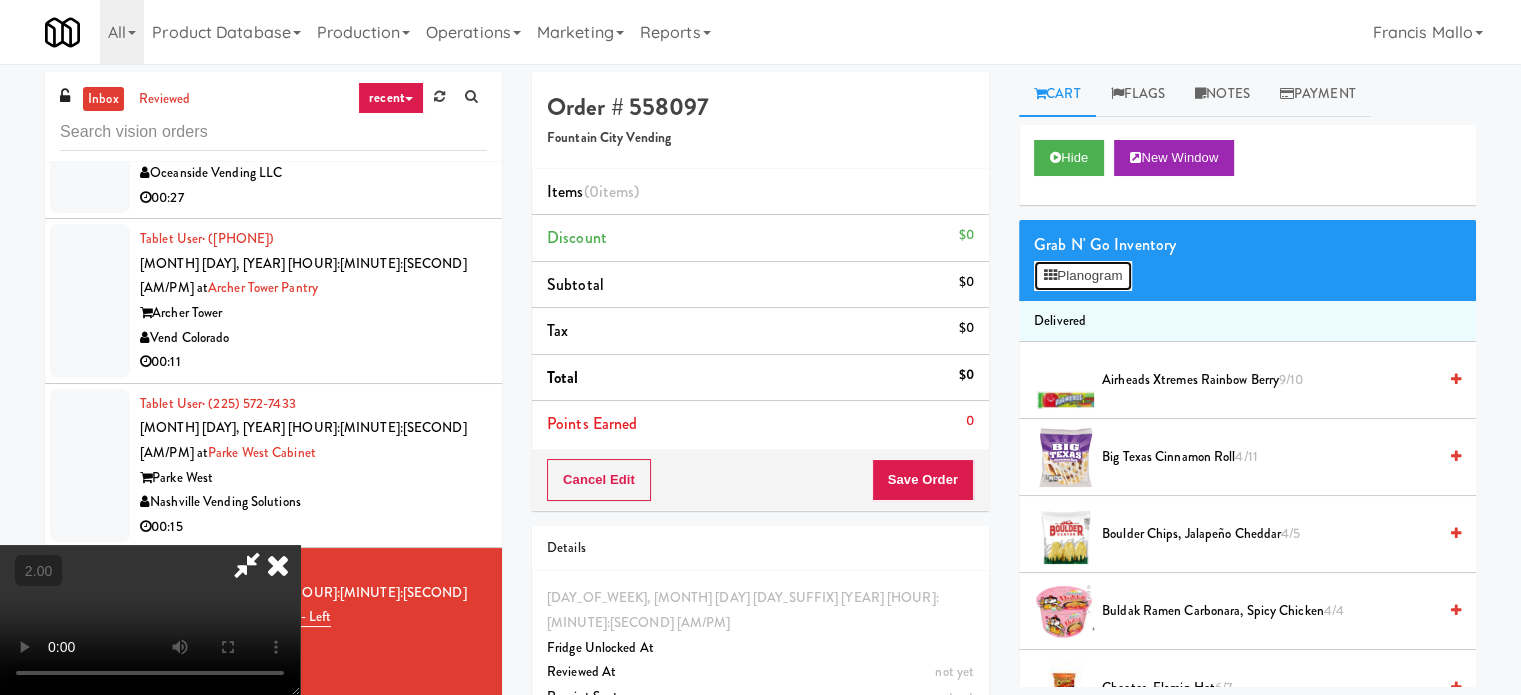 click on "Planogram" at bounding box center (1083, 276) 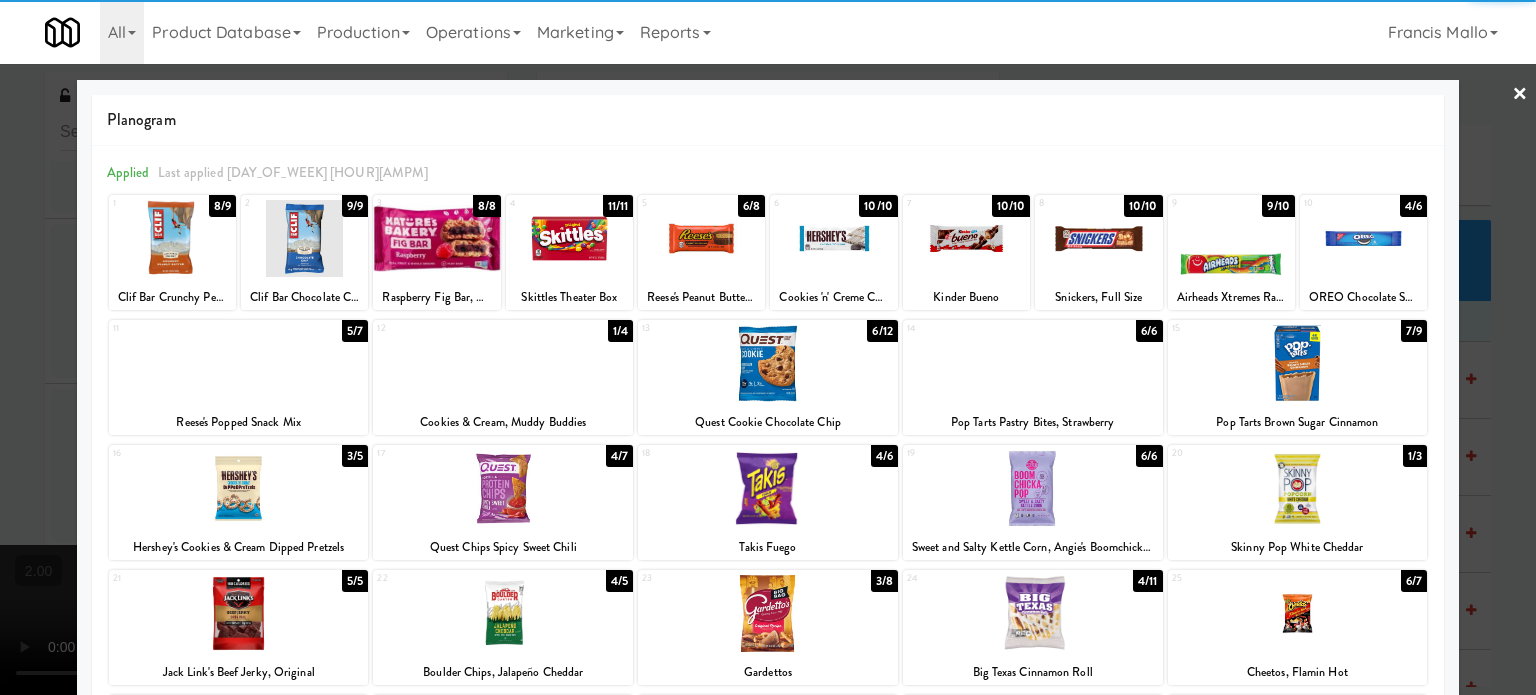 click at bounding box center [768, 363] 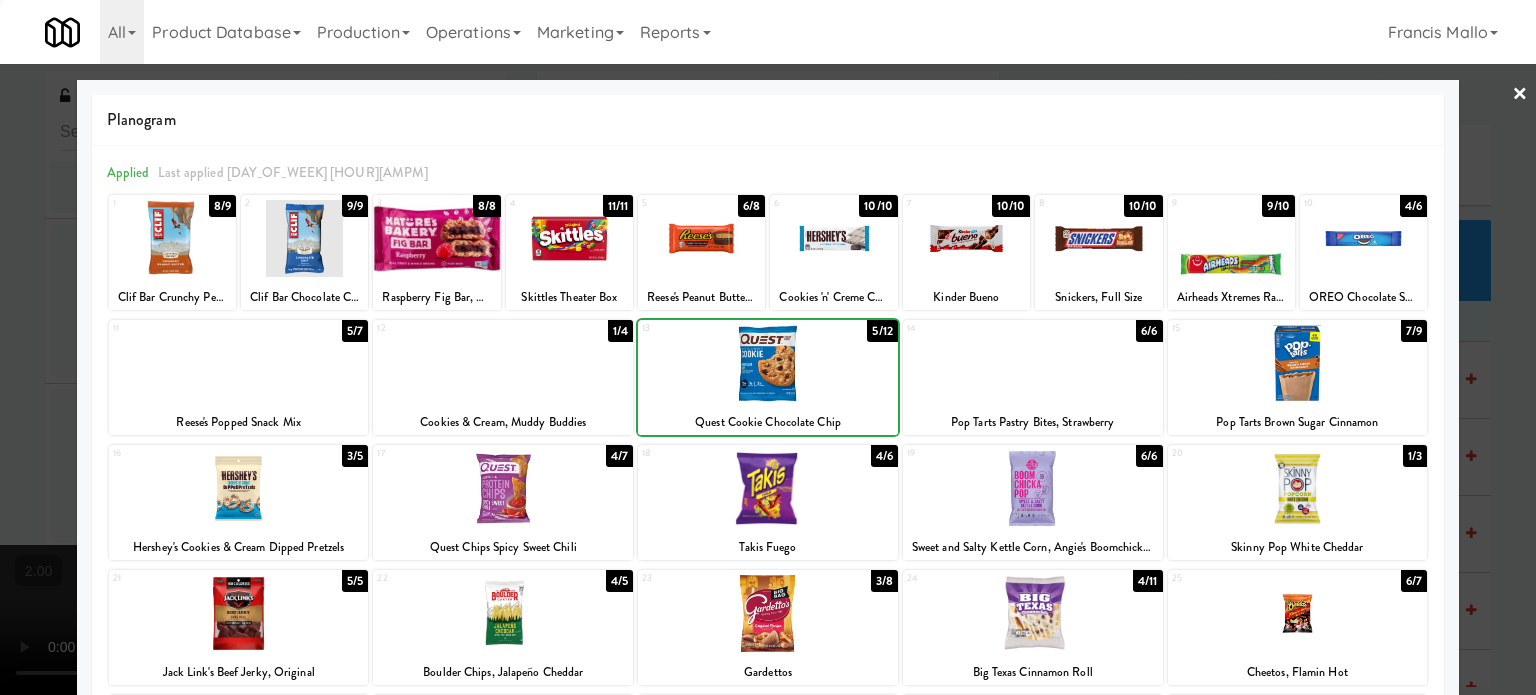 click at bounding box center (768, 363) 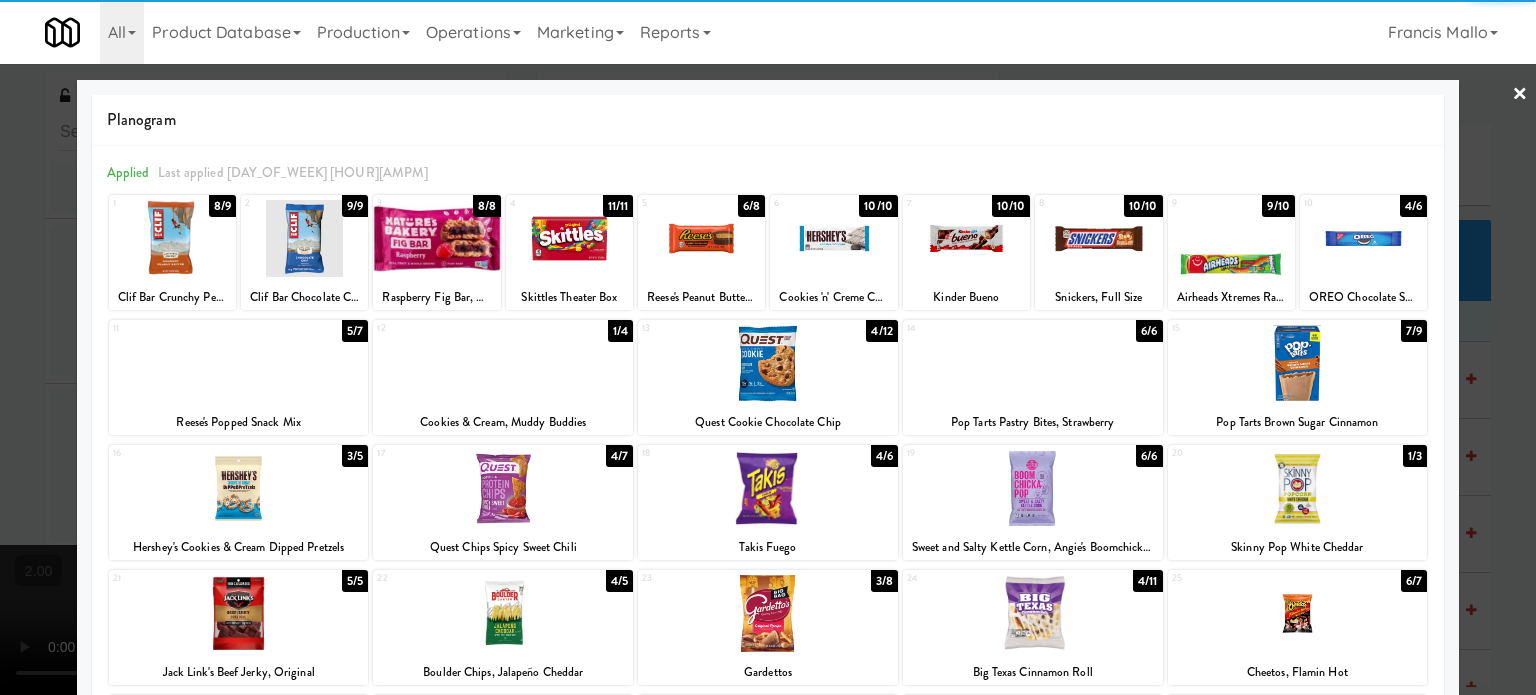 click at bounding box center (768, 347) 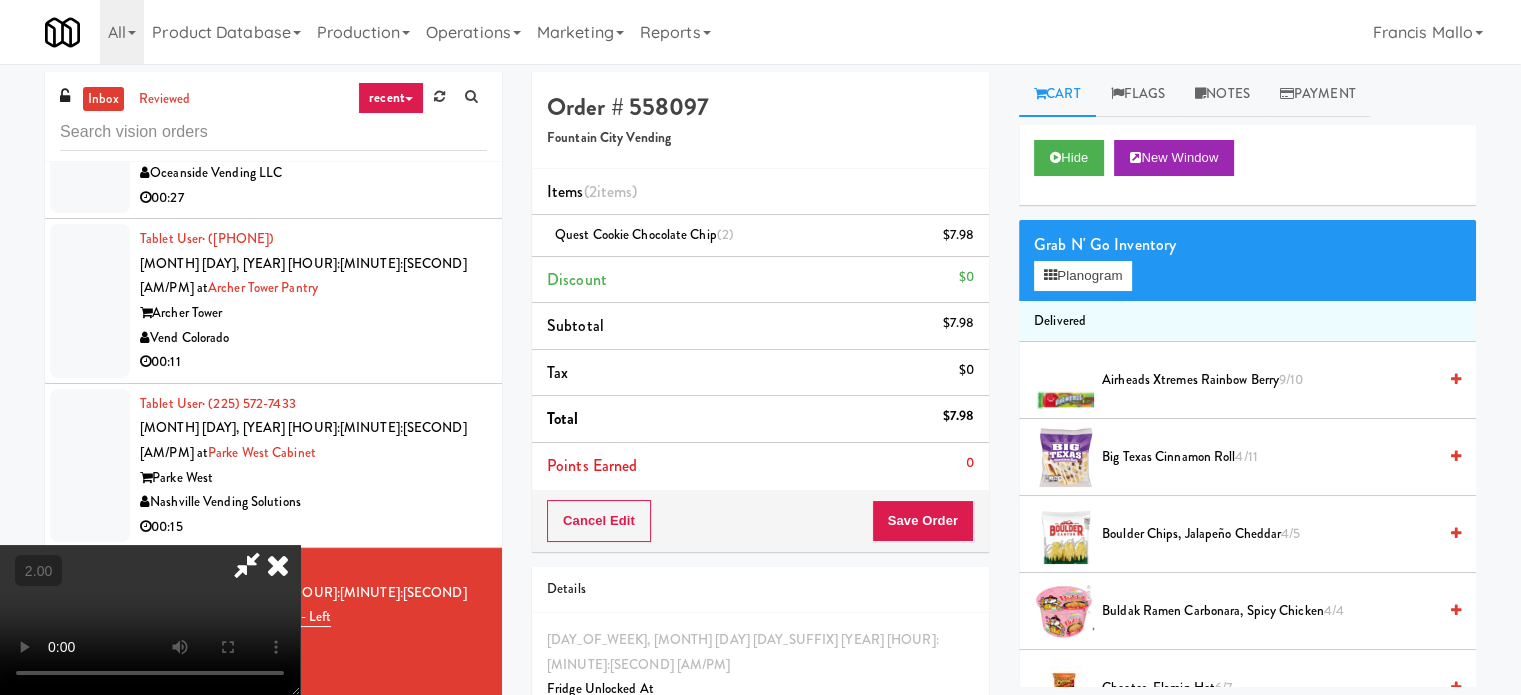 drag, startPoint x: 612, startPoint y: 407, endPoint x: 633, endPoint y: 422, distance: 25.806976 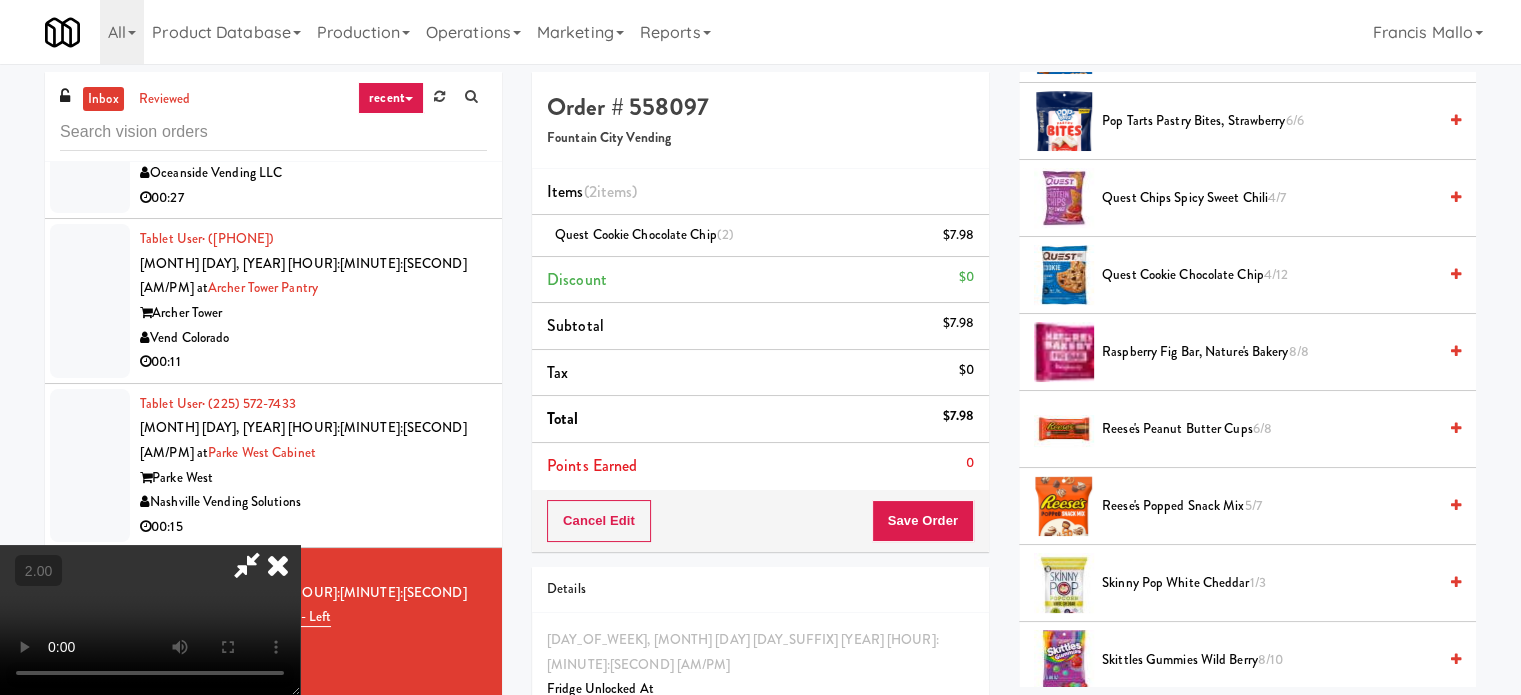 scroll, scrollTop: 1600, scrollLeft: 0, axis: vertical 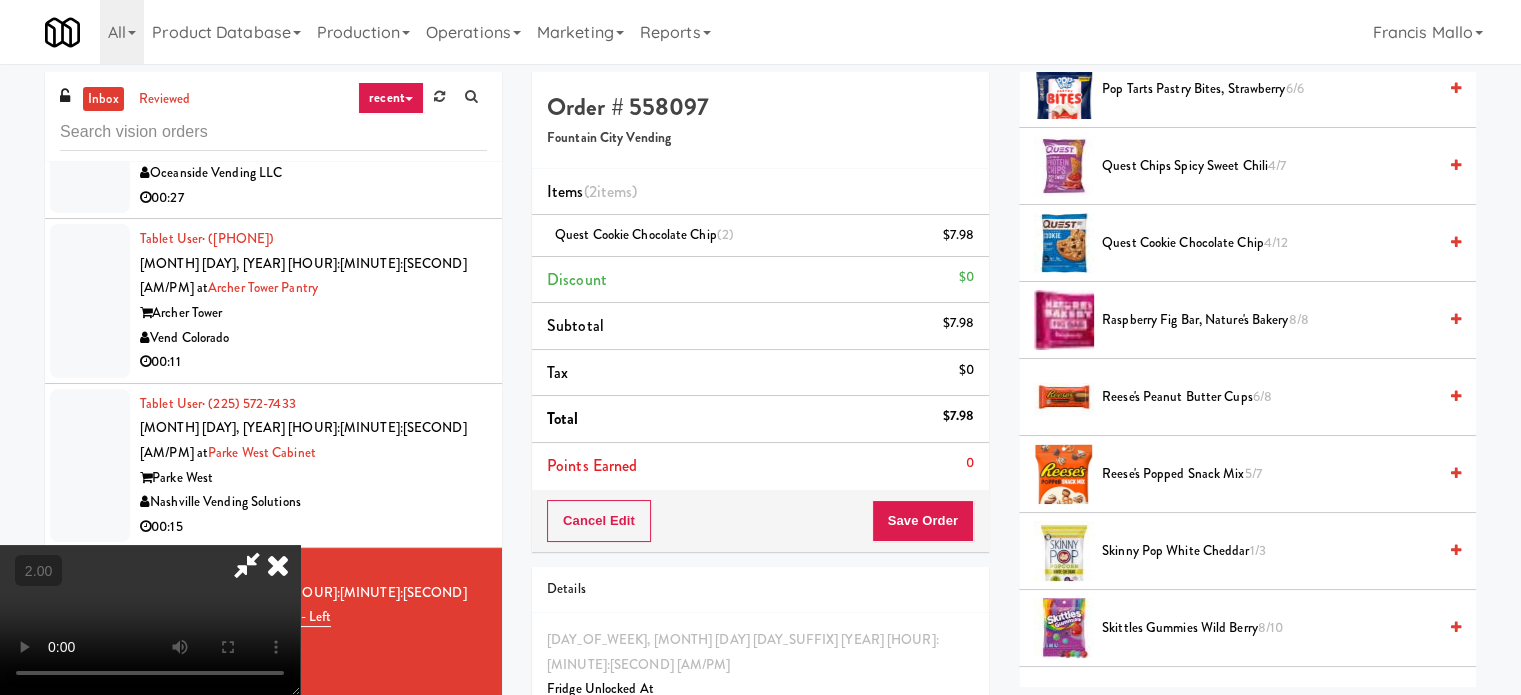 drag, startPoint x: 1216, startPoint y: 388, endPoint x: 865, endPoint y: 423, distance: 352.7407 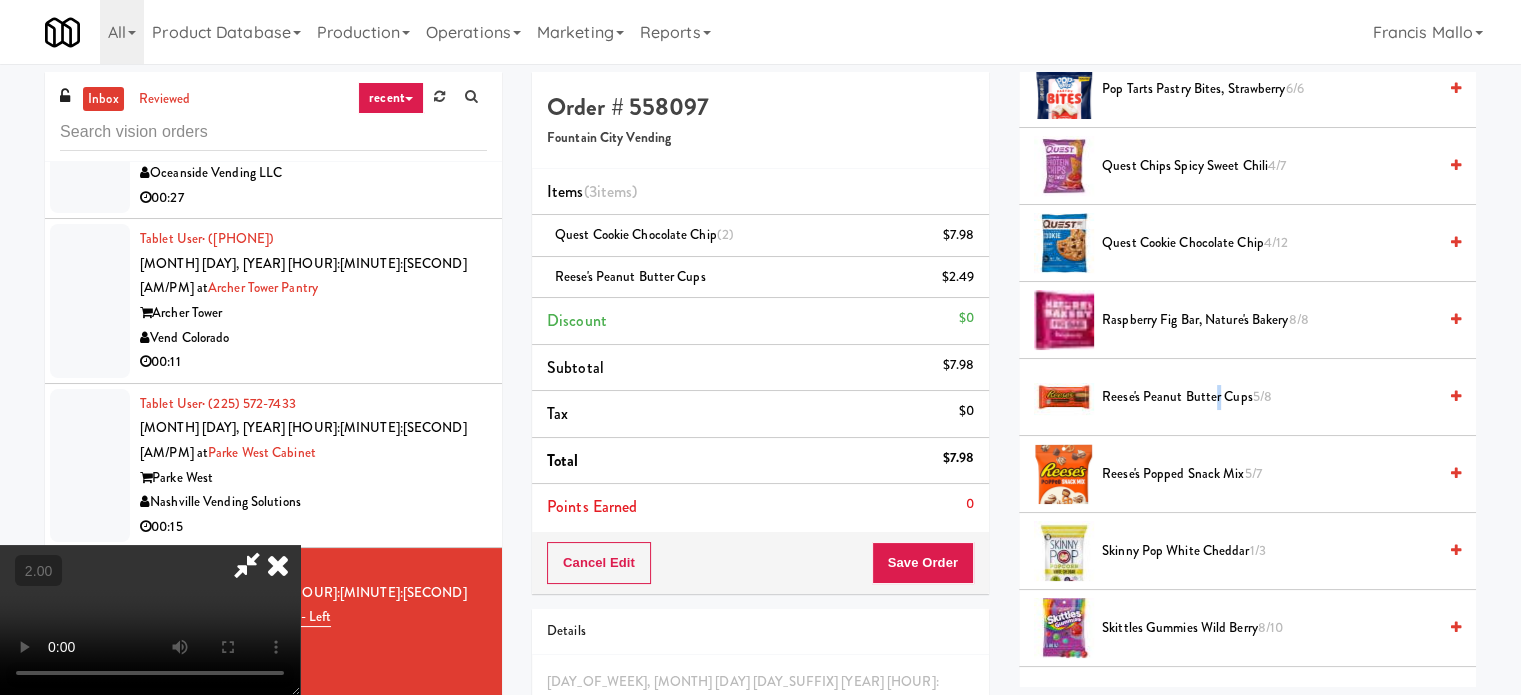 click at bounding box center (150, 620) 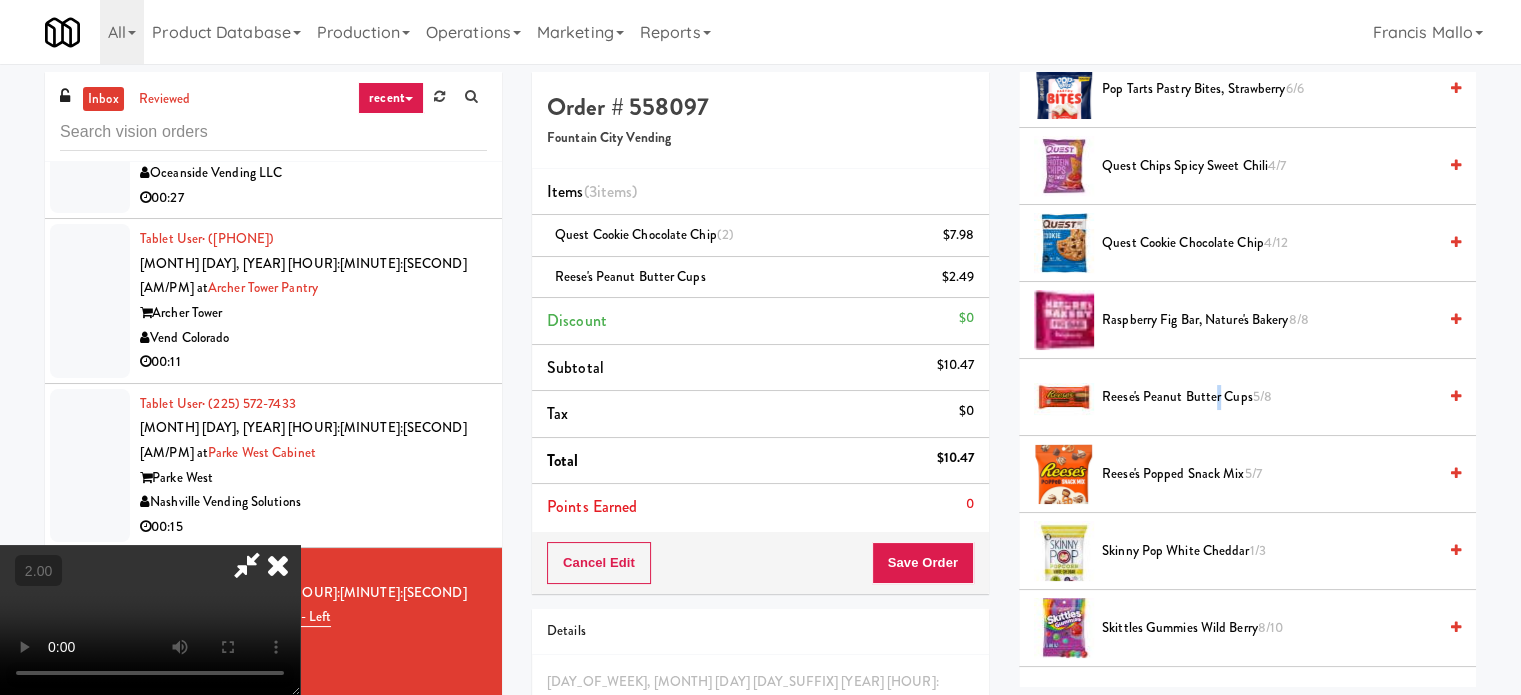 drag, startPoint x: 682, startPoint y: 503, endPoint x: 707, endPoint y: 516, distance: 28.178005 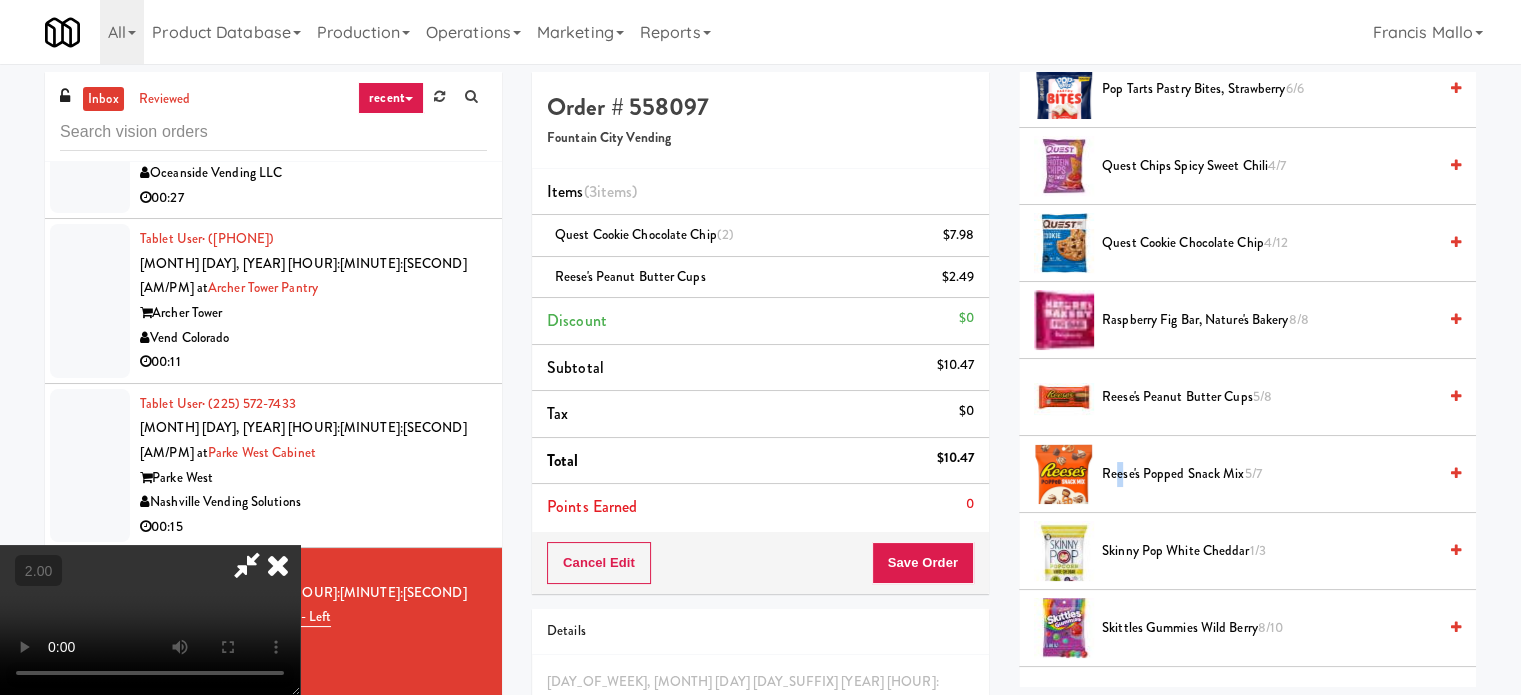 click on "Reese's Popped Snack Mix  5/7" at bounding box center [1269, 474] 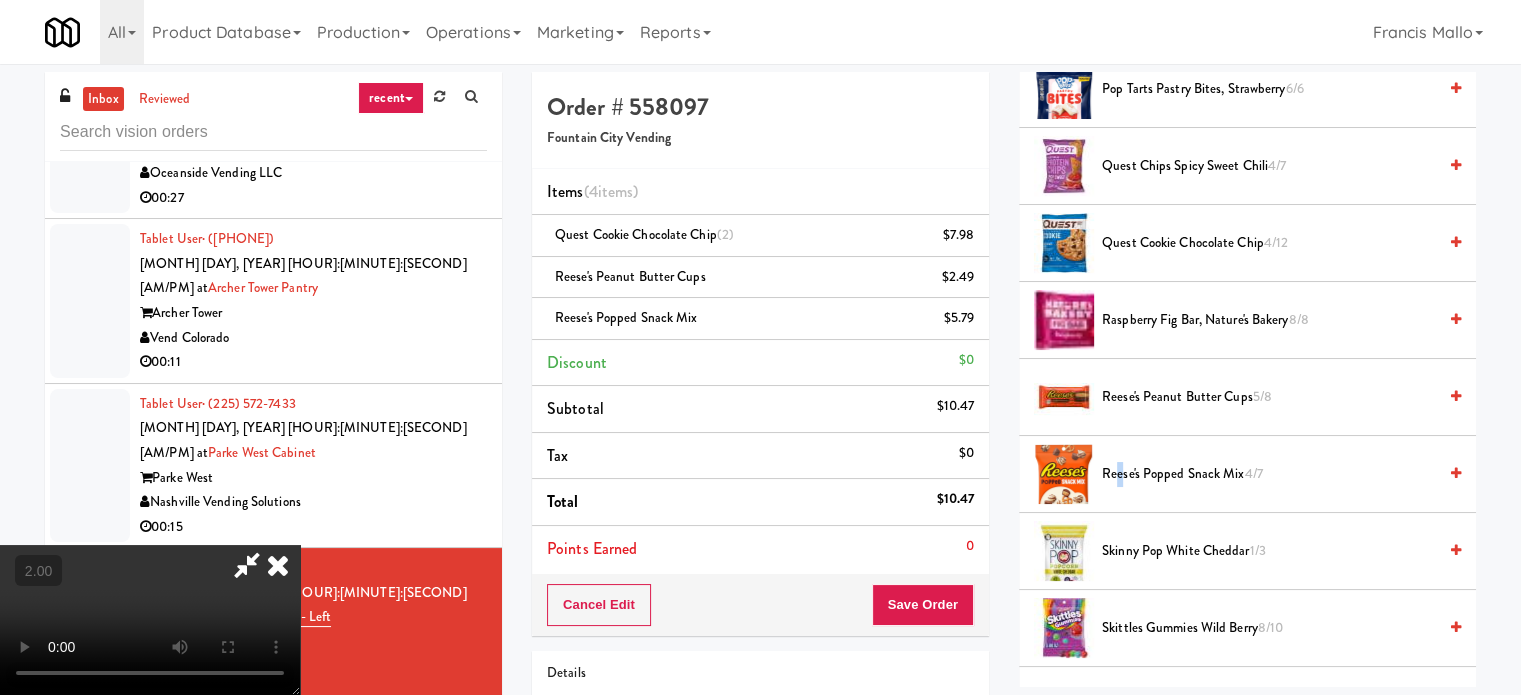 drag, startPoint x: 629, startPoint y: 499, endPoint x: 683, endPoint y: 503, distance: 54.147945 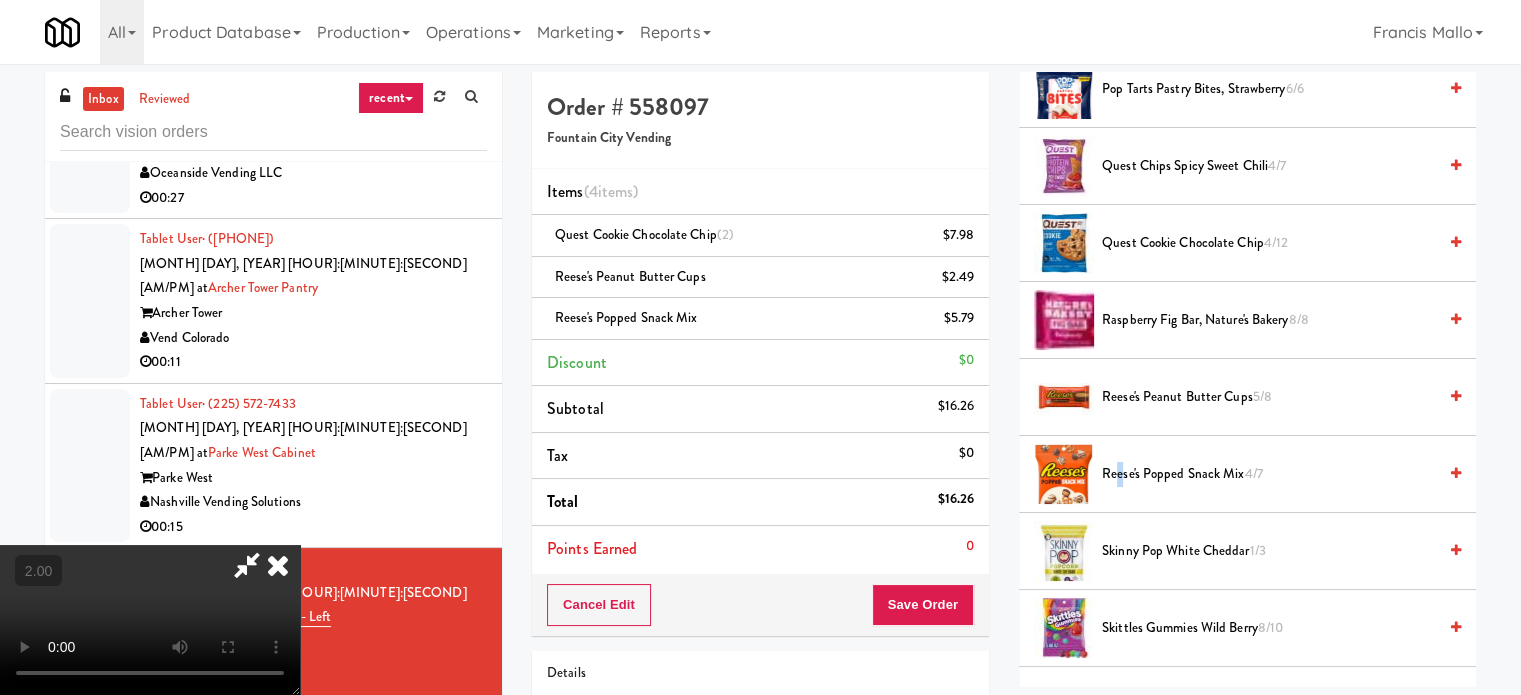 click at bounding box center (150, 620) 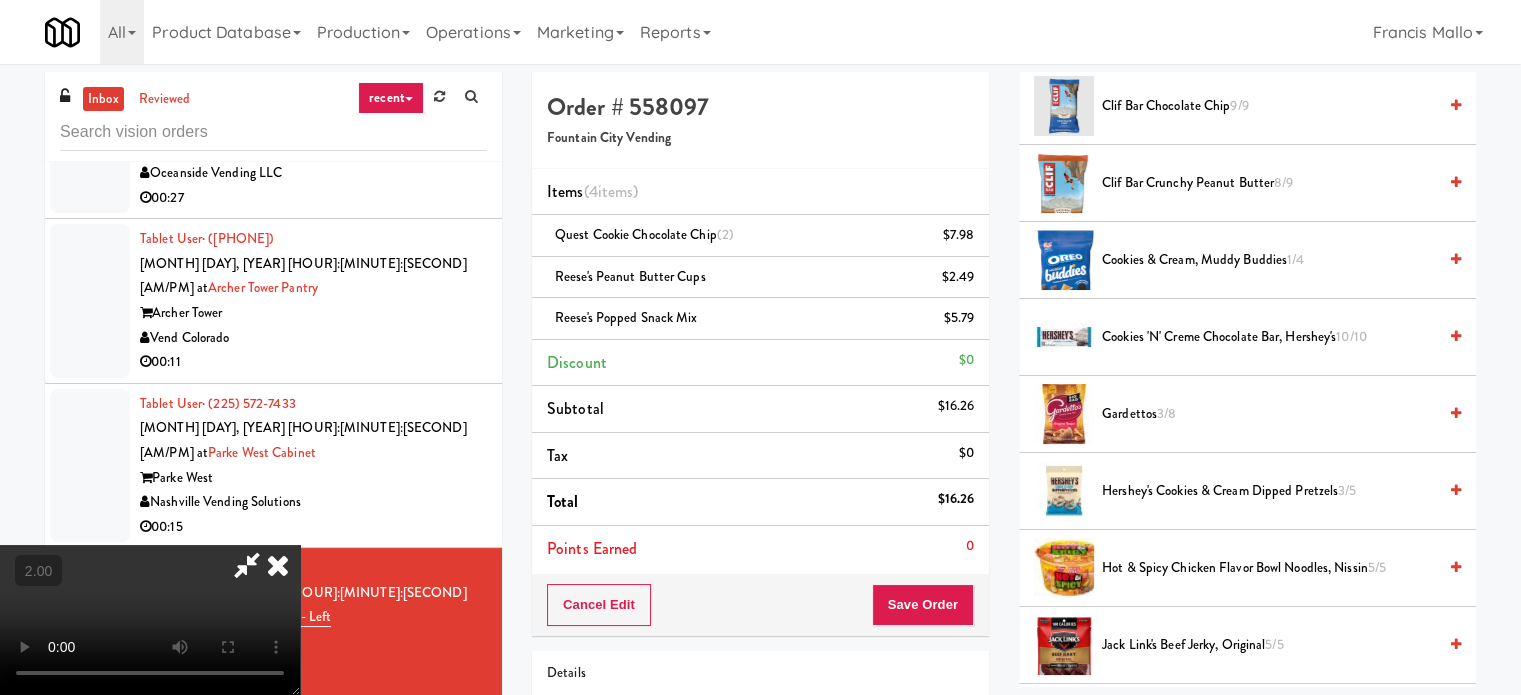 scroll, scrollTop: 600, scrollLeft: 0, axis: vertical 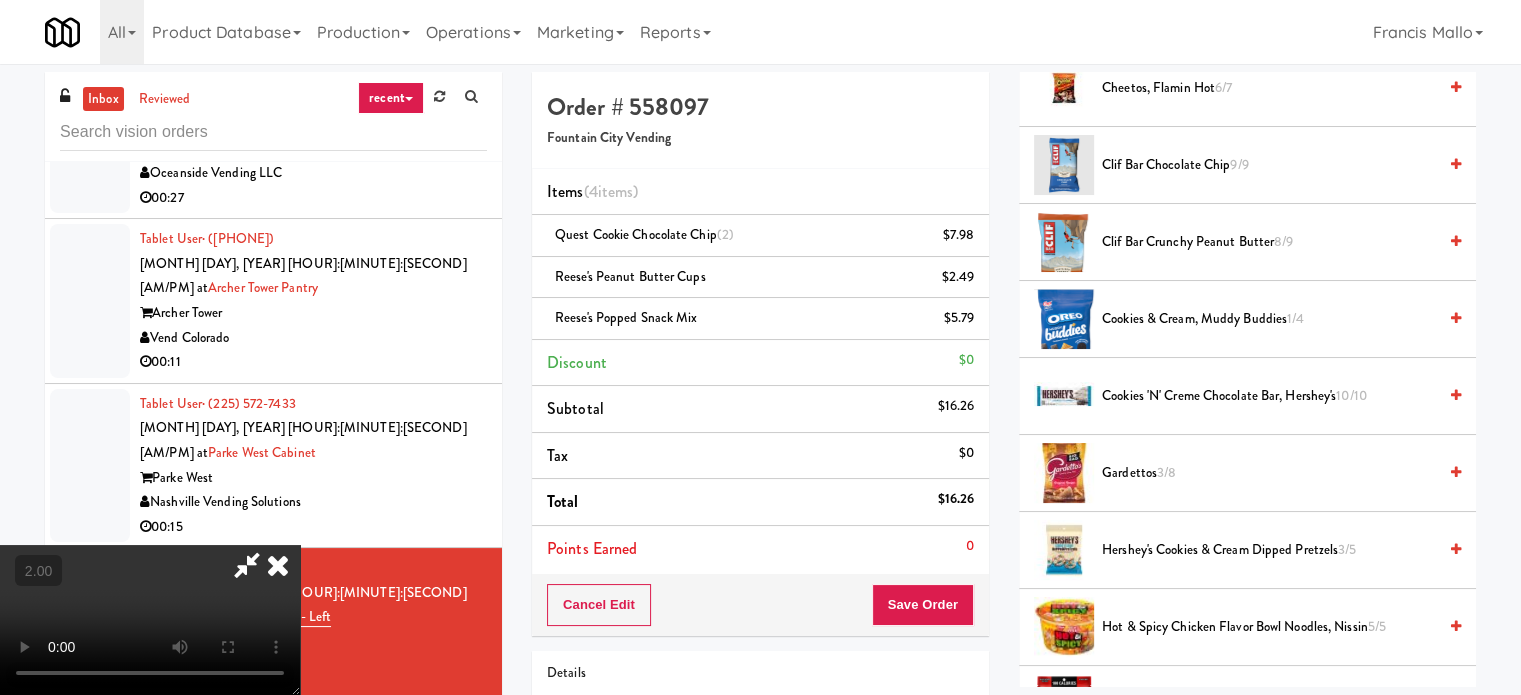 click on "3/8" at bounding box center [1166, 472] 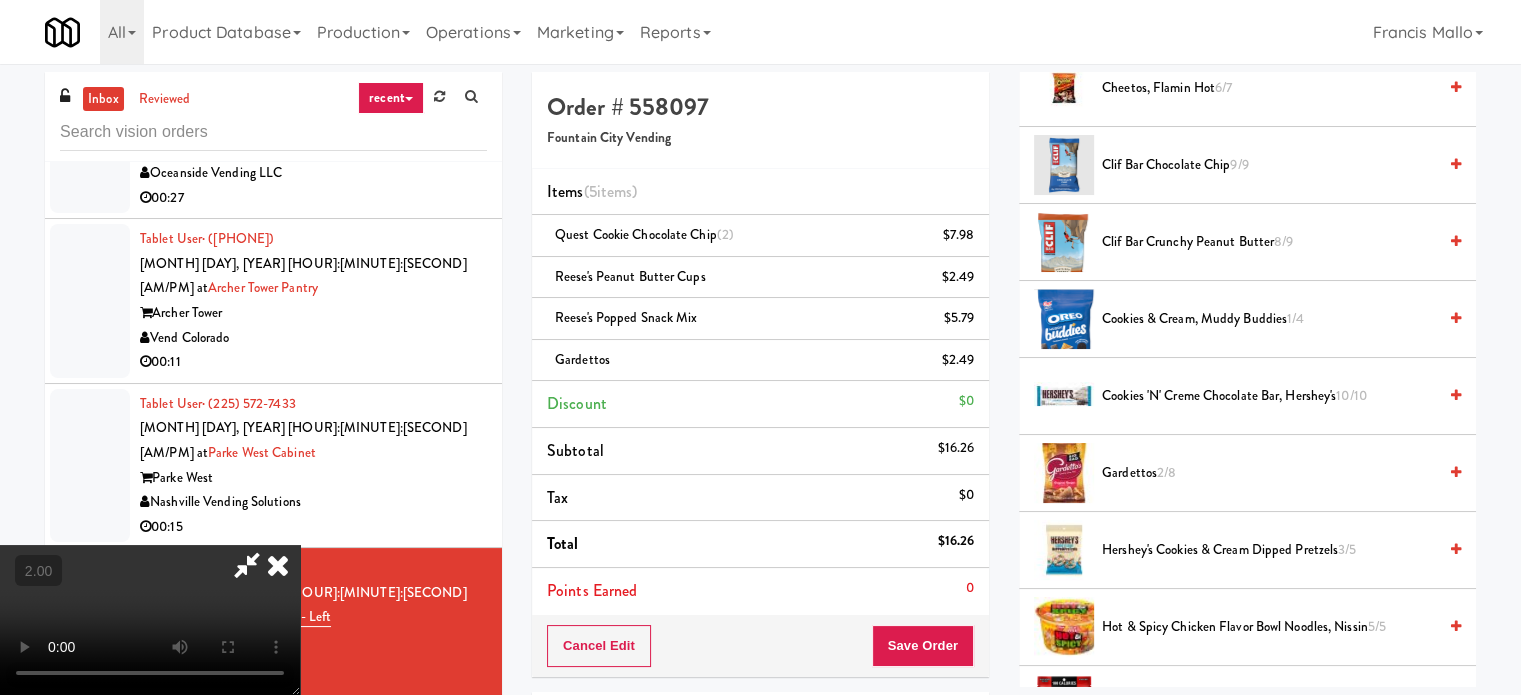 click on "2/8" at bounding box center (1166, 472) 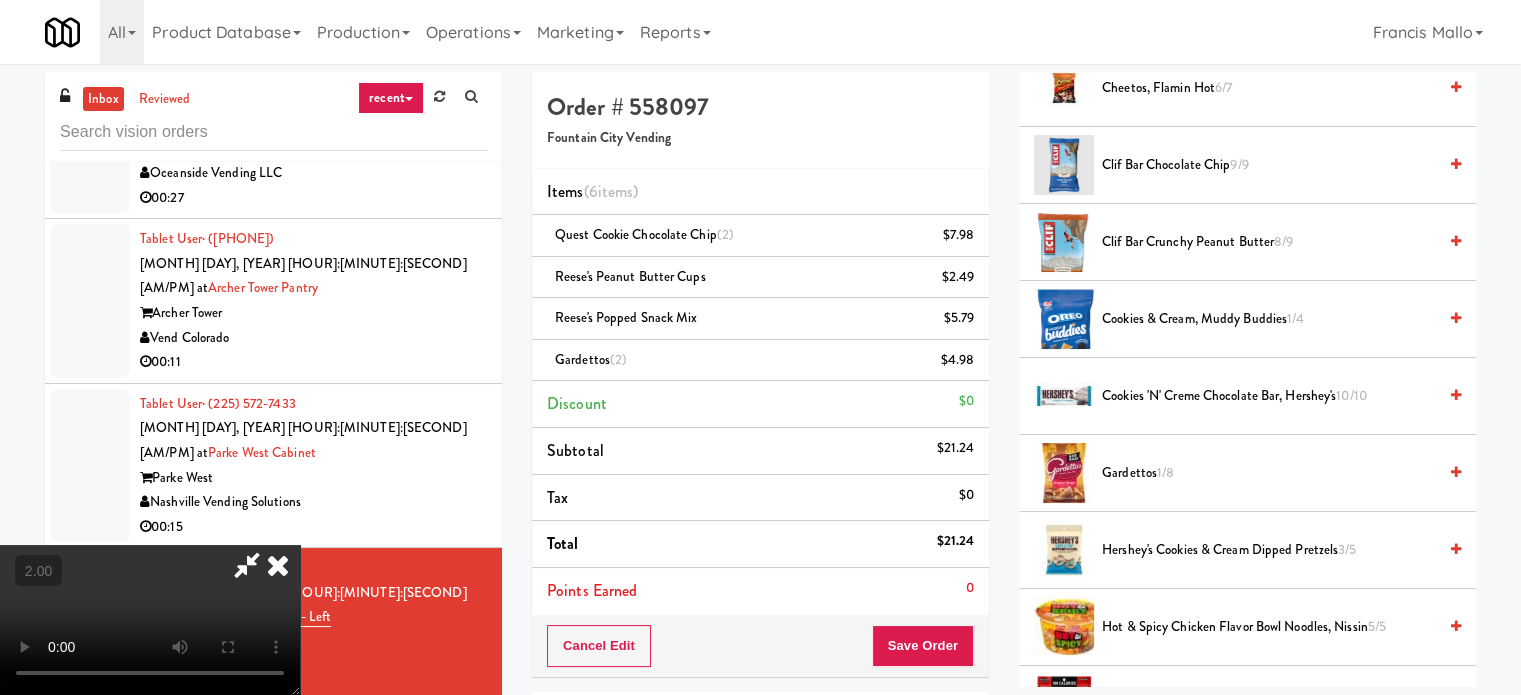 click on "Gardettos  1/8" at bounding box center (1269, 473) 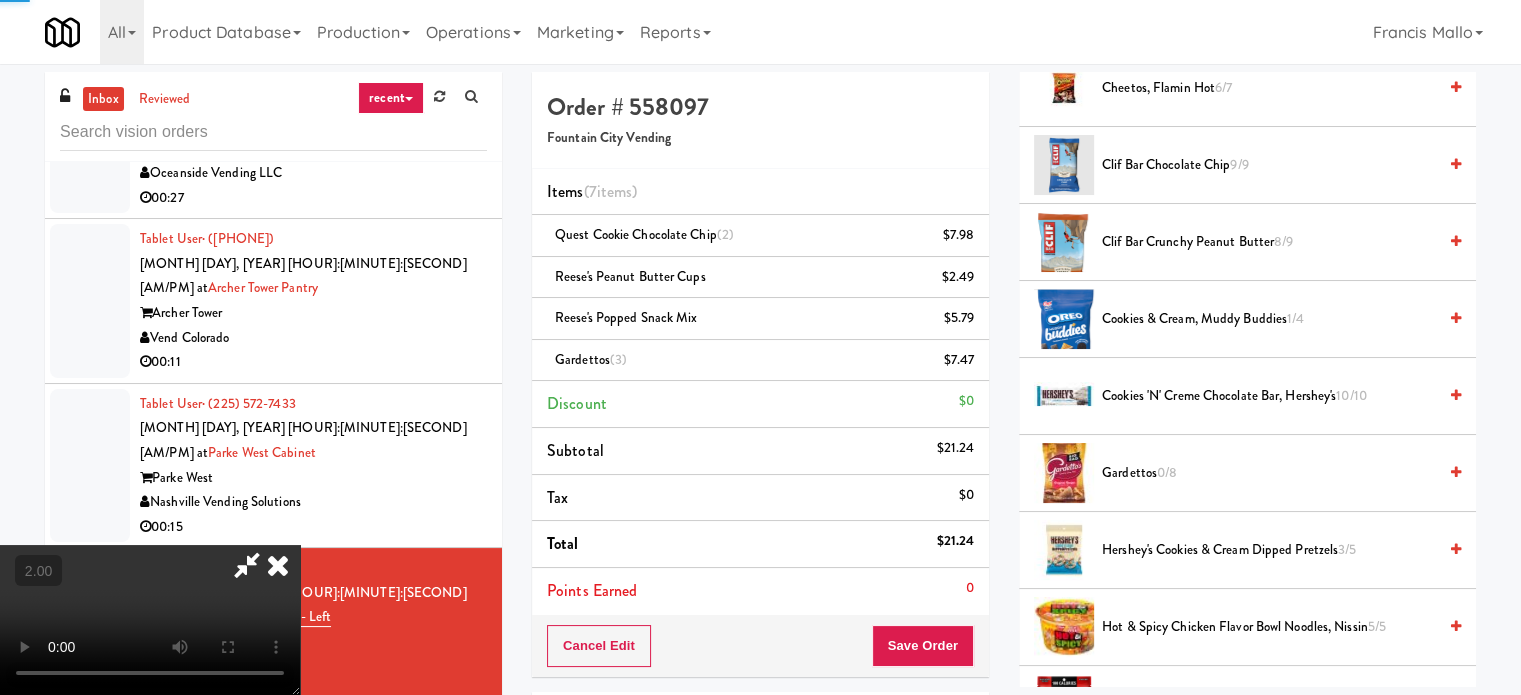 click at bounding box center [150, 620] 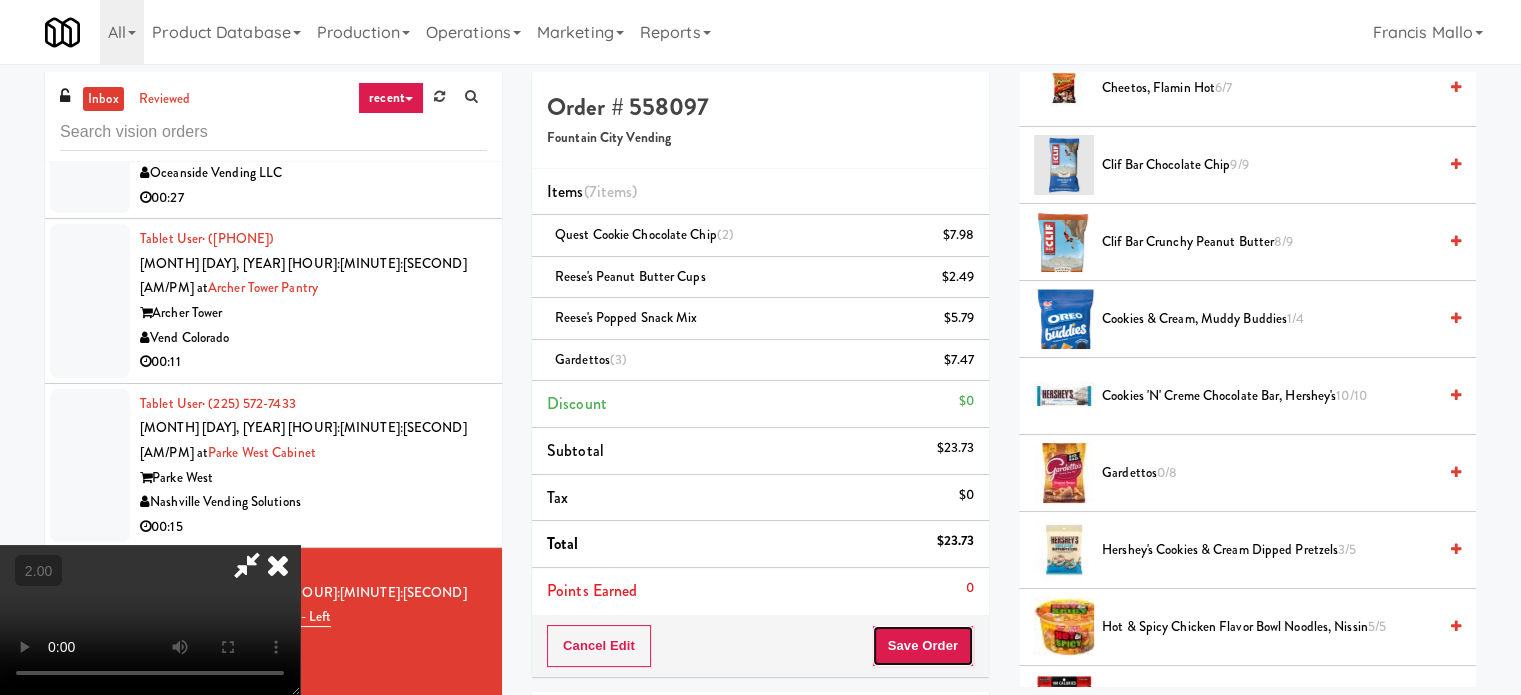 drag, startPoint x: 953, startPoint y: 639, endPoint x: 816, endPoint y: 439, distance: 242.42319 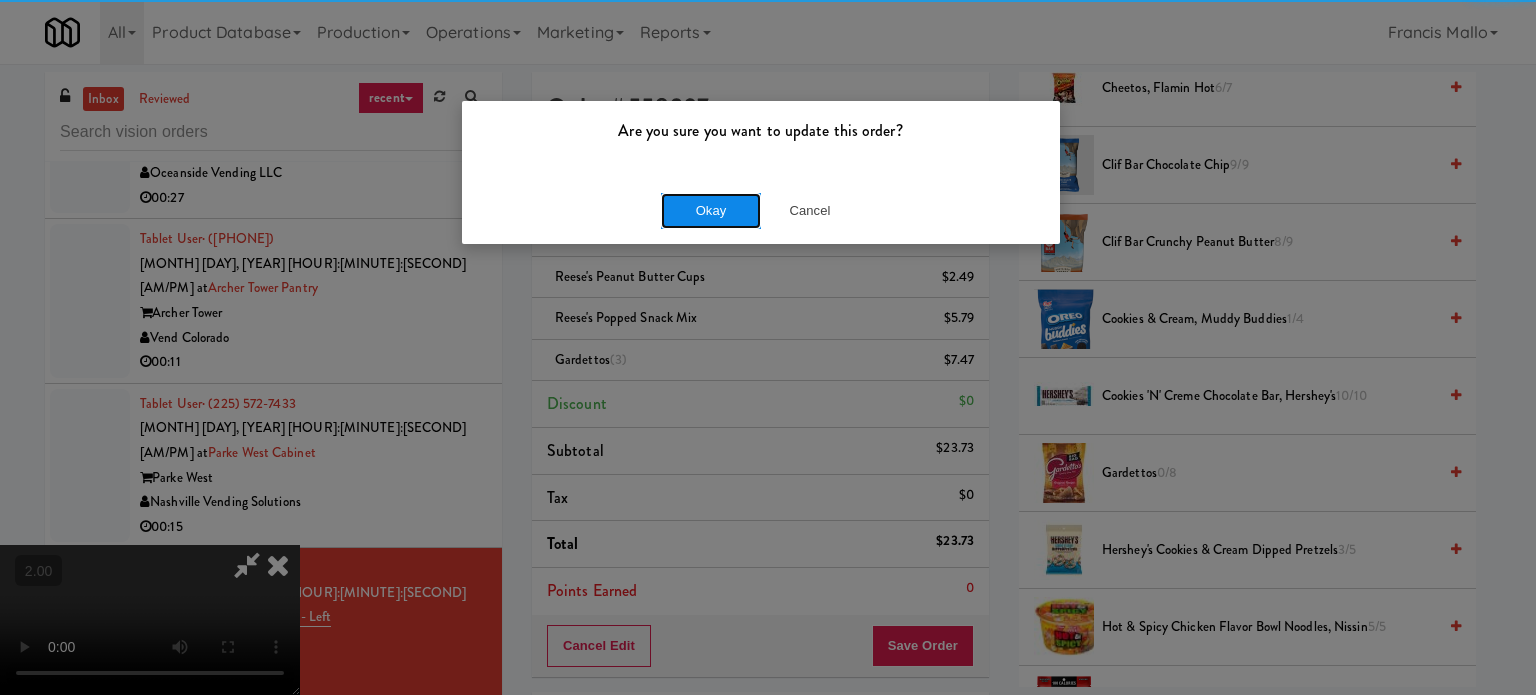 click on "Okay" at bounding box center [711, 211] 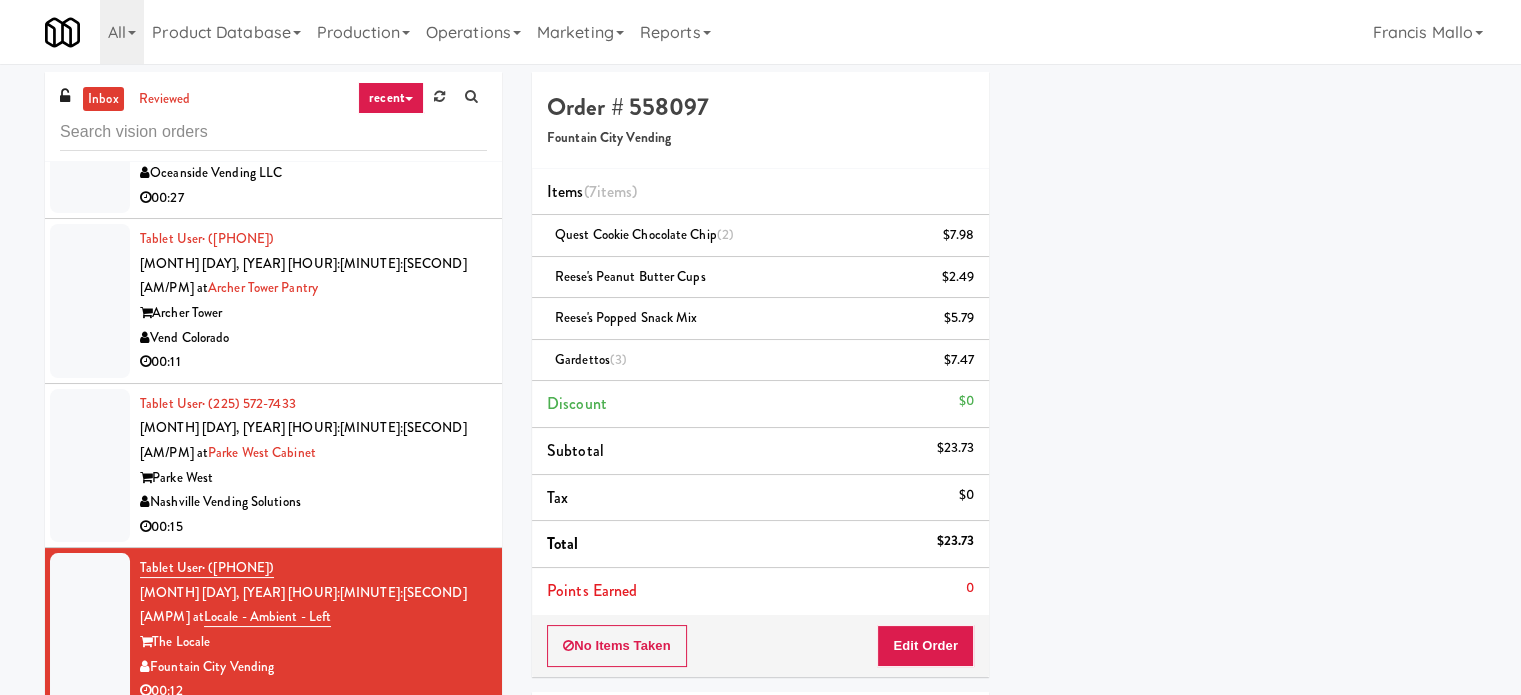 scroll, scrollTop: 187, scrollLeft: 0, axis: vertical 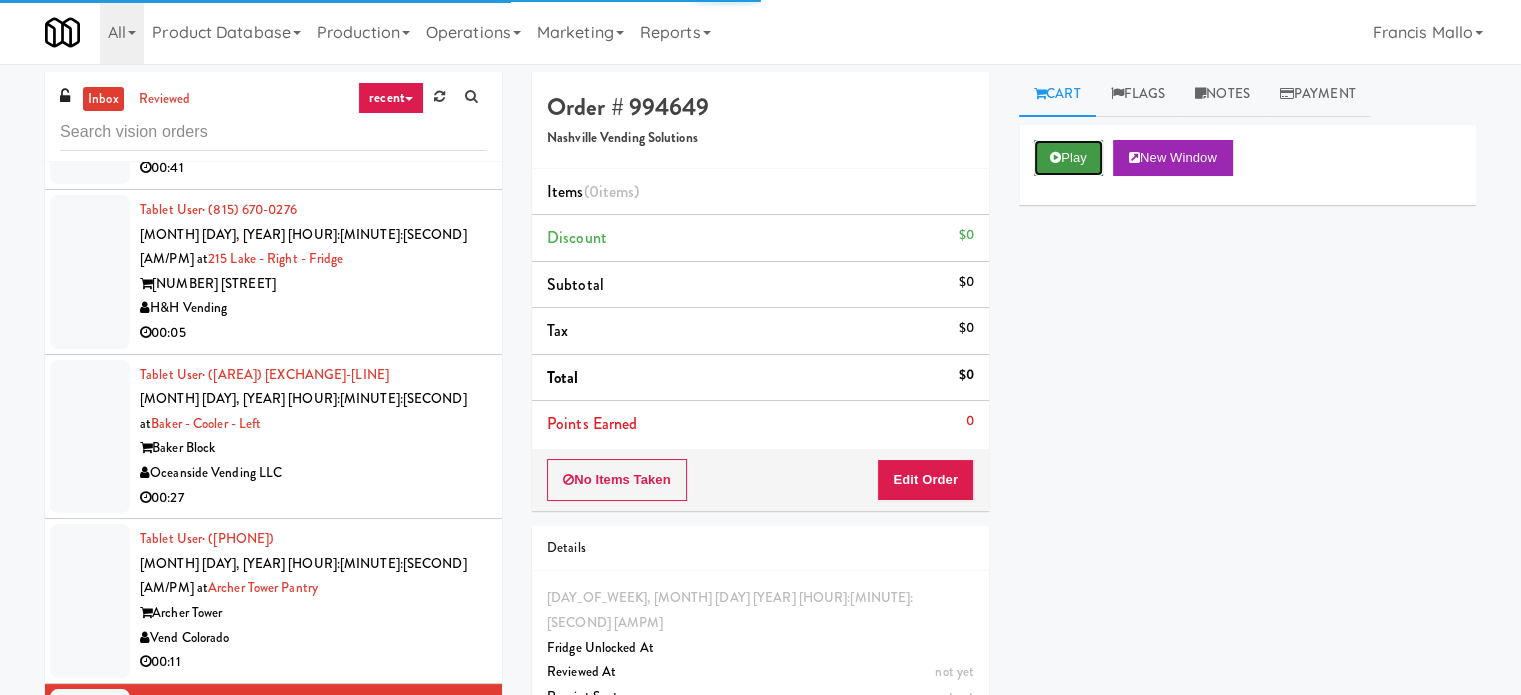 click on "Play" at bounding box center [1068, 158] 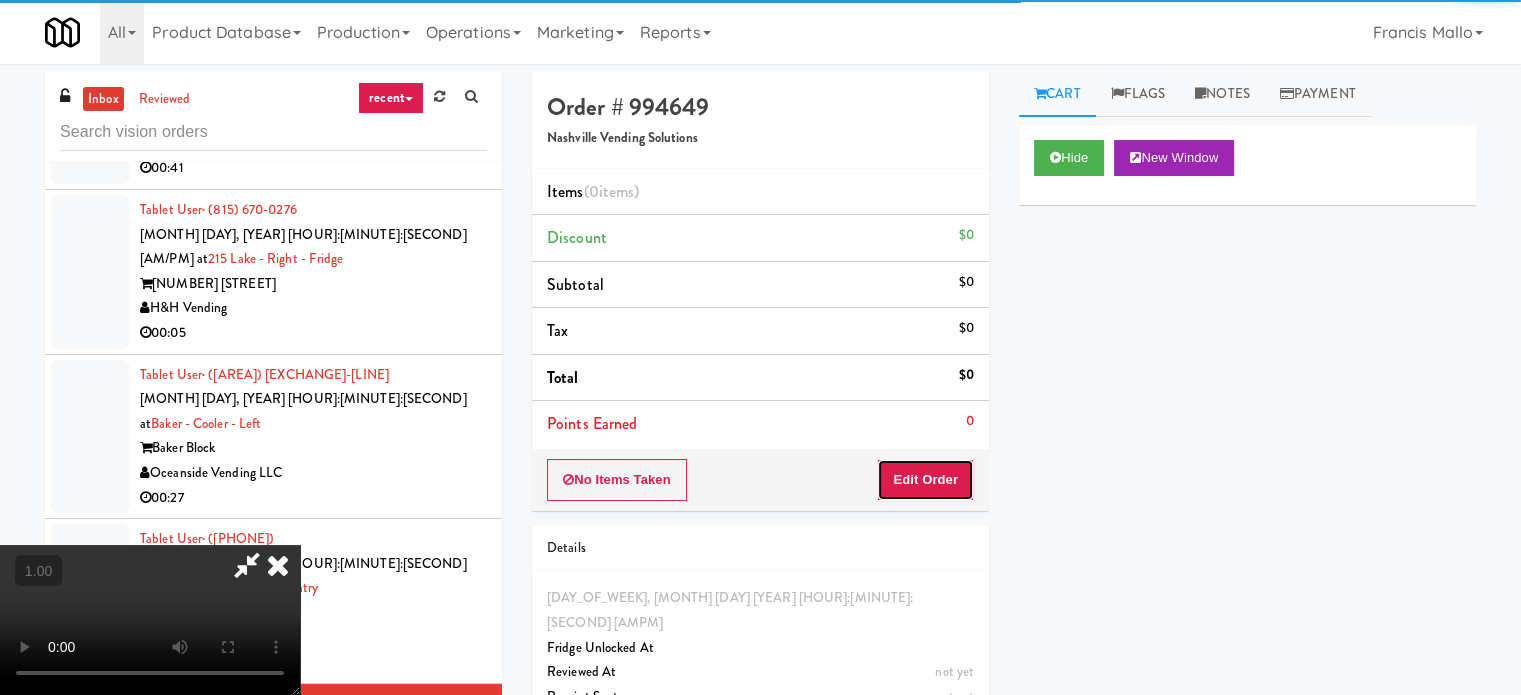 click on "Edit Order" at bounding box center [925, 480] 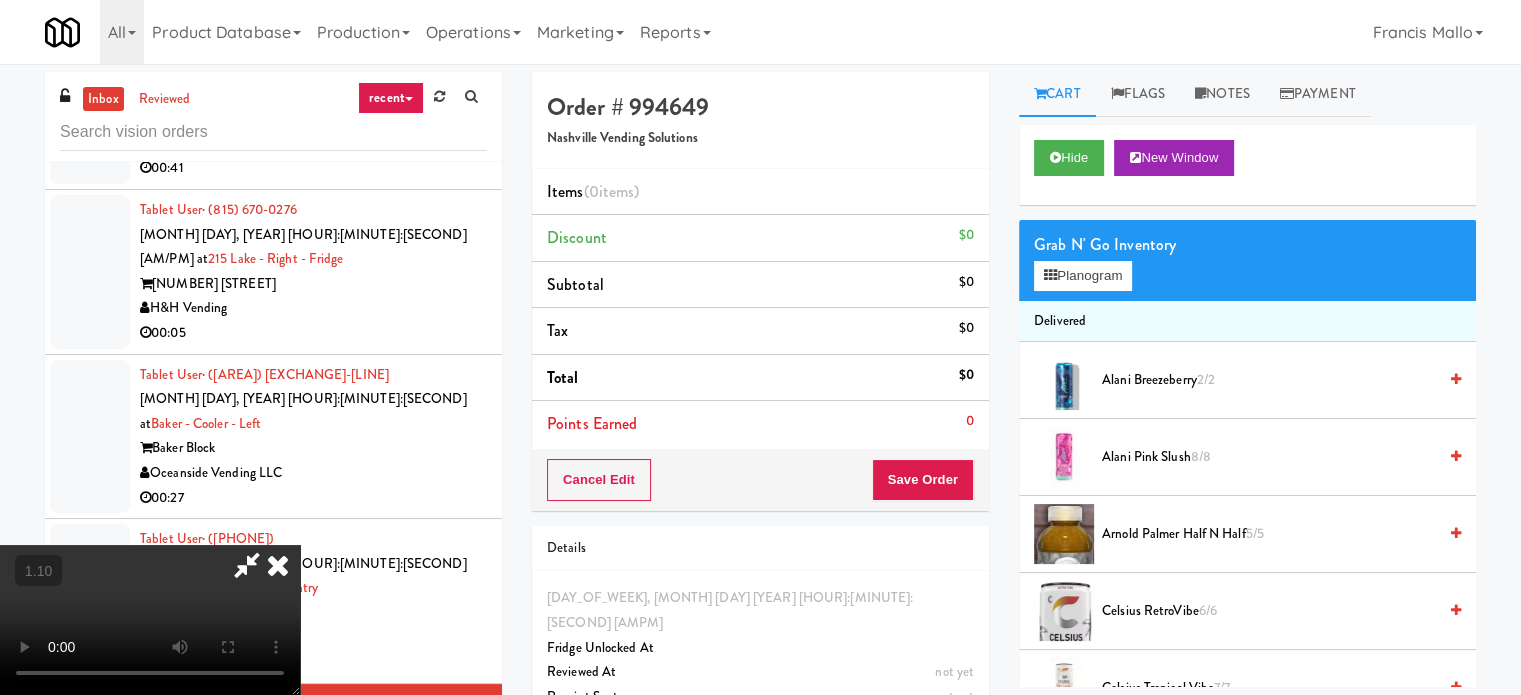scroll, scrollTop: 316, scrollLeft: 0, axis: vertical 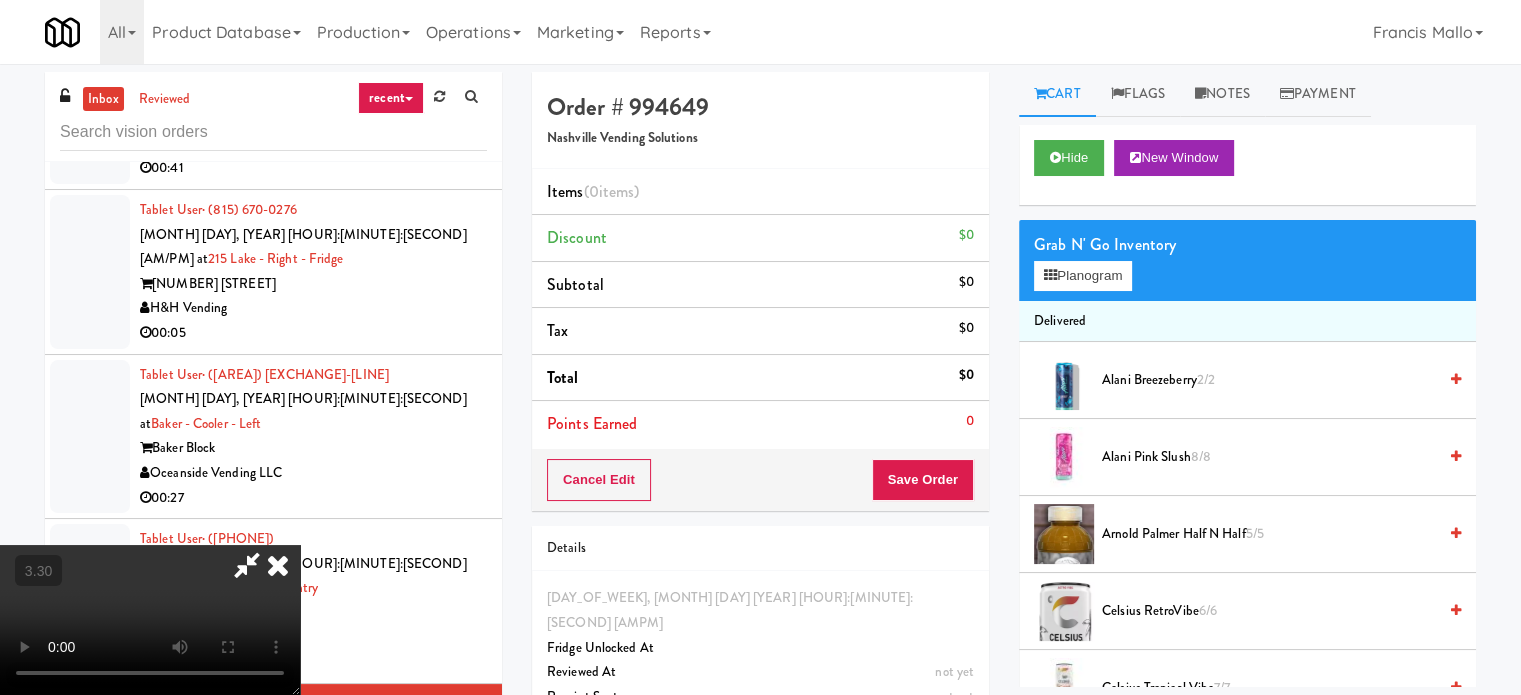click at bounding box center [150, 620] 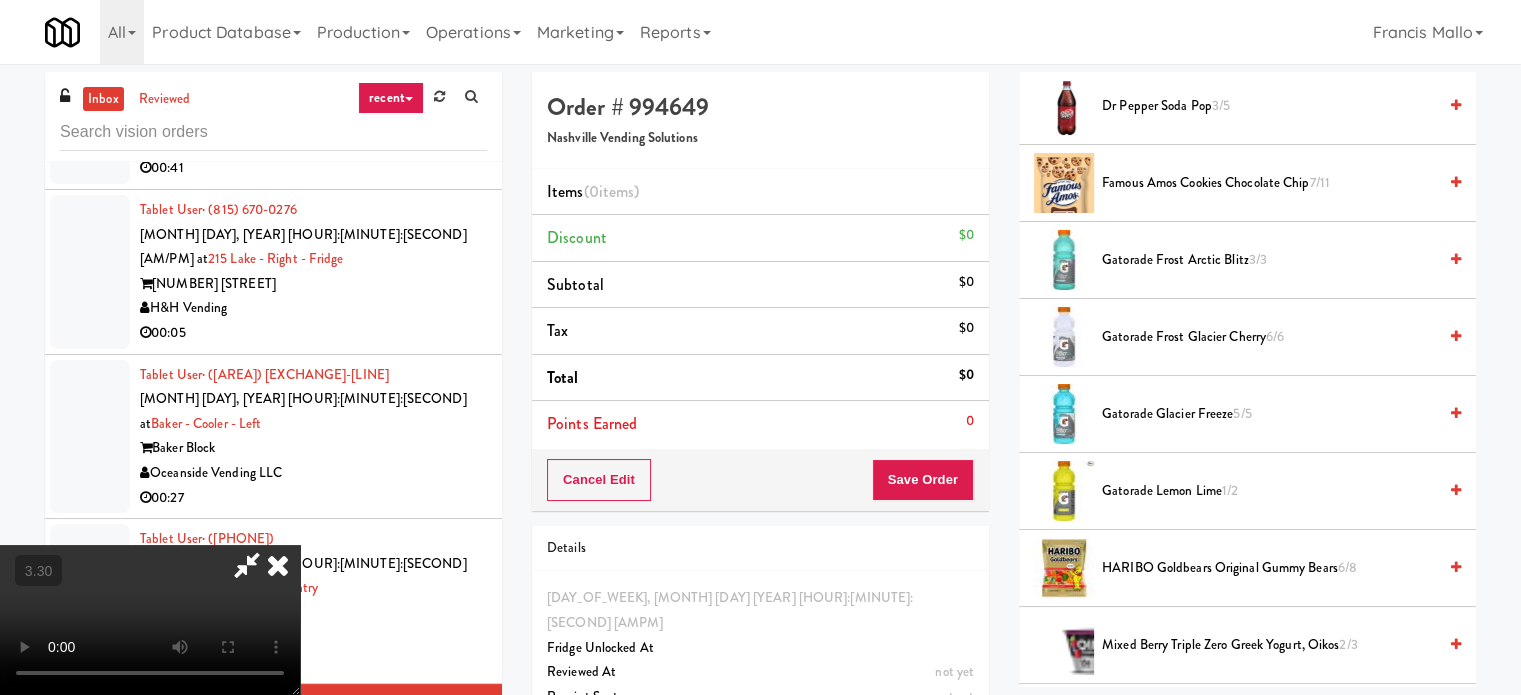 scroll, scrollTop: 1300, scrollLeft: 0, axis: vertical 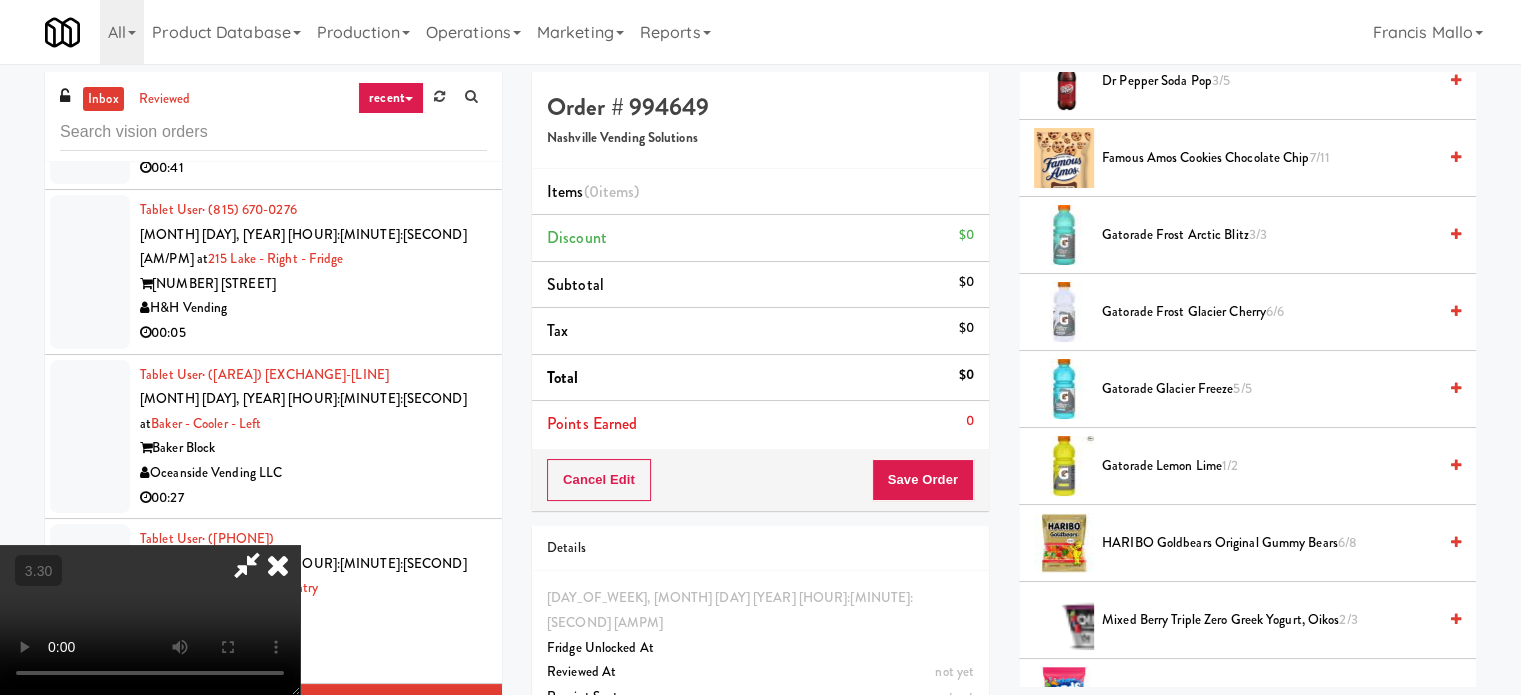 click on "Gatorade Lemon Lime  1/2" at bounding box center [1269, 466] 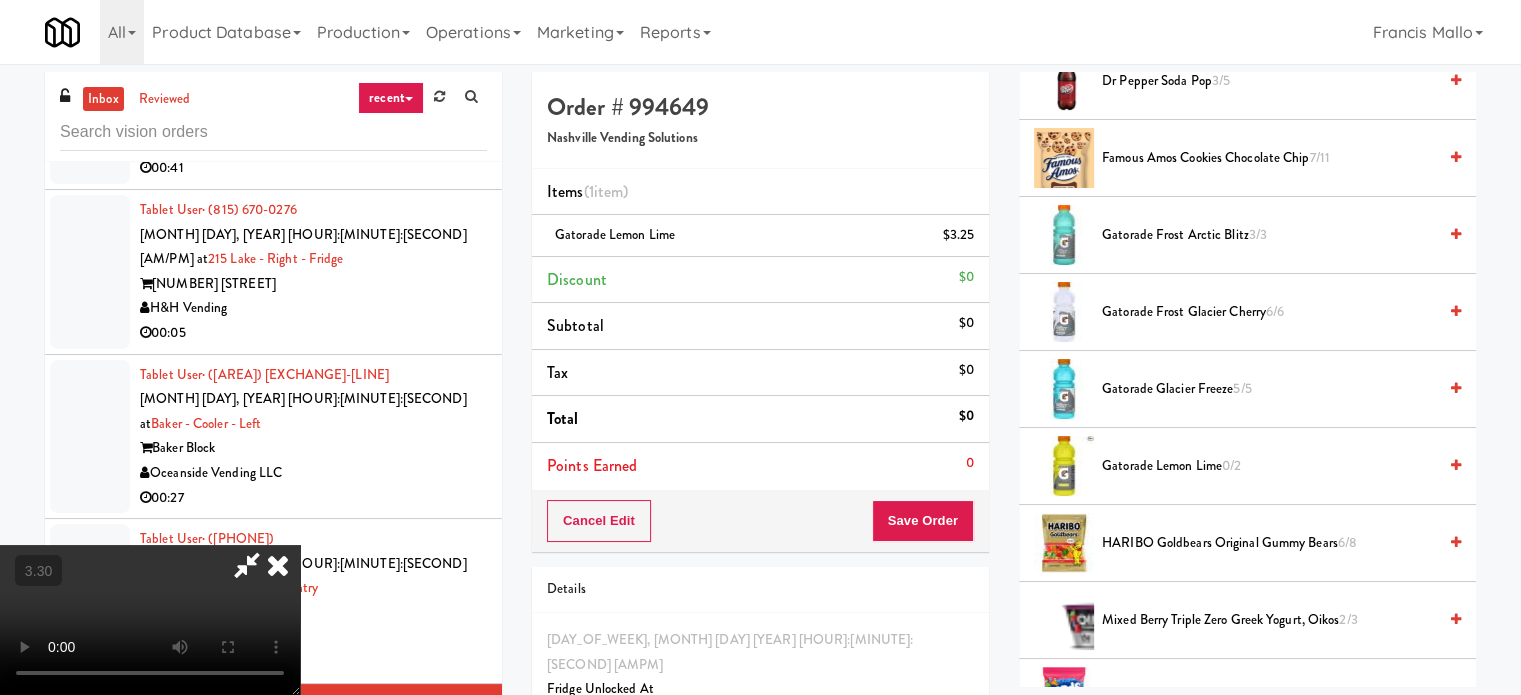 click at bounding box center [150, 620] 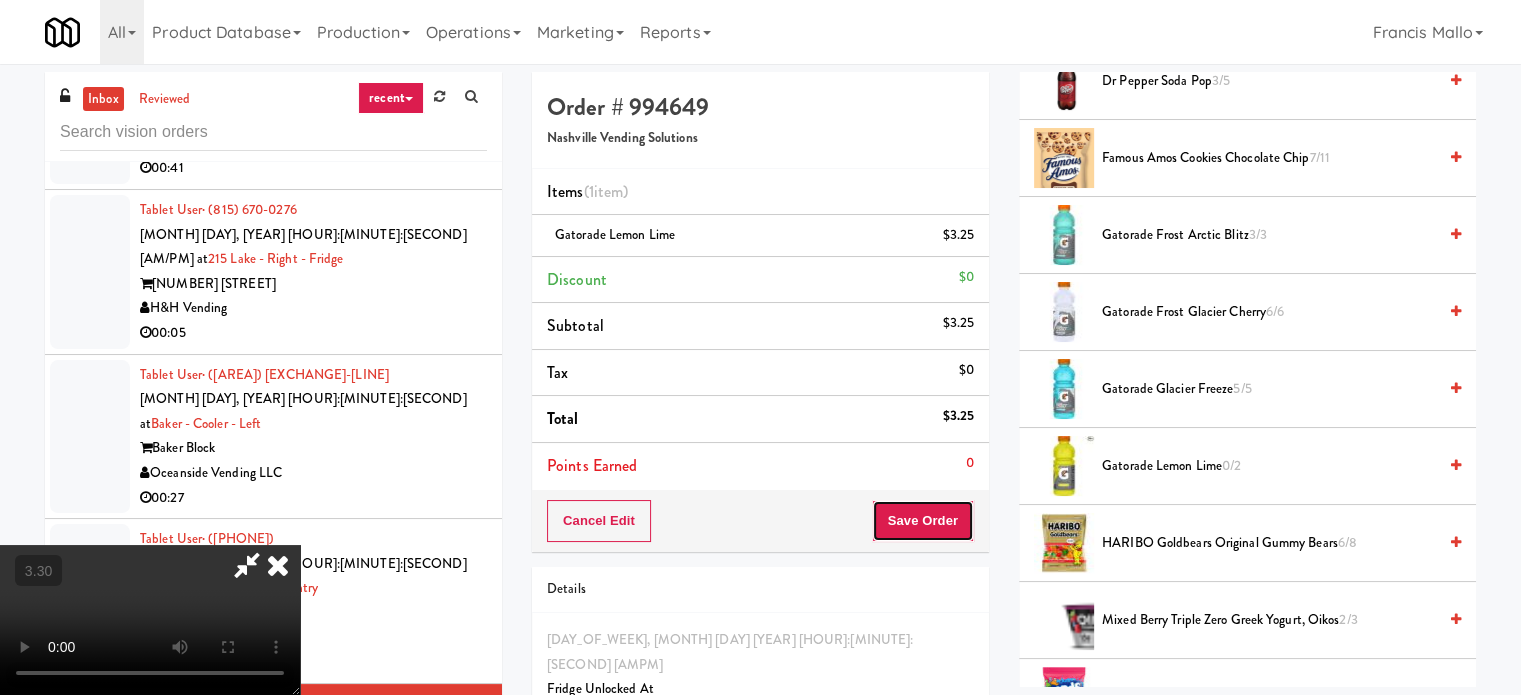 click on "Save Order" at bounding box center (923, 521) 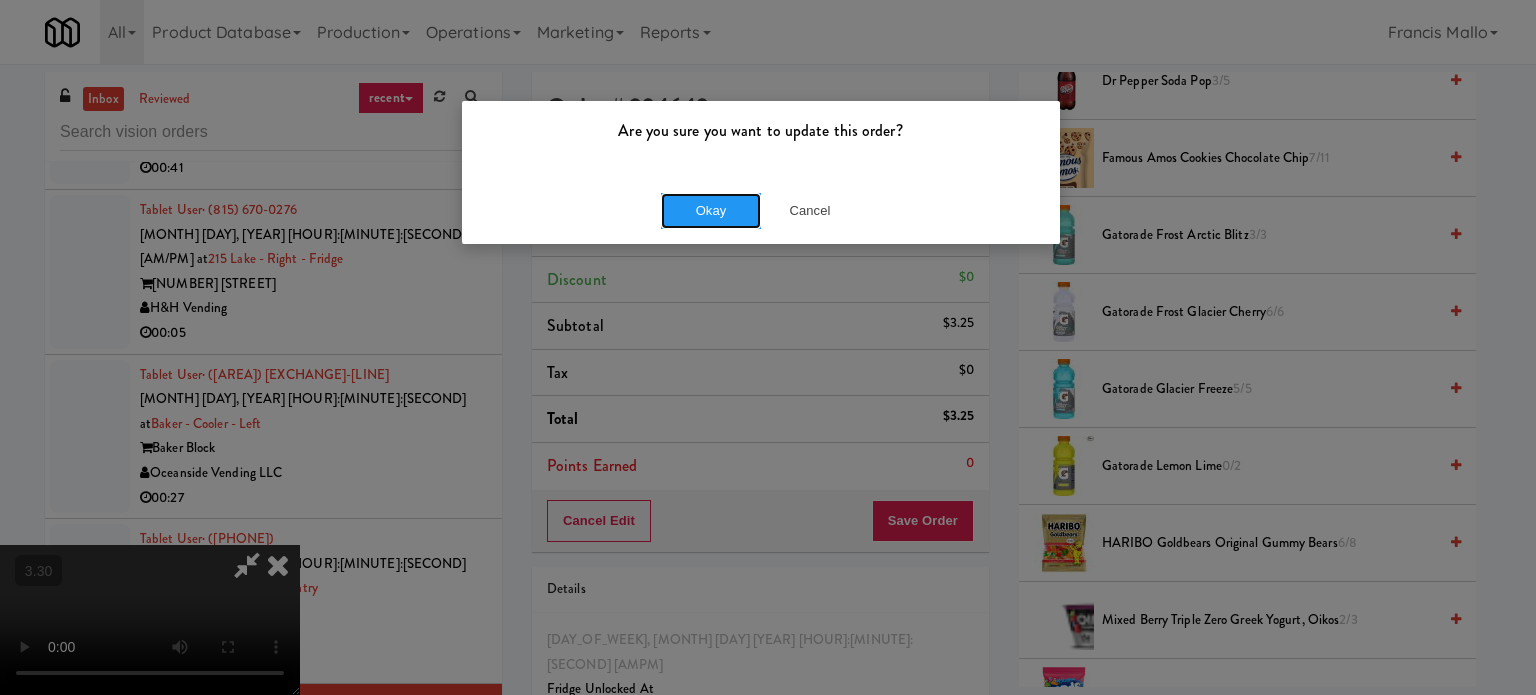 drag, startPoint x: 714, startPoint y: 210, endPoint x: 937, endPoint y: 1, distance: 305.6305 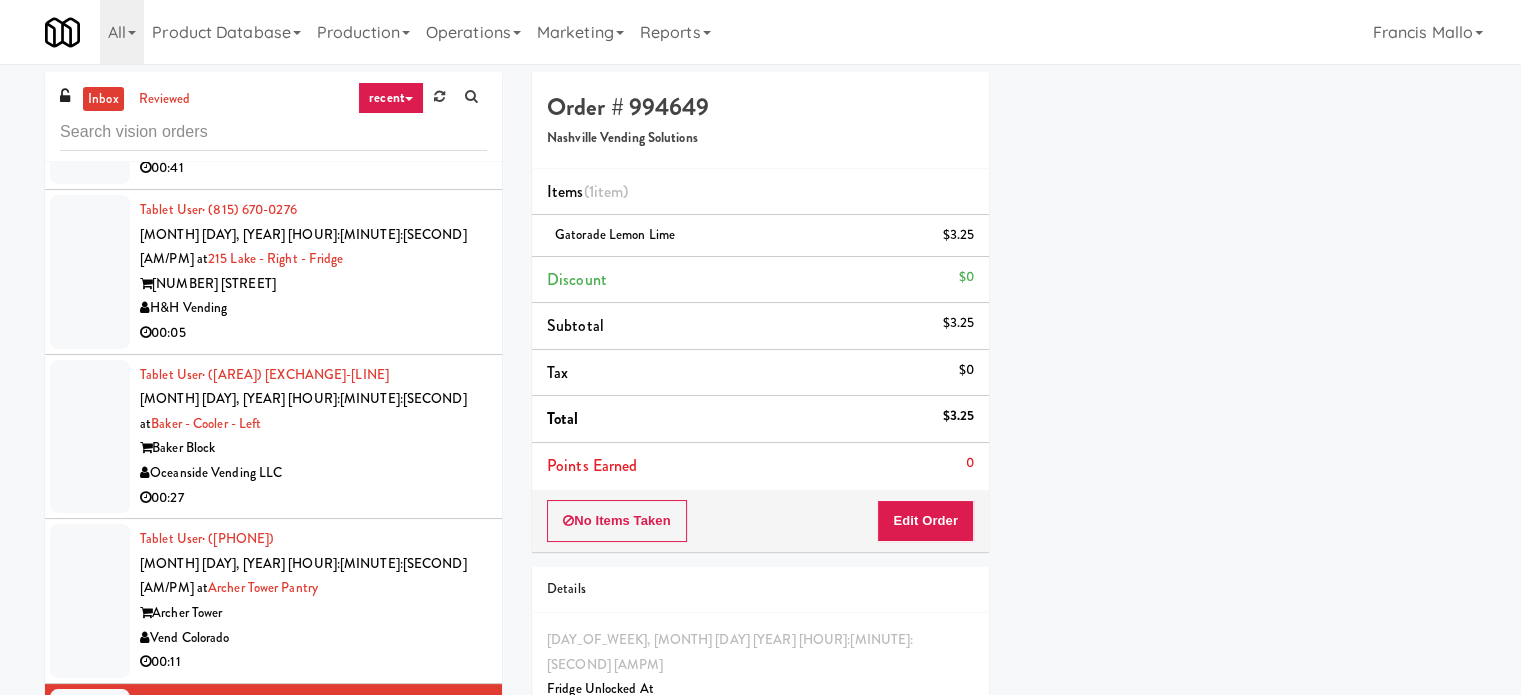 scroll, scrollTop: 187, scrollLeft: 0, axis: vertical 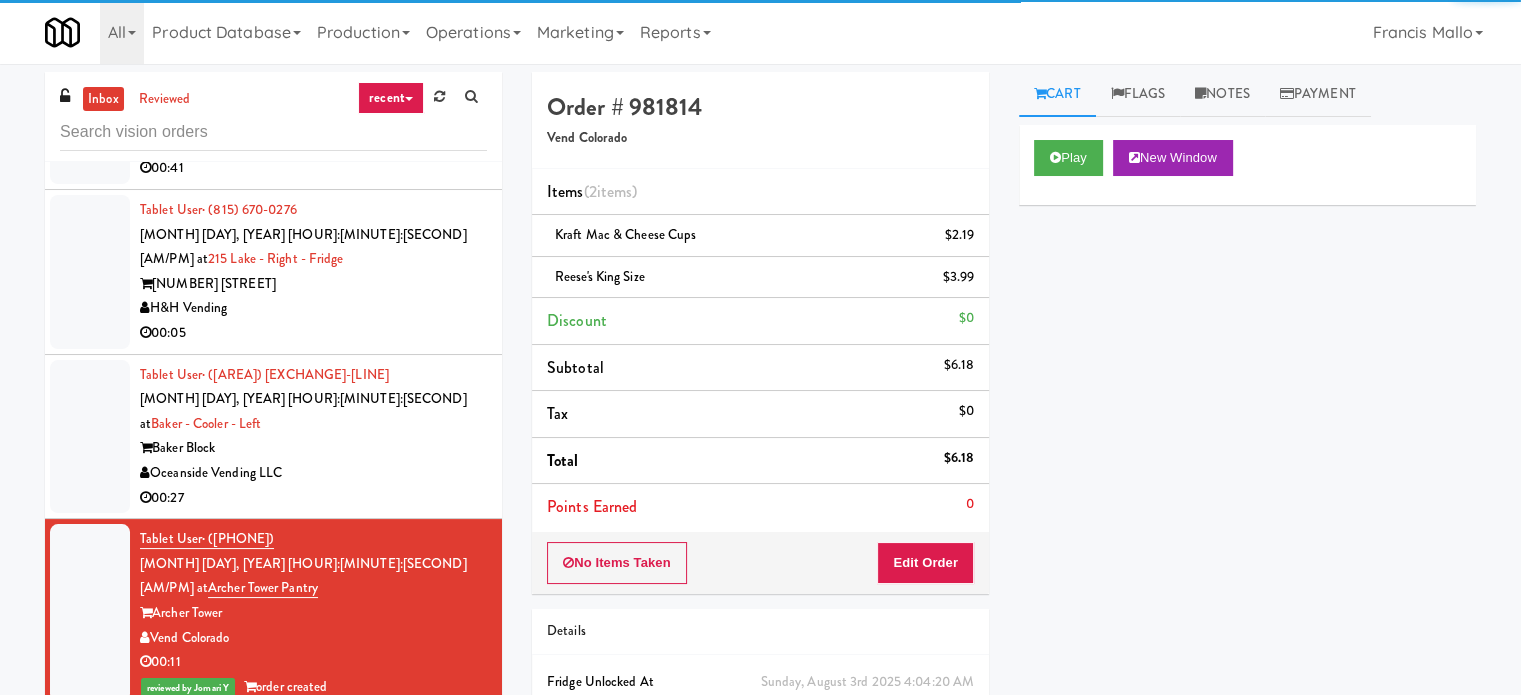 drag, startPoint x: 418, startPoint y: 355, endPoint x: 429, endPoint y: 360, distance: 12.083046 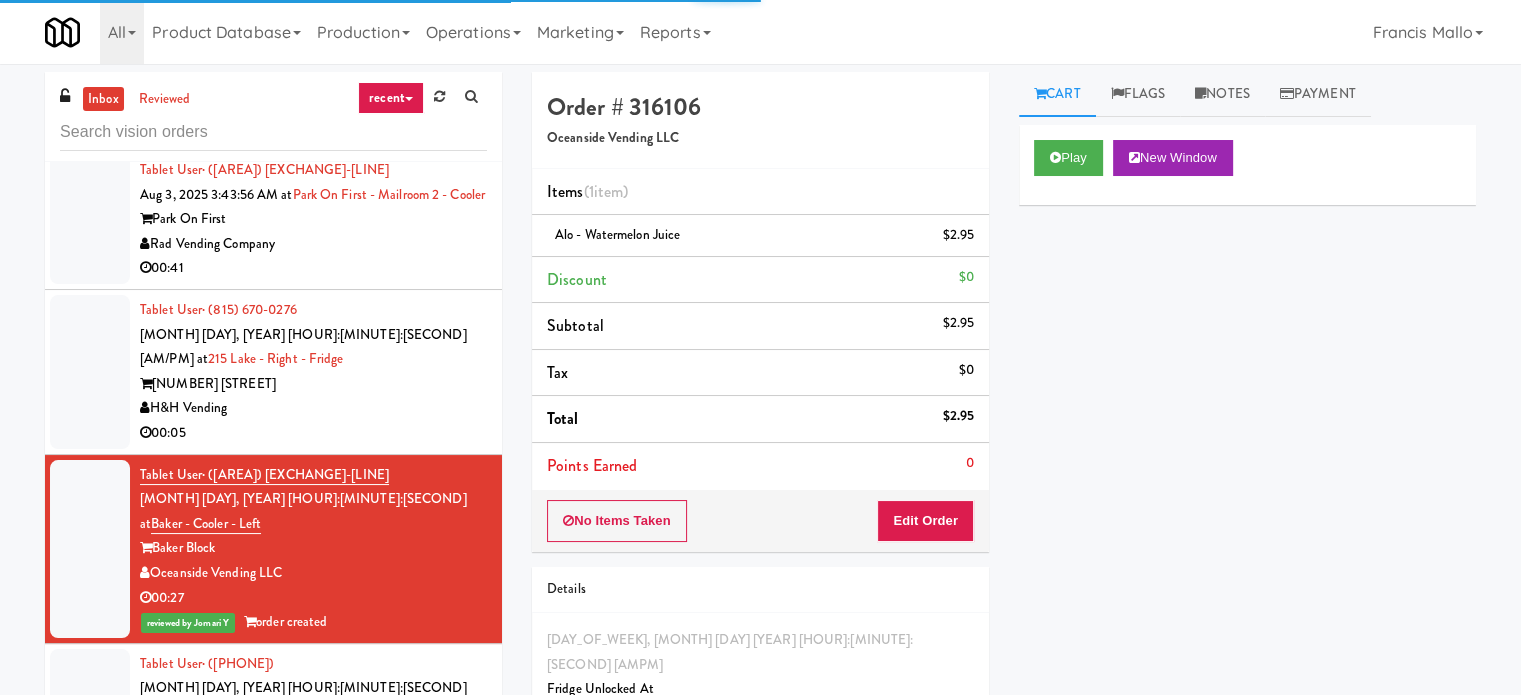 drag, startPoint x: 414, startPoint y: 315, endPoint x: 428, endPoint y: 322, distance: 15.652476 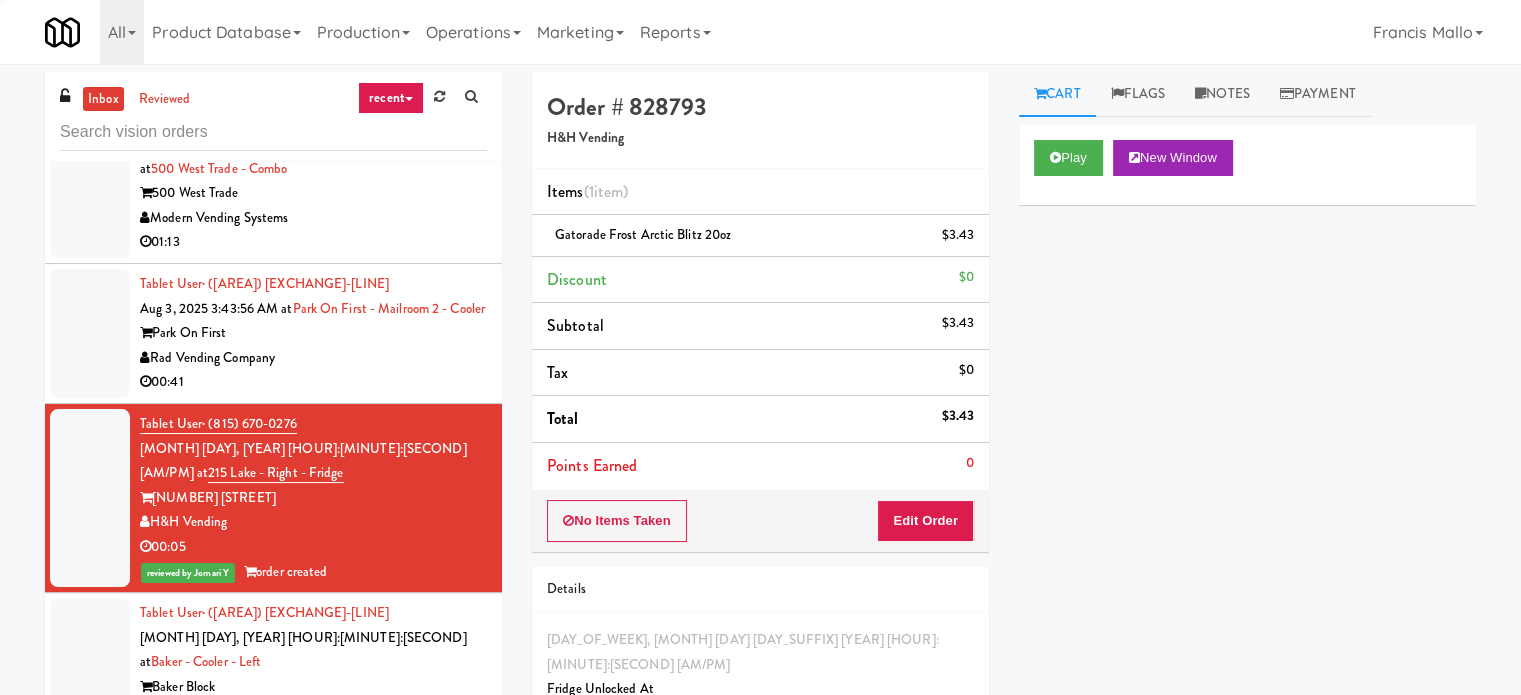 scroll, scrollTop: 10400, scrollLeft: 0, axis: vertical 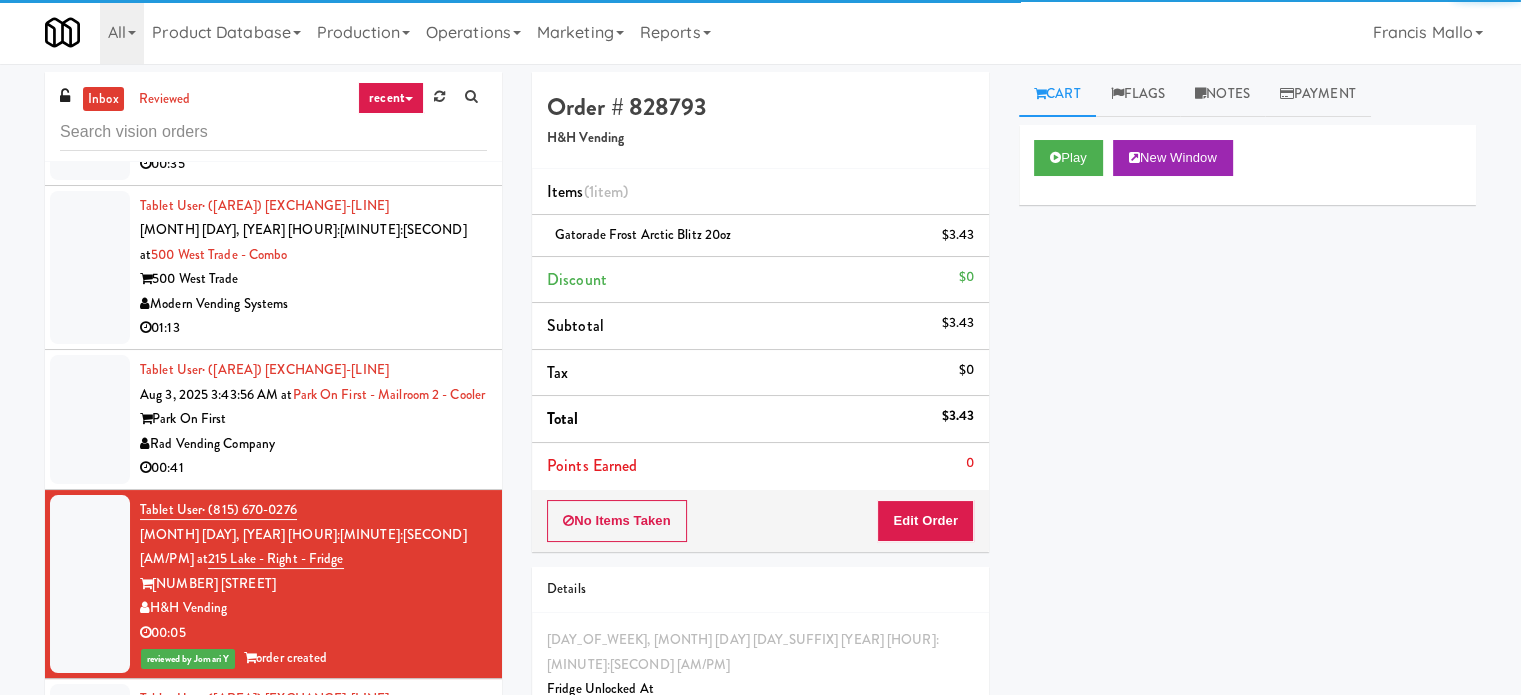 click on "Park On First" at bounding box center (313, 419) 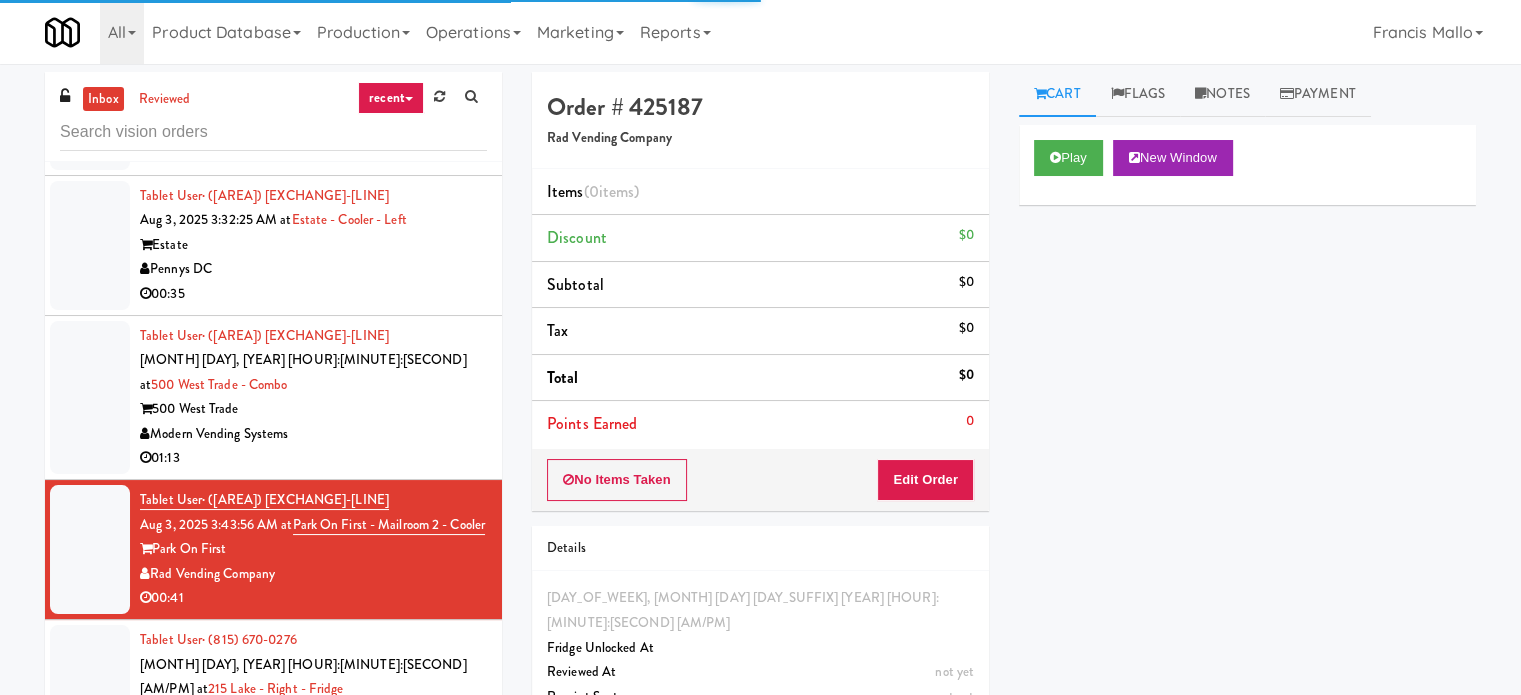 scroll, scrollTop: 10200, scrollLeft: 0, axis: vertical 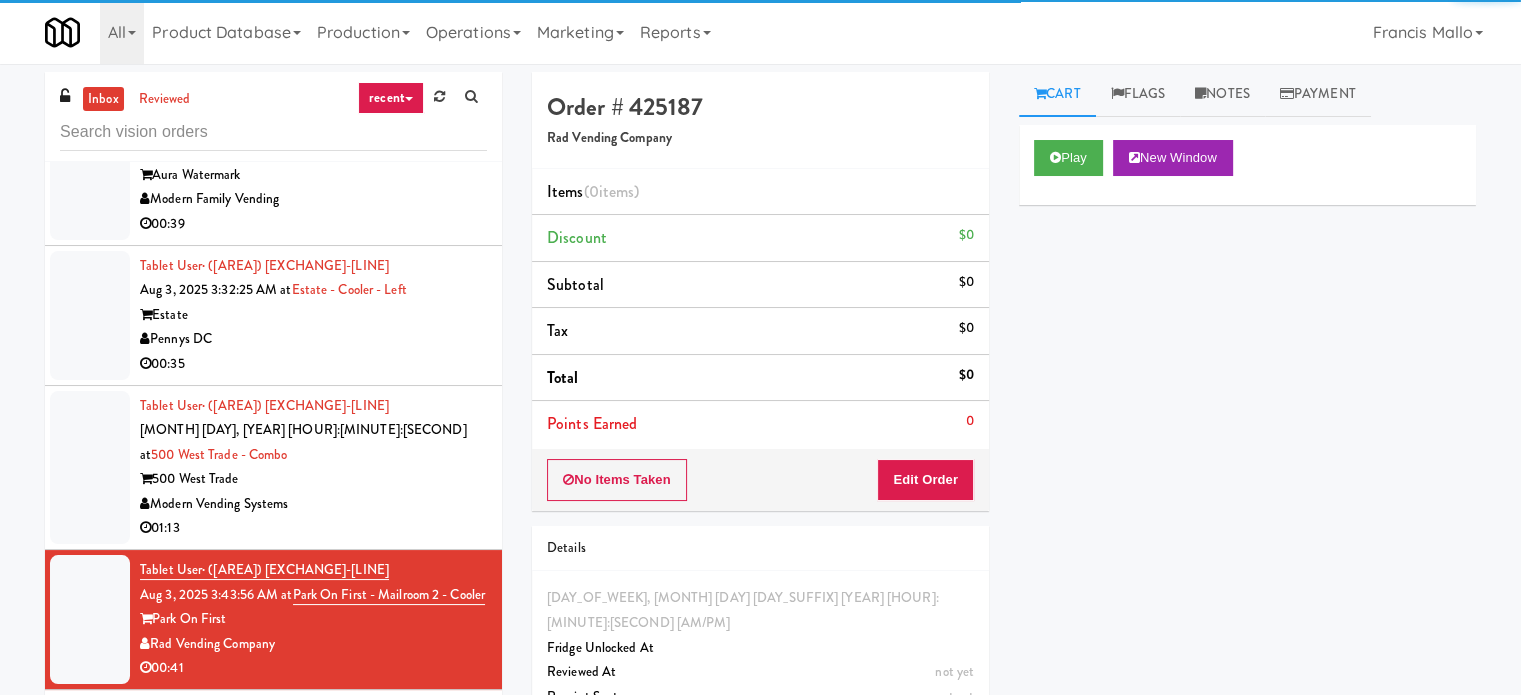 click on "500 West Trade" at bounding box center [313, 479] 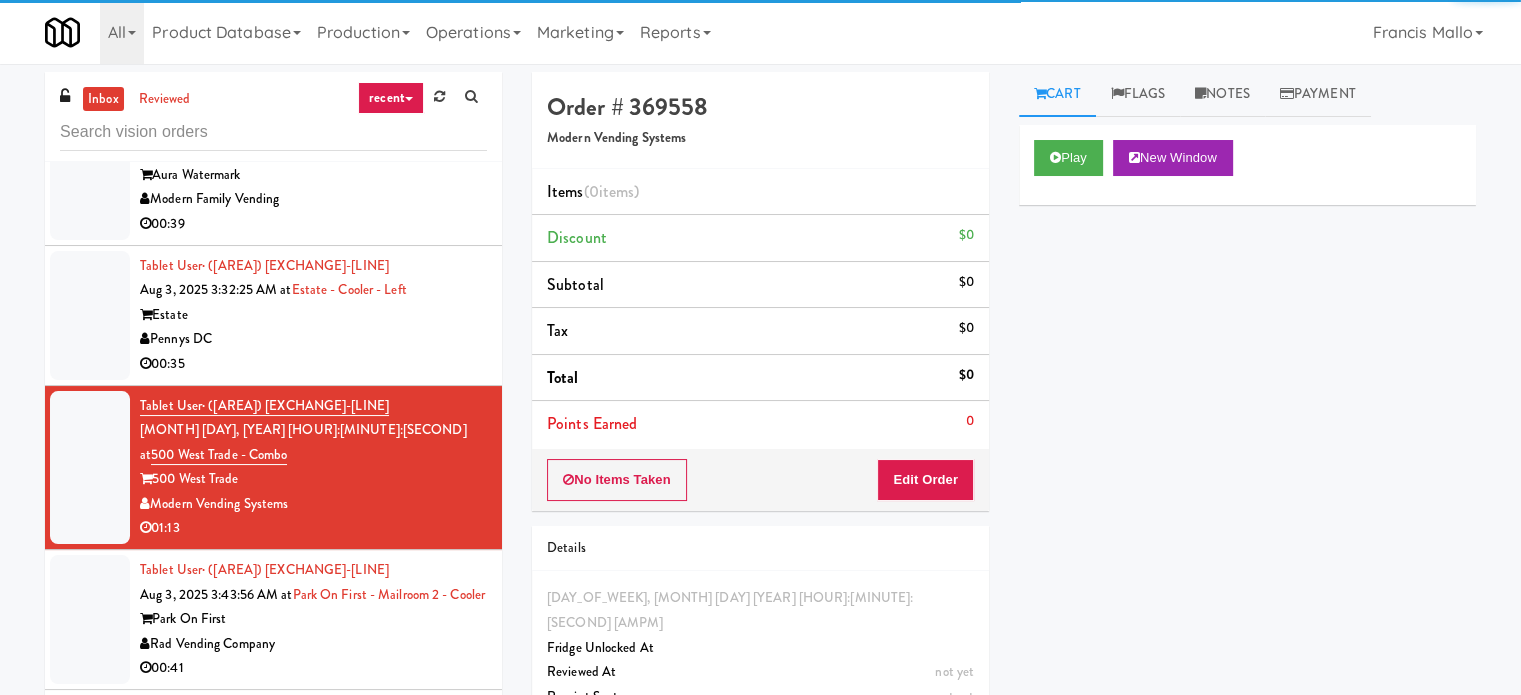 click on "00:35" at bounding box center [313, 364] 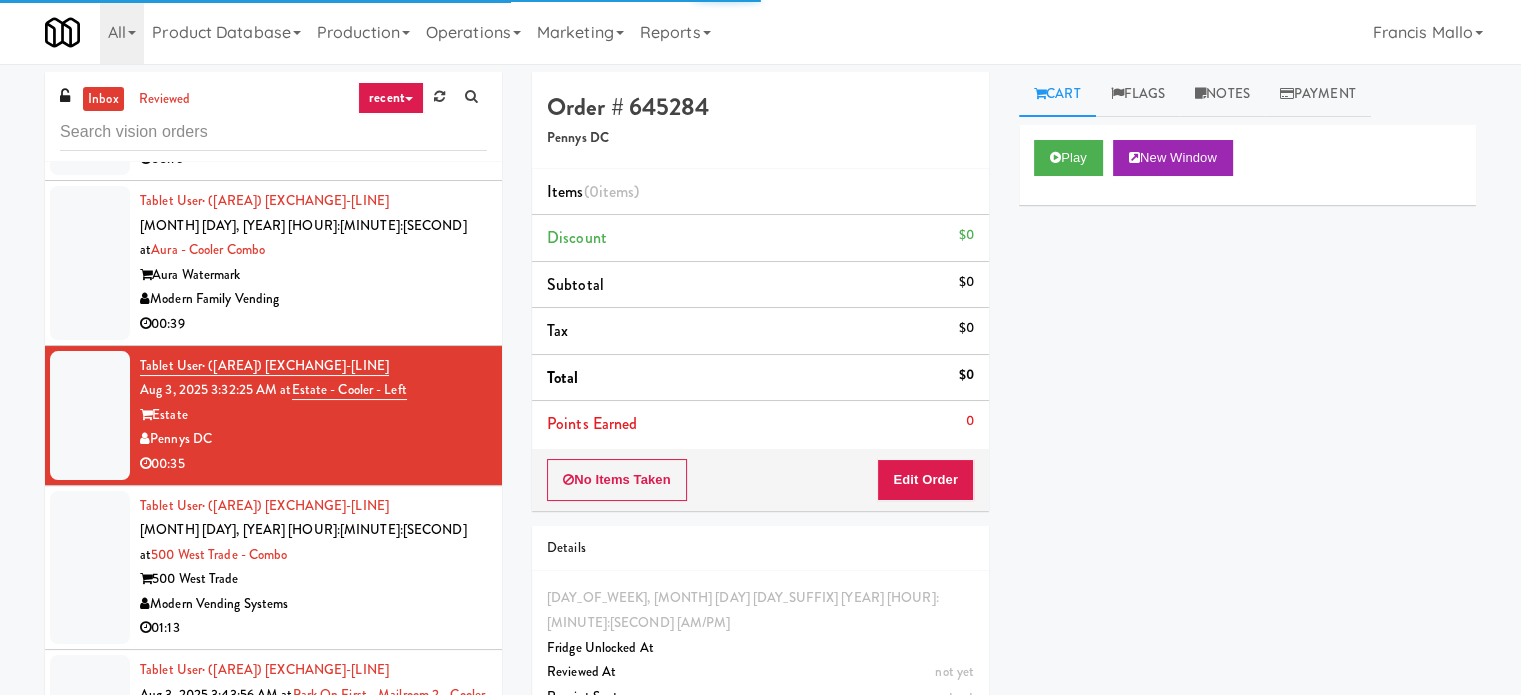 click on "00:39" at bounding box center (313, 324) 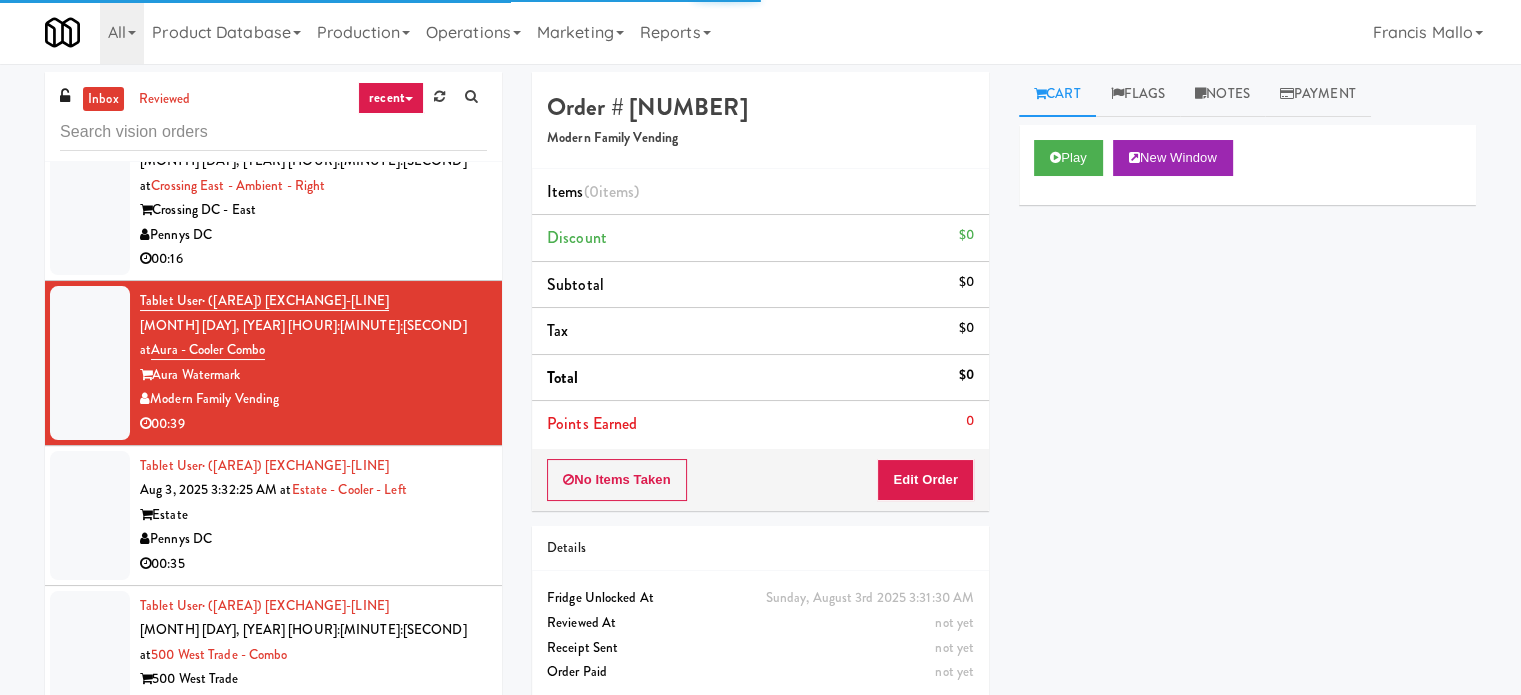 click on "00:16" at bounding box center (313, 259) 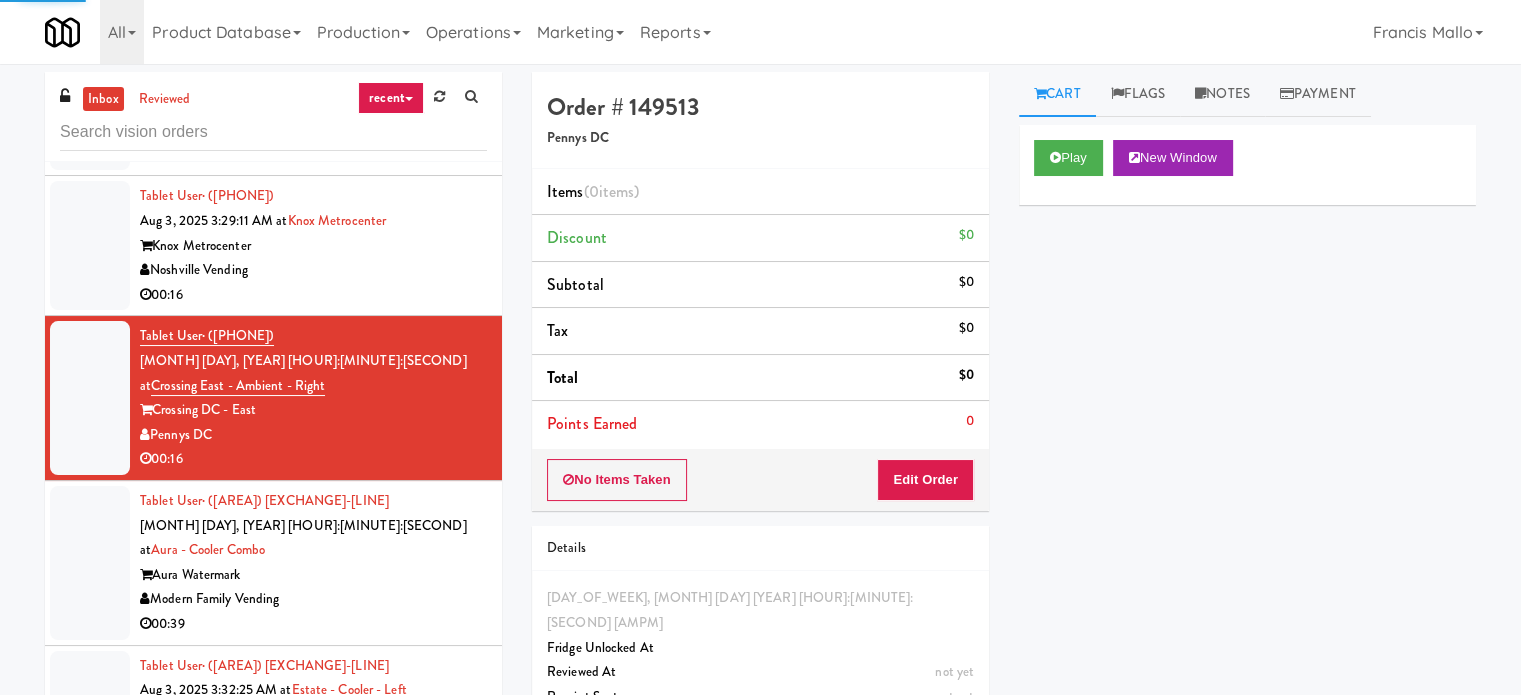 drag, startPoint x: 420, startPoint y: 251, endPoint x: 420, endPoint y: 262, distance: 11 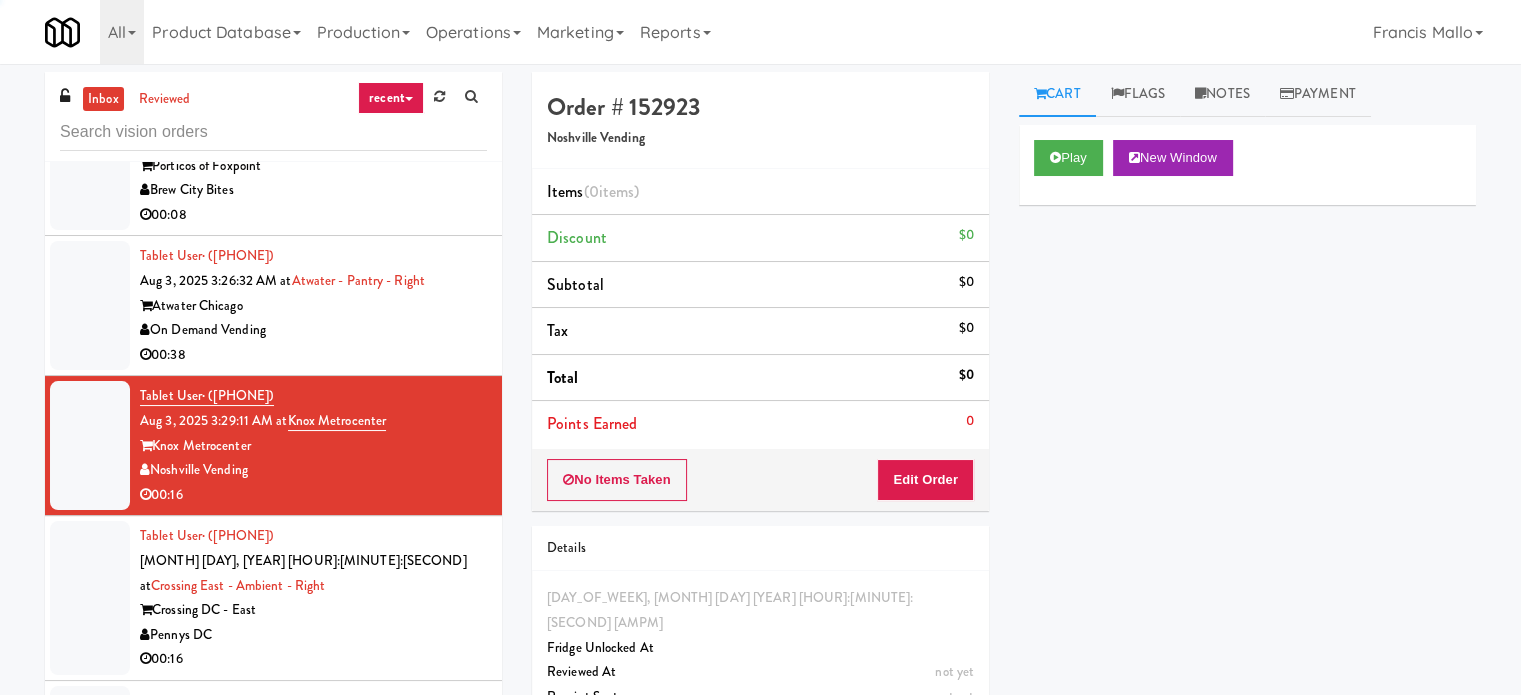 click on "00:38" at bounding box center [313, 355] 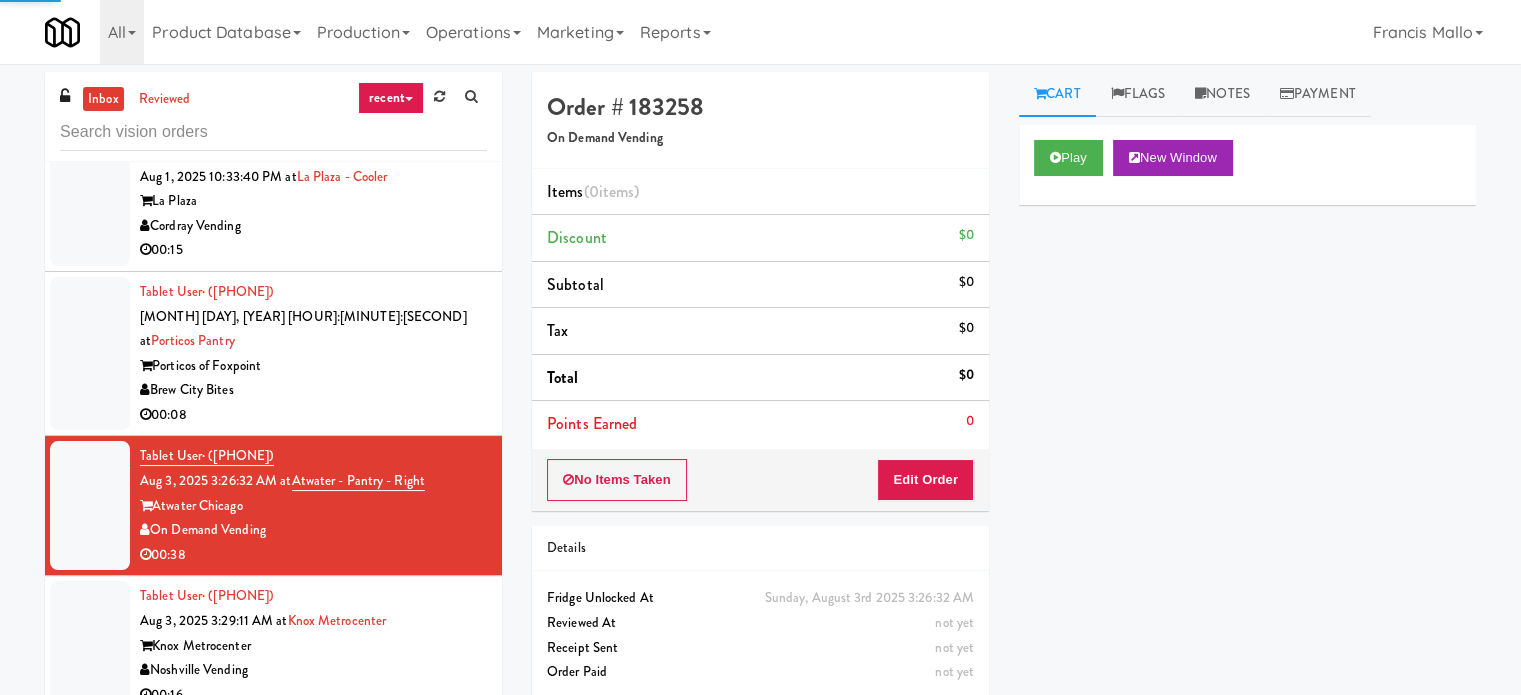 click on "Porticos of Foxpoint" at bounding box center (313, 366) 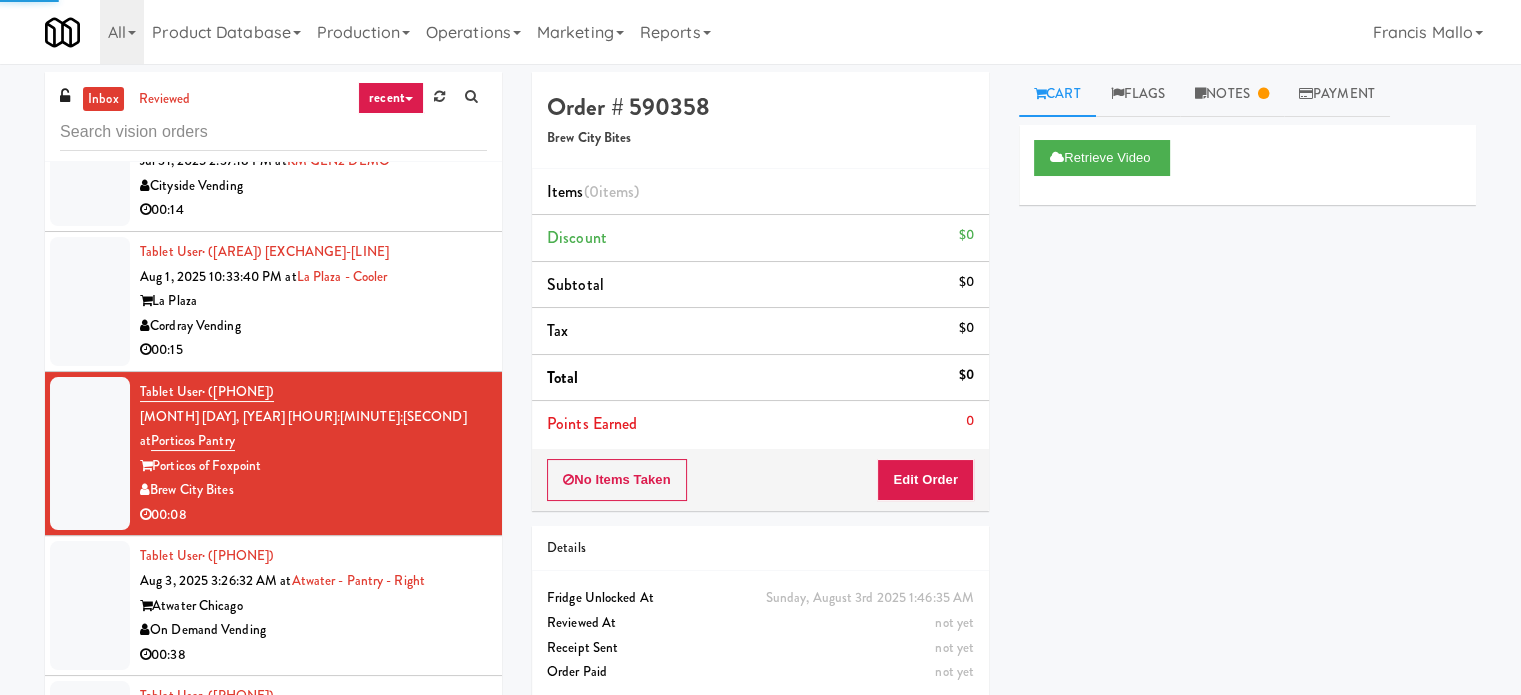 click on "00:15" at bounding box center [313, 350] 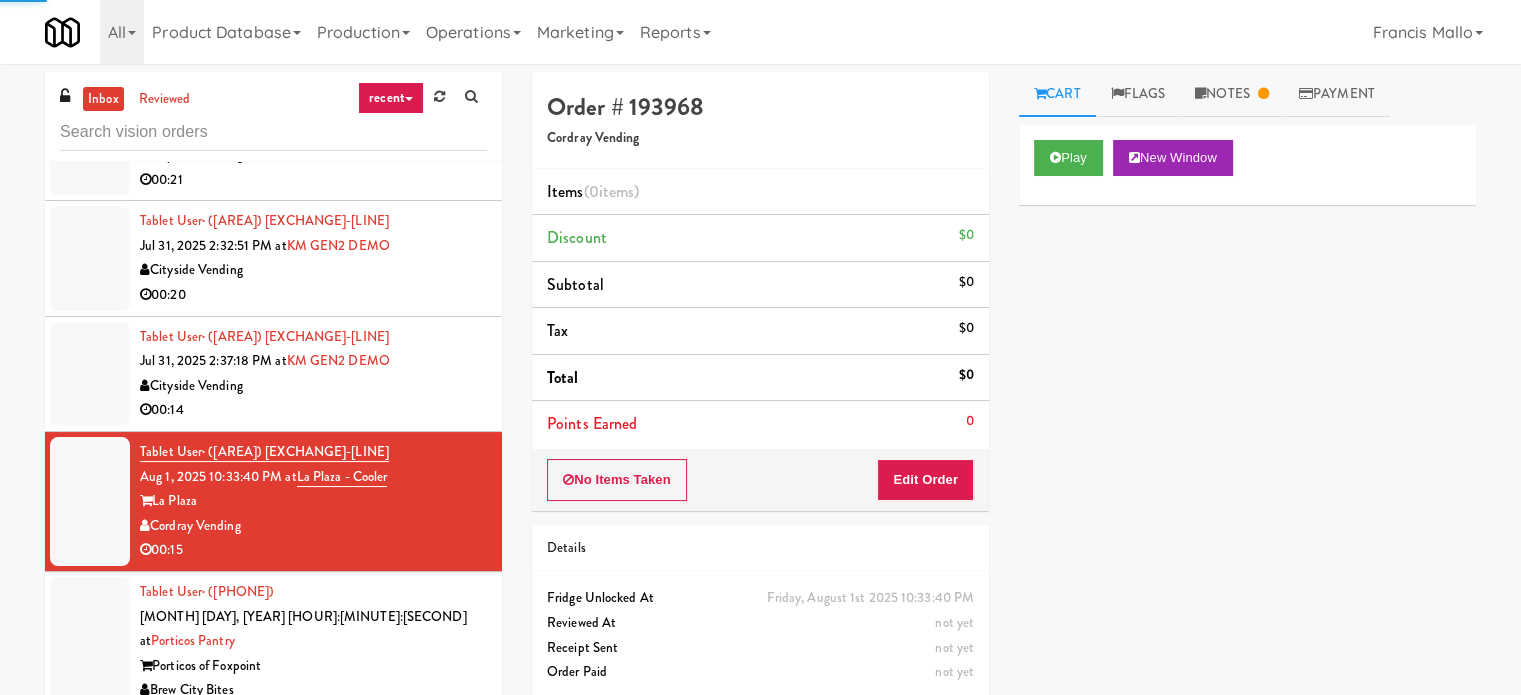 click on "Tablet User  · (647) 787-1226 Jul 31, 2025 2:37:18 PM at  KM GEN2 DEMO  Cityside Vending  00:14" at bounding box center [313, 374] 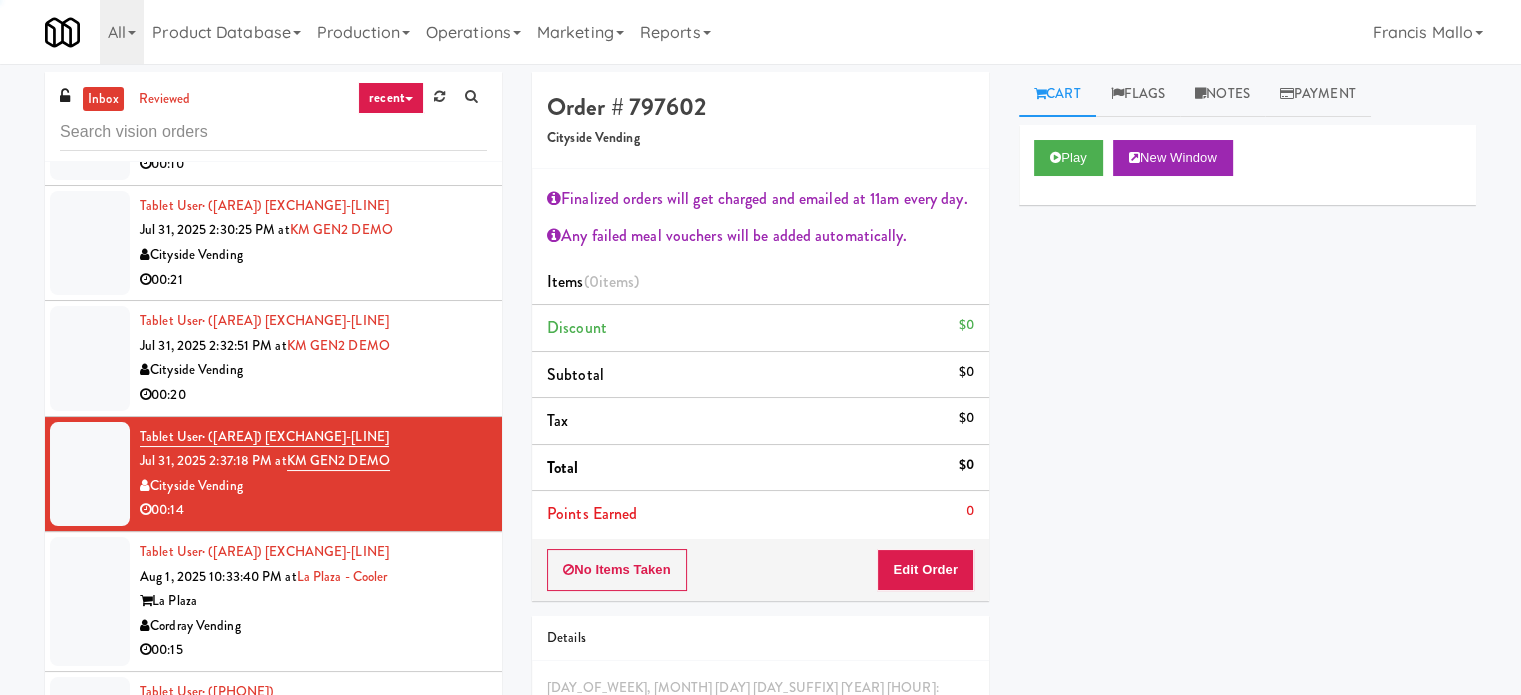 click on "Cityside Vending" at bounding box center (313, 370) 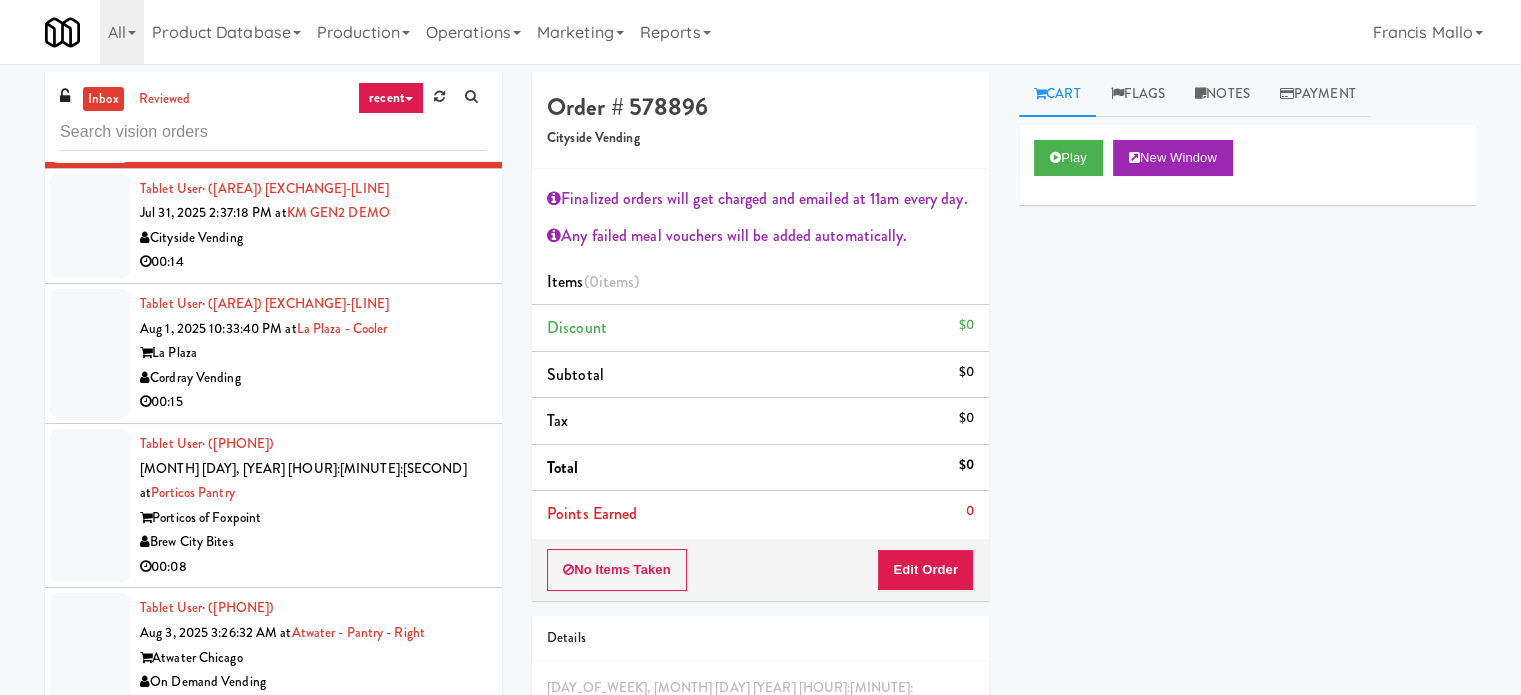 scroll, scrollTop: 9200, scrollLeft: 0, axis: vertical 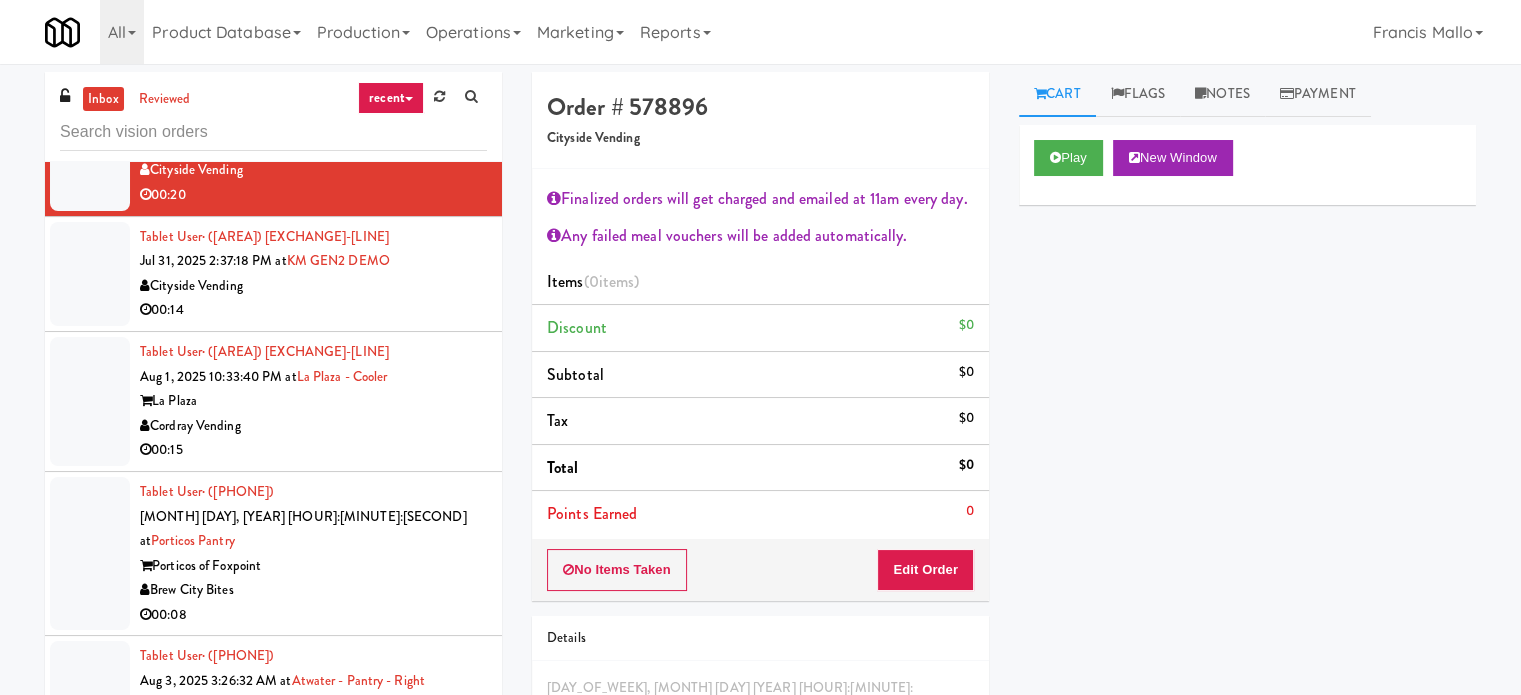 click on "00:14" at bounding box center [313, 310] 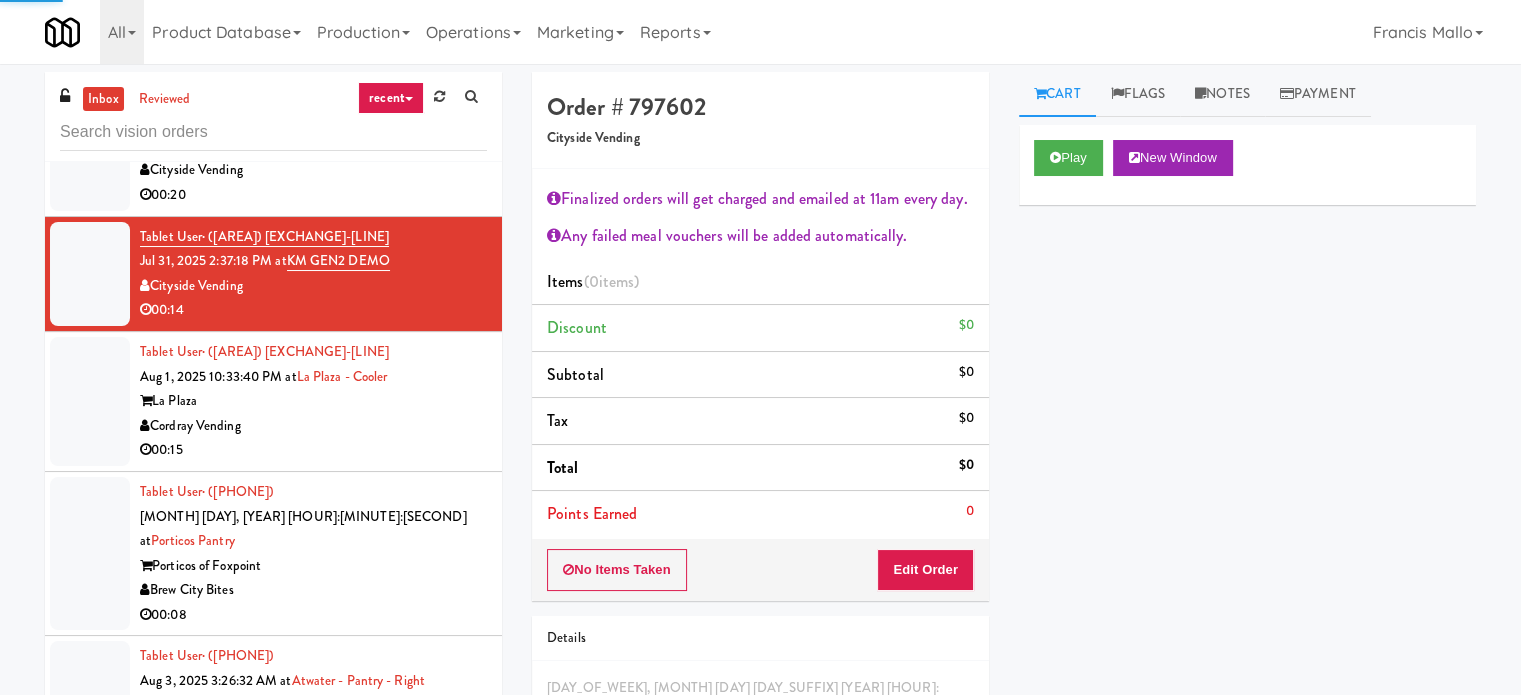 click on "La Plaza" at bounding box center (313, 401) 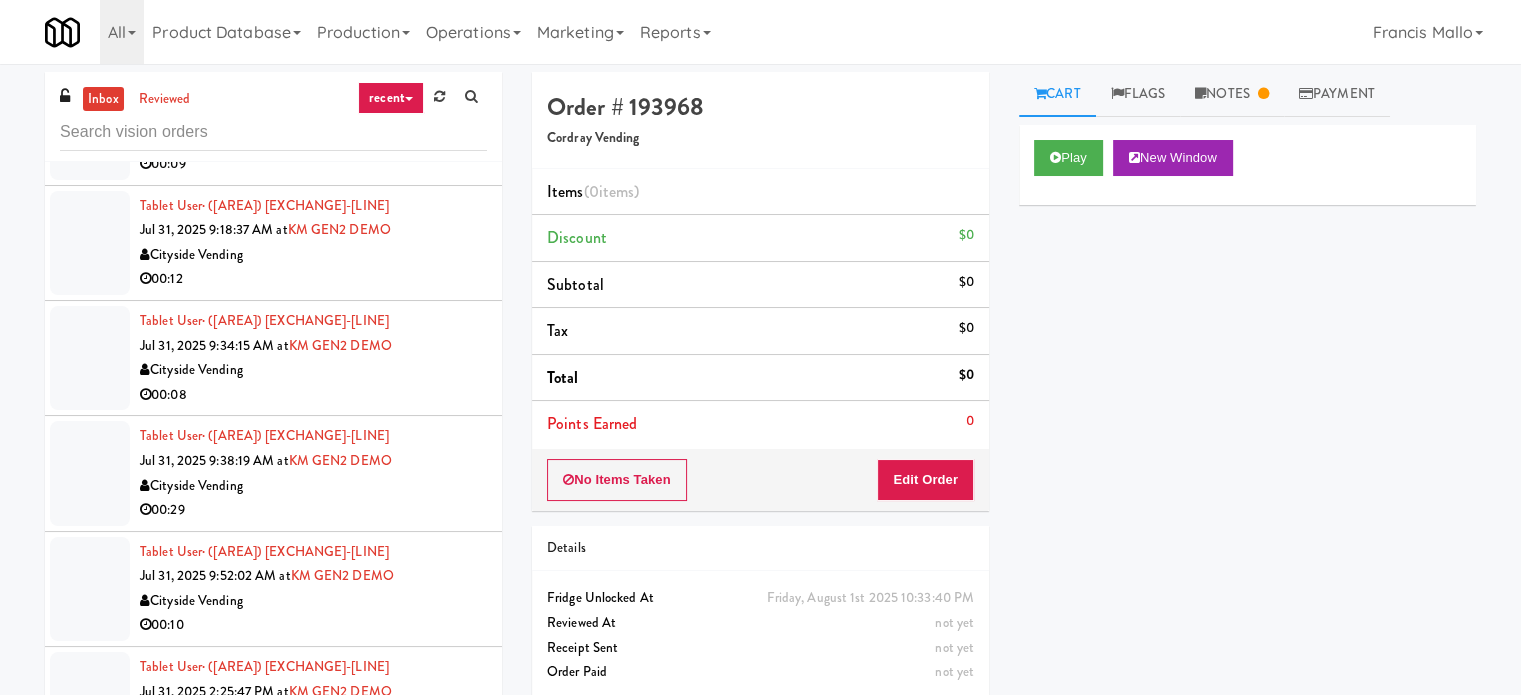 scroll, scrollTop: 8300, scrollLeft: 0, axis: vertical 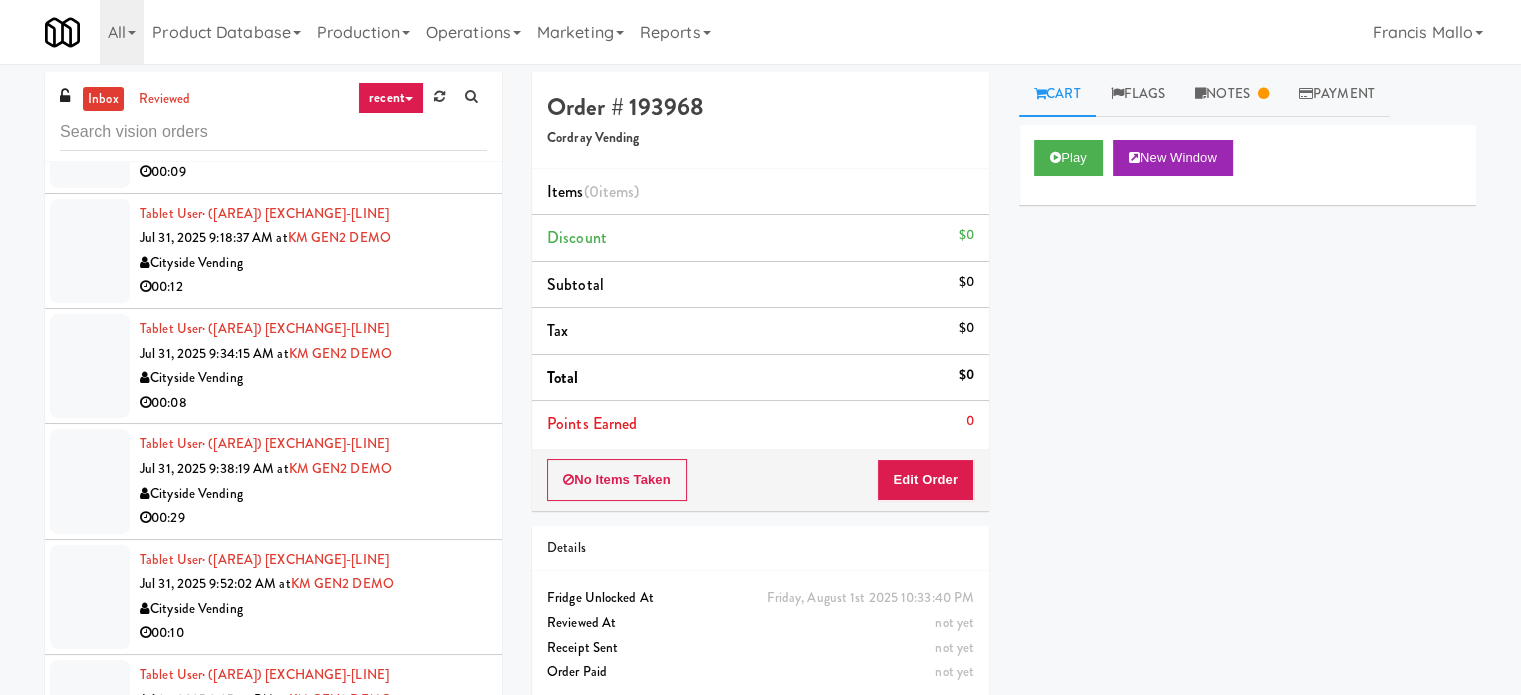 type 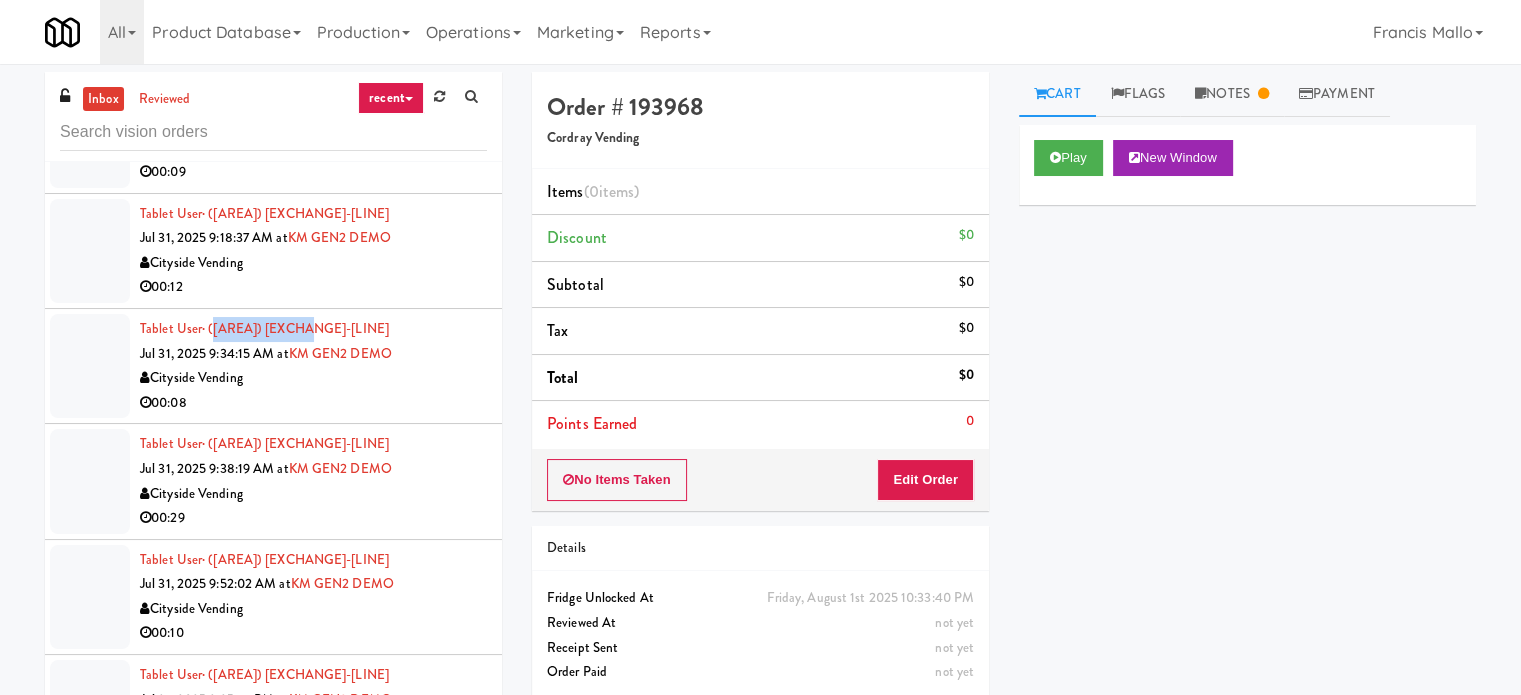 drag, startPoint x: 323, startPoint y: 316, endPoint x: 208, endPoint y: 322, distance: 115.15642 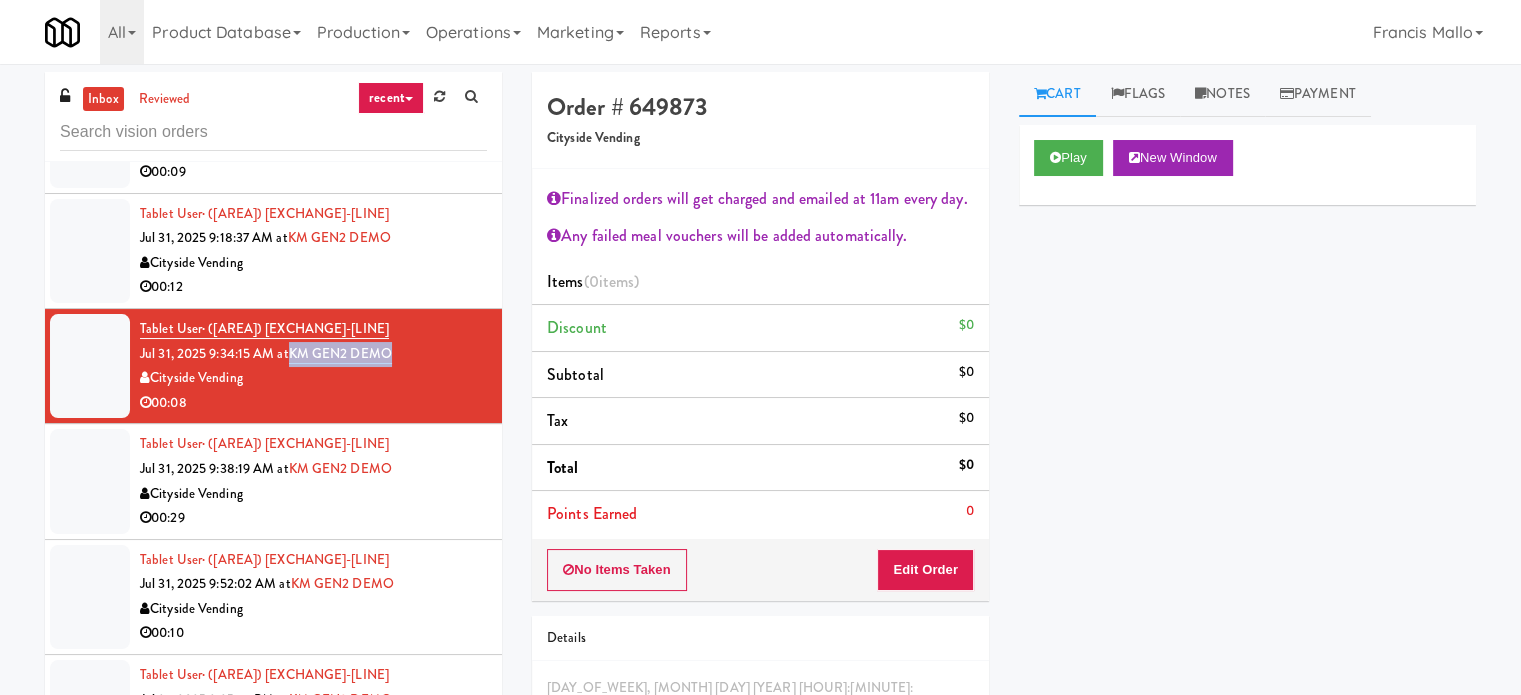 drag, startPoint x: 418, startPoint y: 345, endPoint x: 294, endPoint y: 354, distance: 124.32619 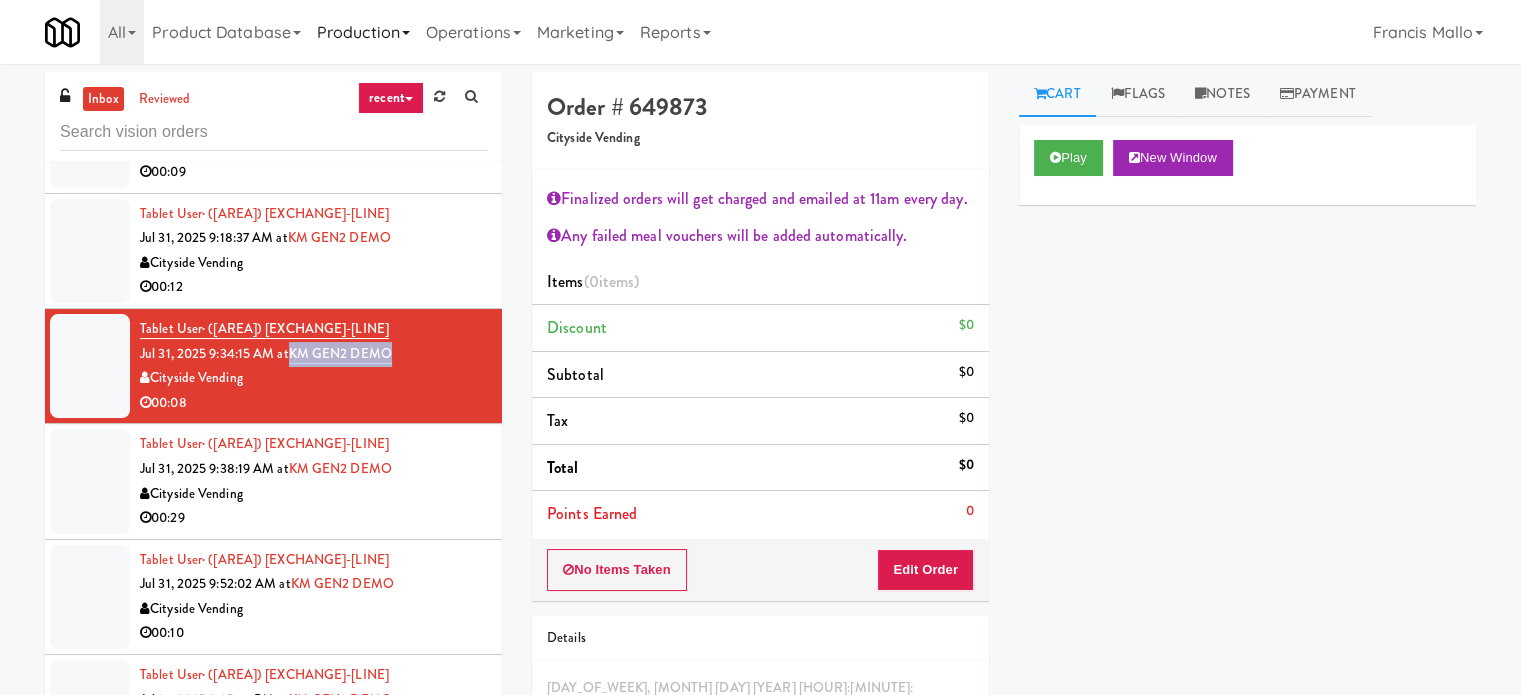 copy on "KM GEN2 DEMO" 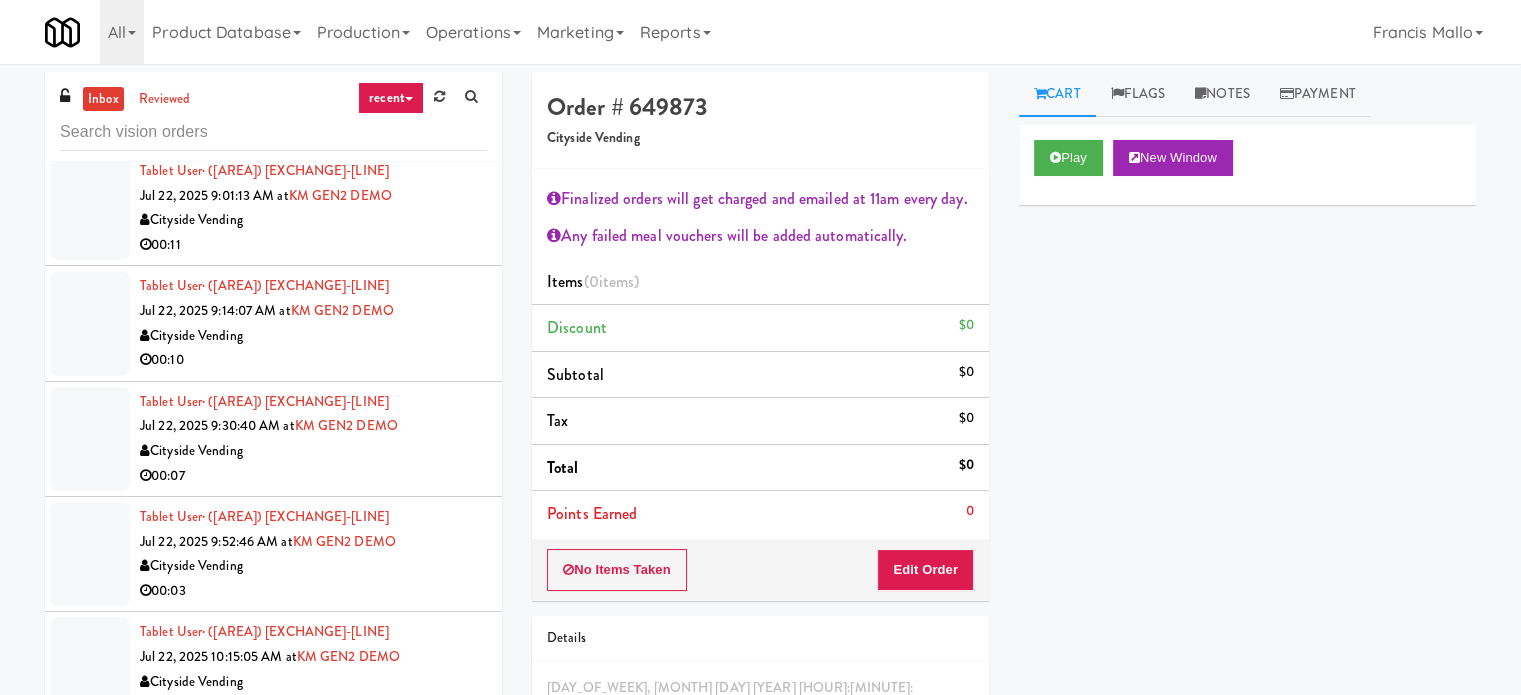 scroll, scrollTop: 0, scrollLeft: 0, axis: both 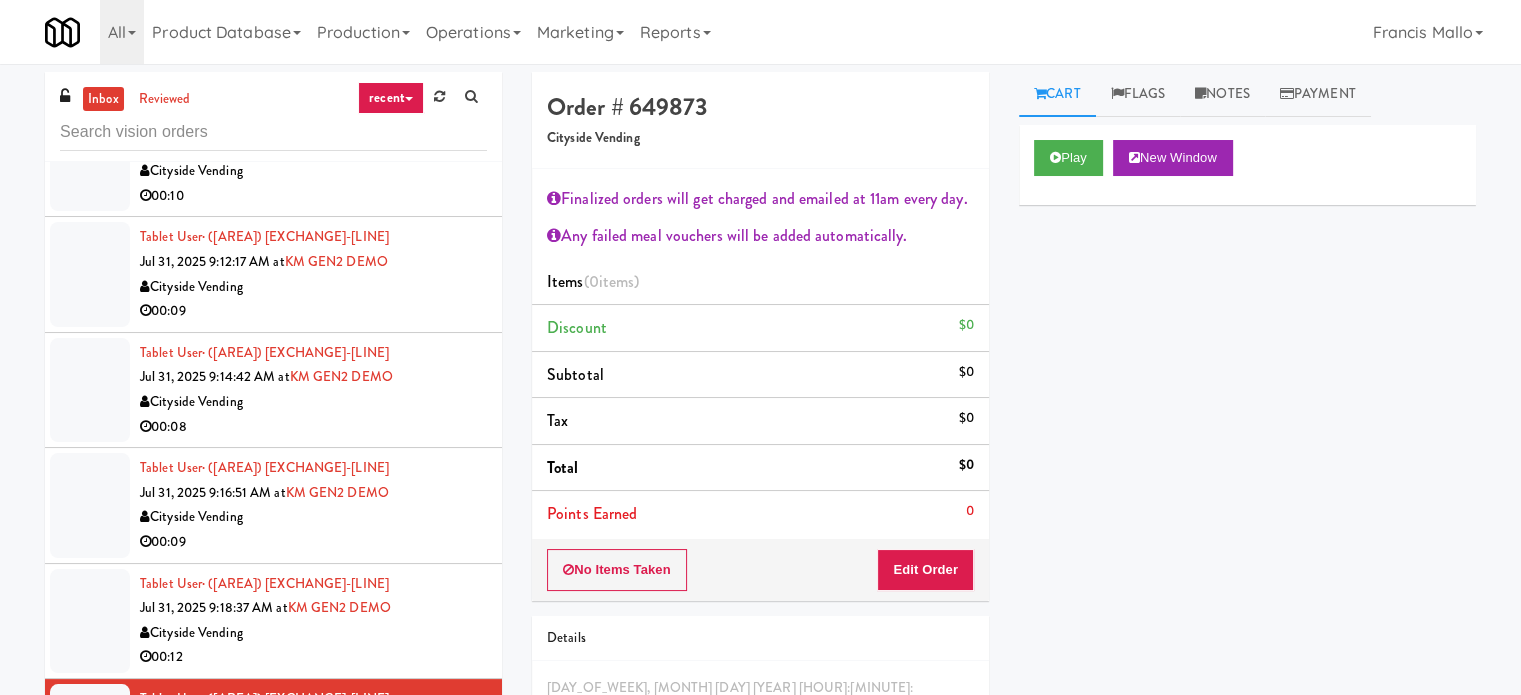 click on "Cityside Vending" at bounding box center [313, 517] 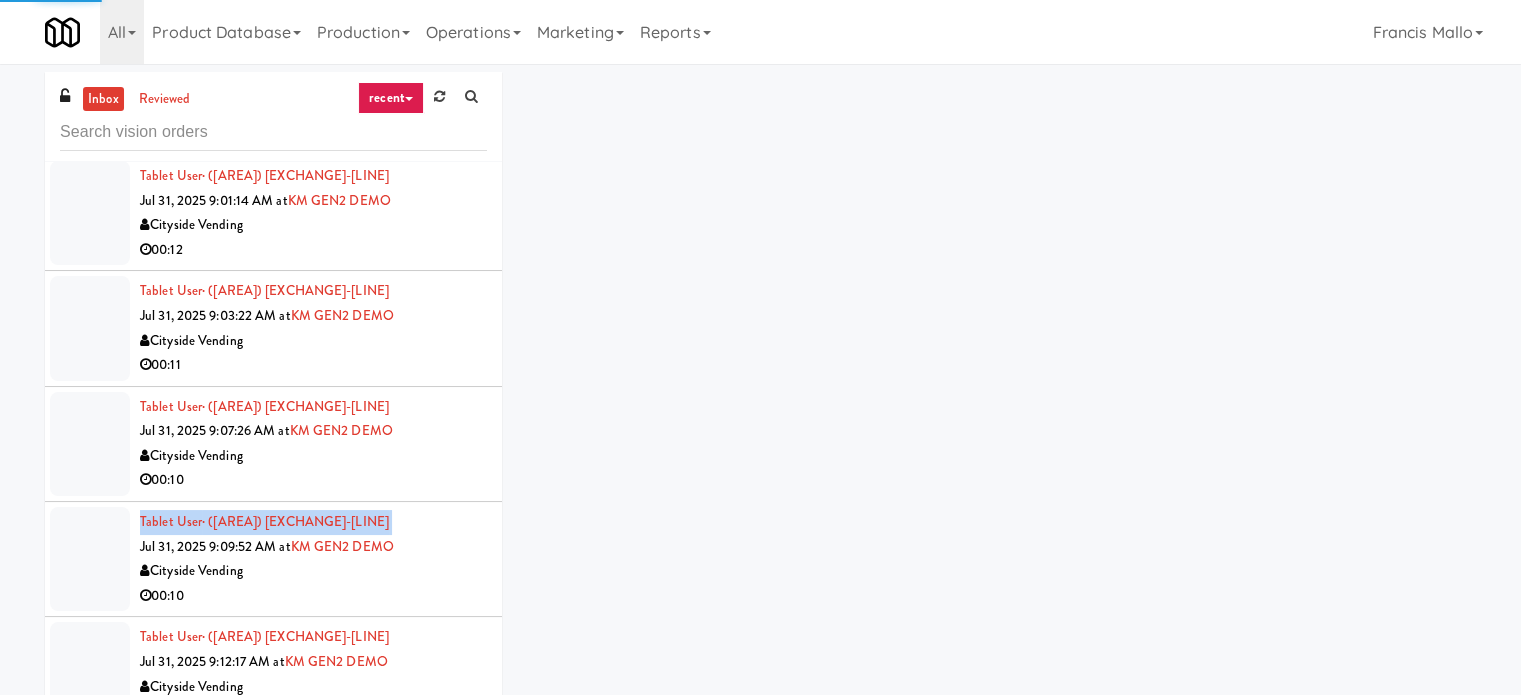 click on "Tablet User  · (647) 787-1226 Jul 31, 2025 9:09:52 AM at  KM GEN2 DEMO  Cityside Vending  00:10" at bounding box center [313, 559] 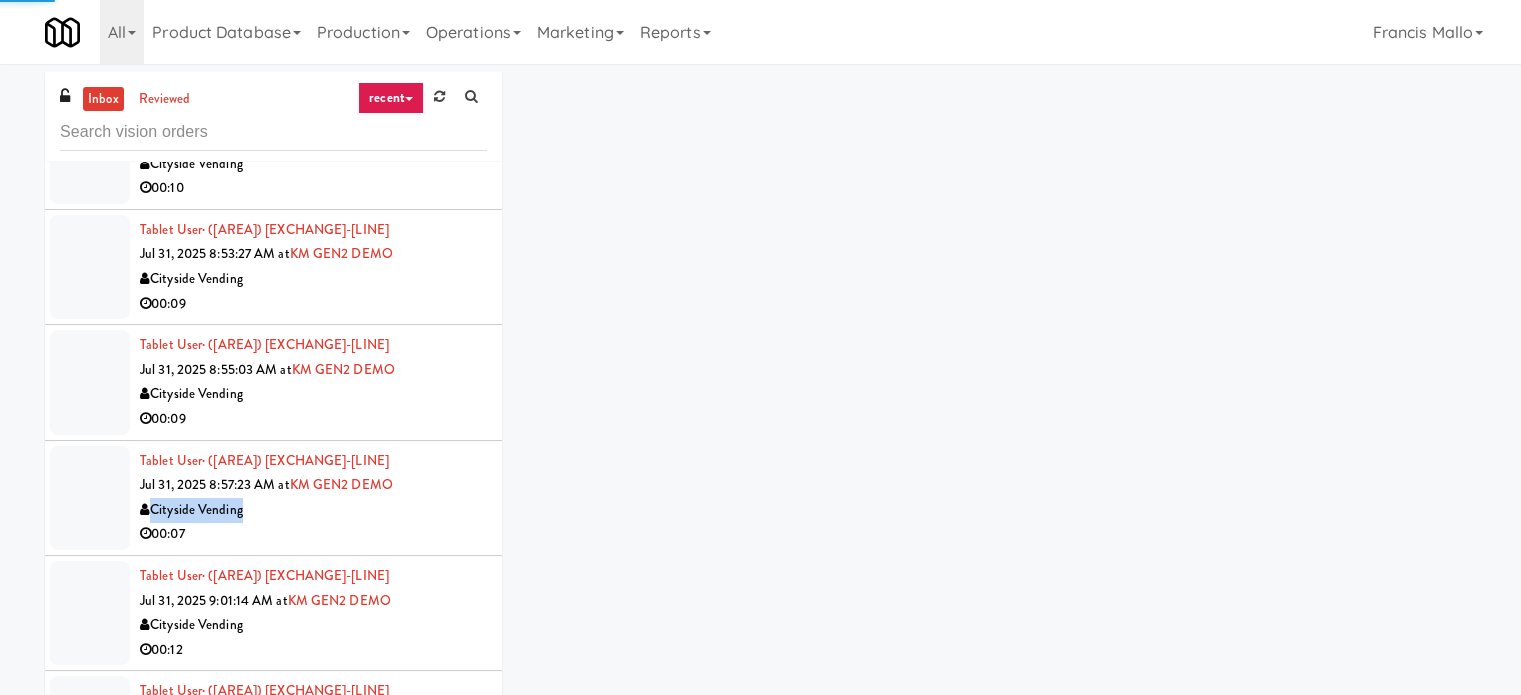 click on "Cityside Vending" at bounding box center [313, 510] 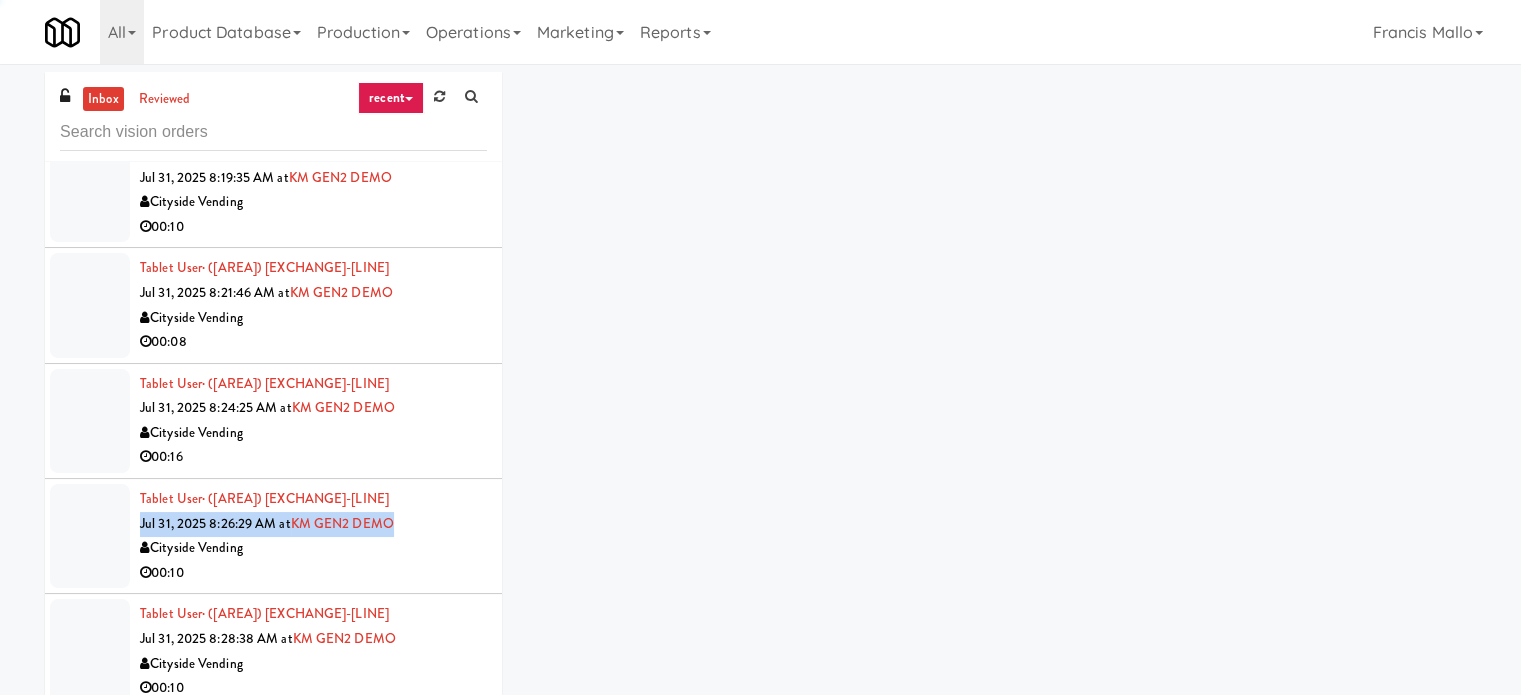 click on "Tablet User  · (647) 787-1226 Jul 31, 2025 8:26:29 AM at  KM GEN2 DEMO  Cityside Vending  00:10" at bounding box center [313, 536] 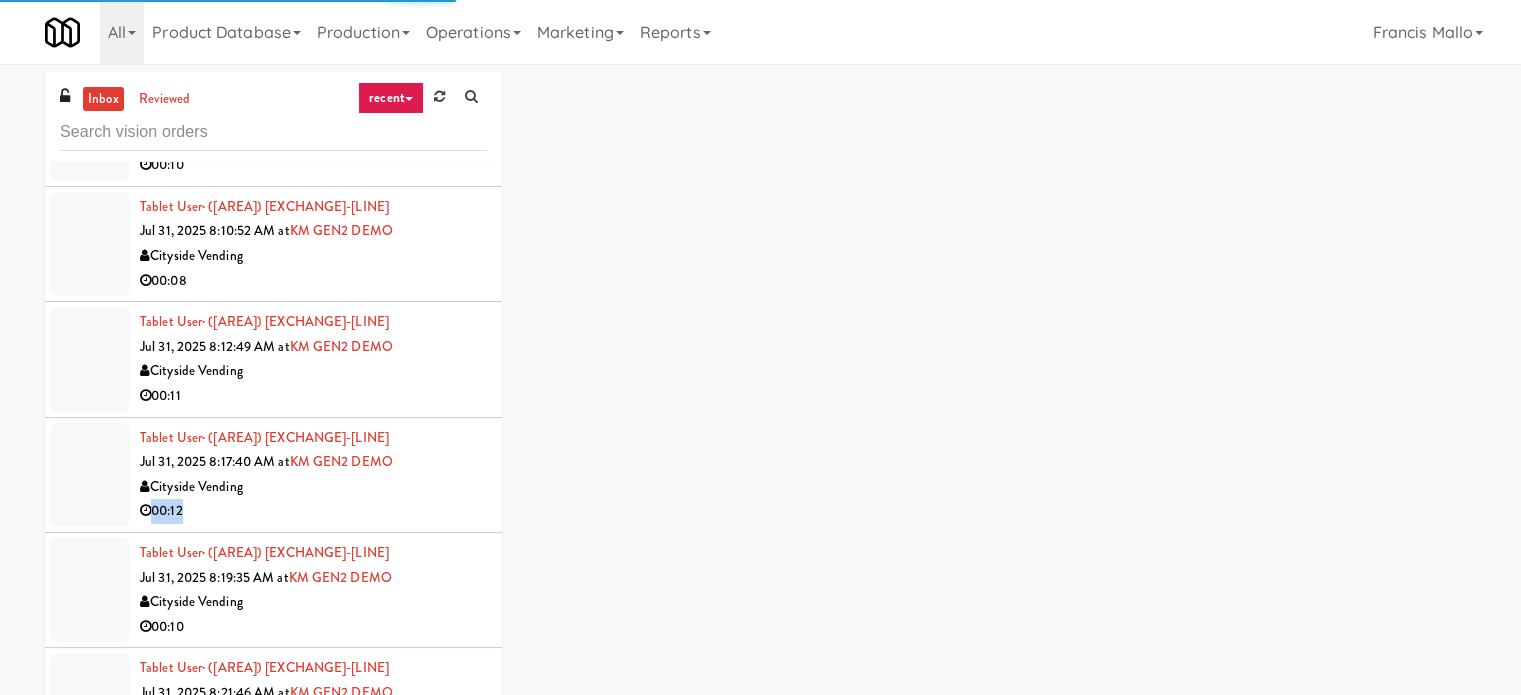 click on "00:12" at bounding box center [313, 511] 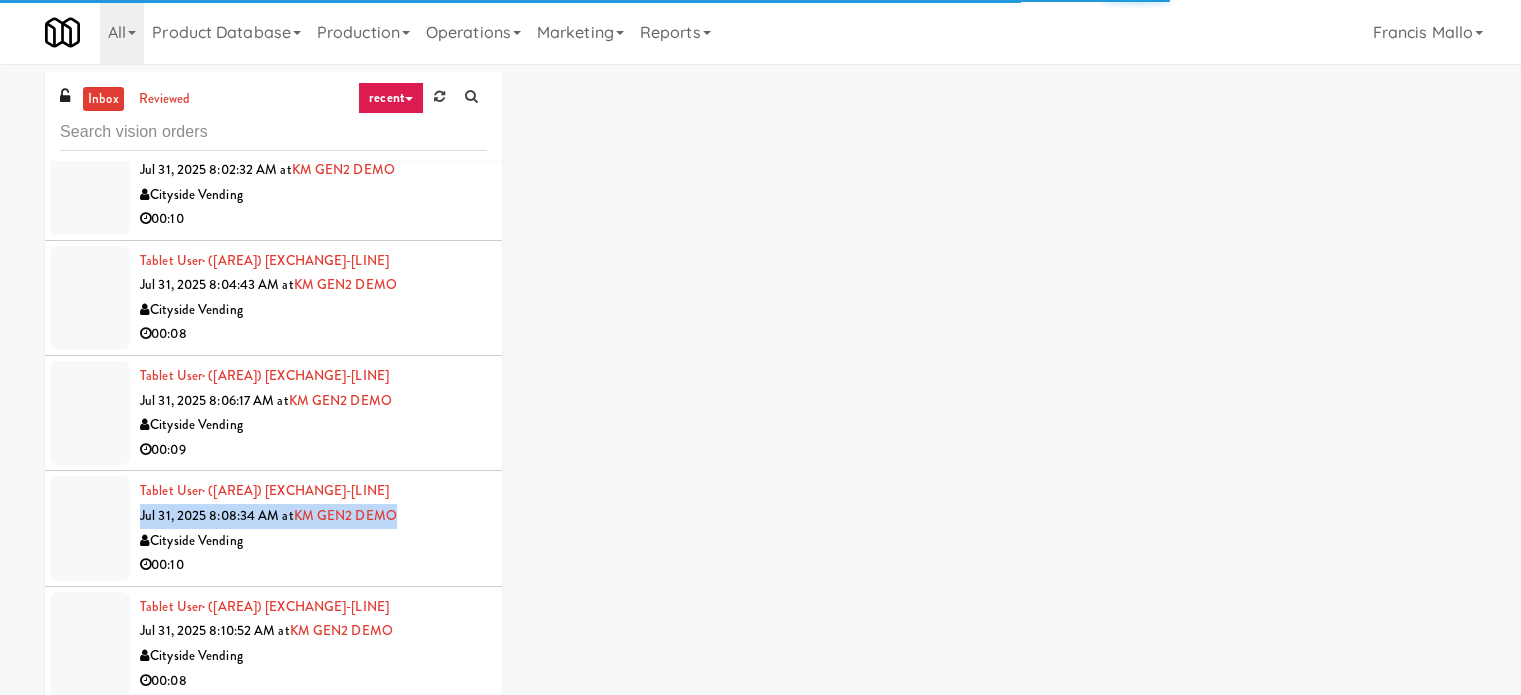 click on "Tablet User  · (647) 787-1226 Jul 31, 2025 8:08:34 AM at  KM GEN2 DEMO  Cityside Vending  00:10" at bounding box center (313, 528) 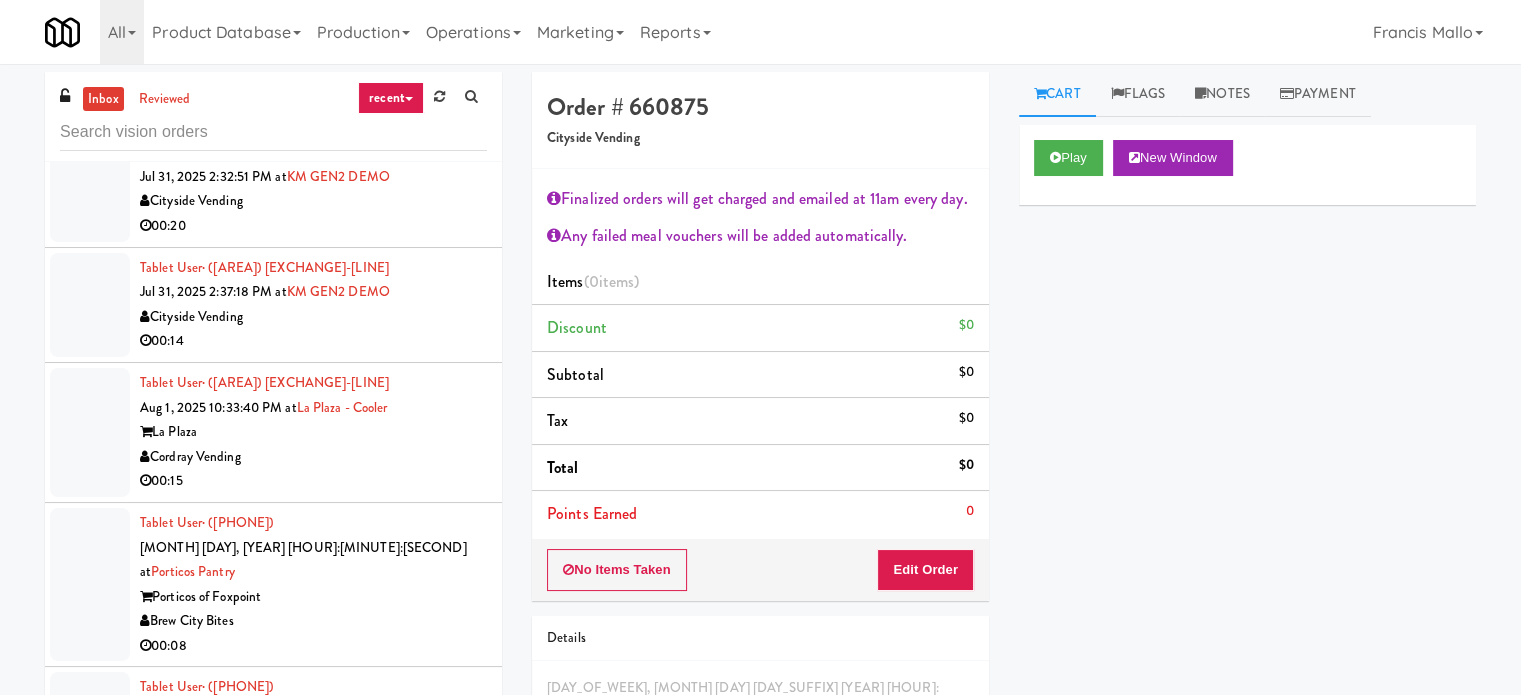 scroll, scrollTop: 9130, scrollLeft: 0, axis: vertical 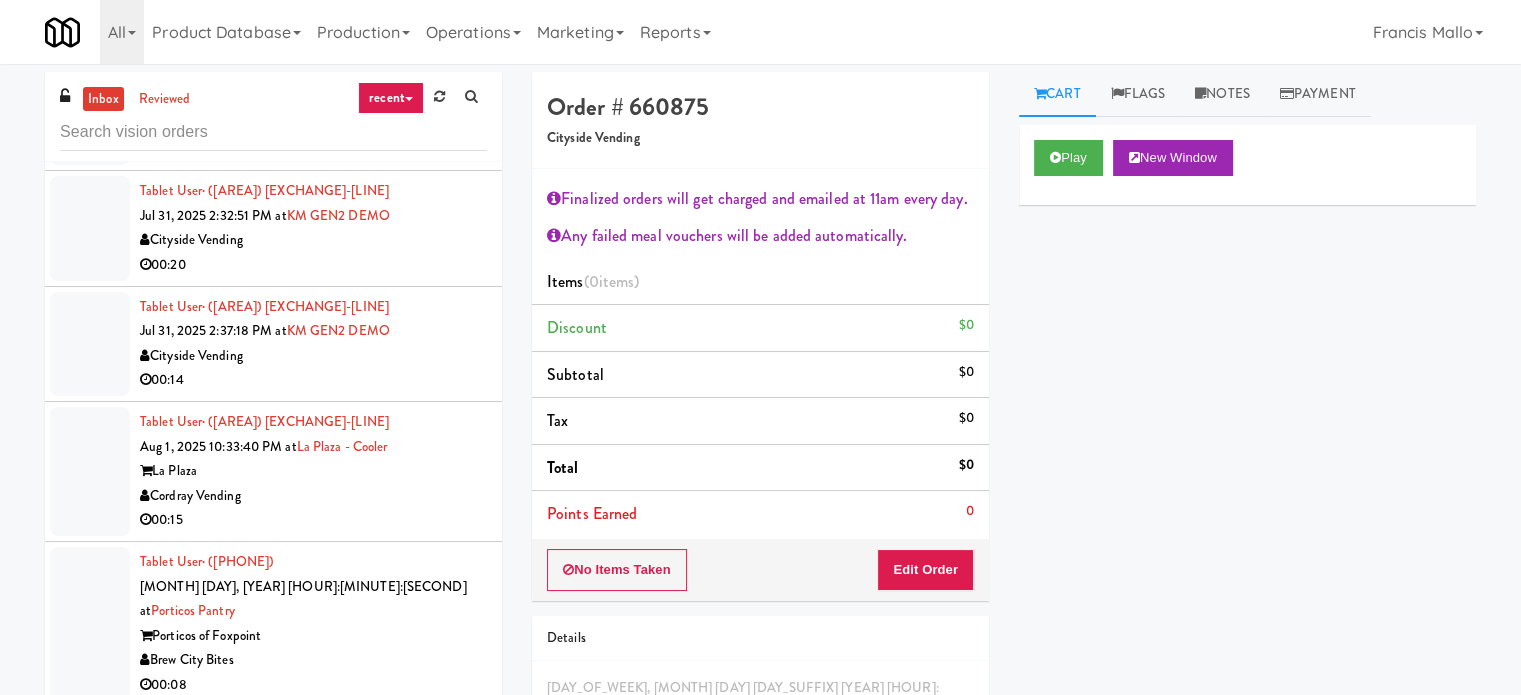 click on "00:15" at bounding box center (313, 520) 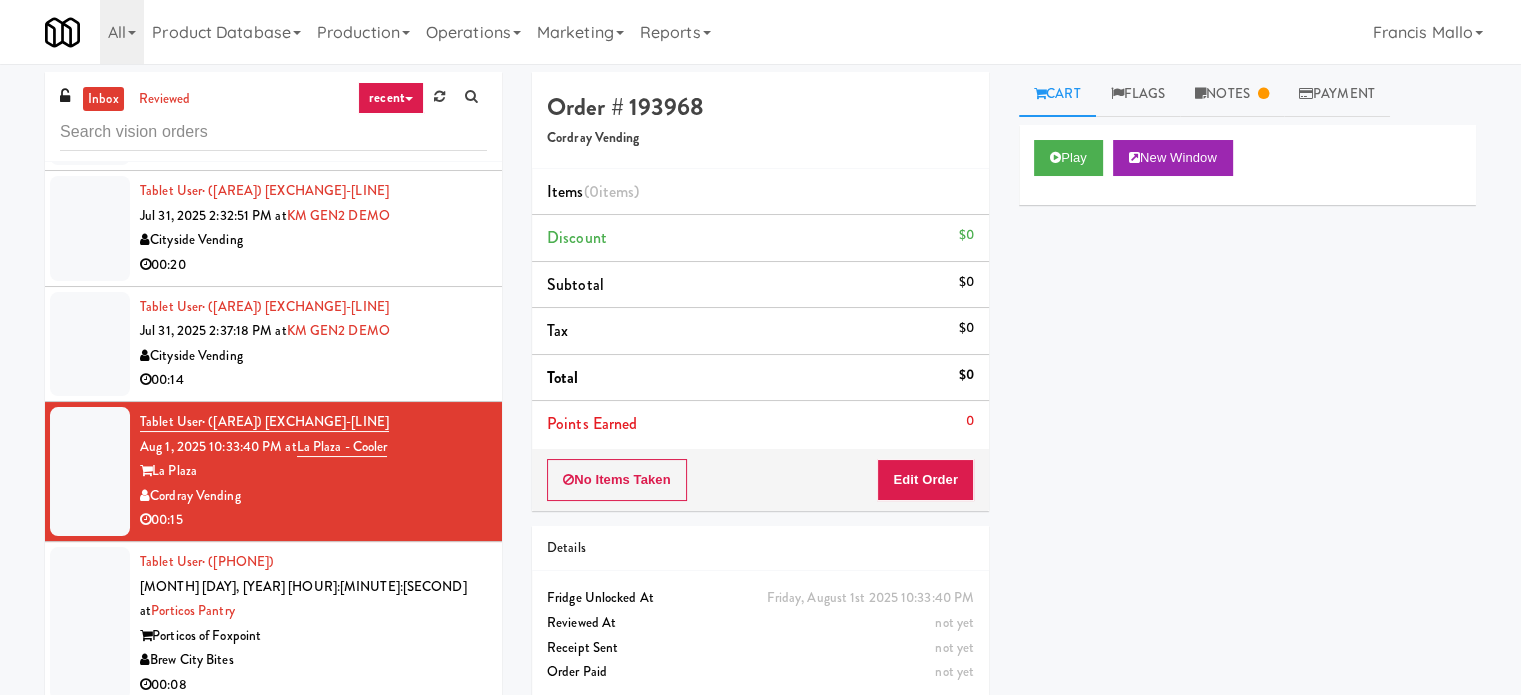 drag, startPoint x: 424, startPoint y: 574, endPoint x: 435, endPoint y: 547, distance: 29.15476 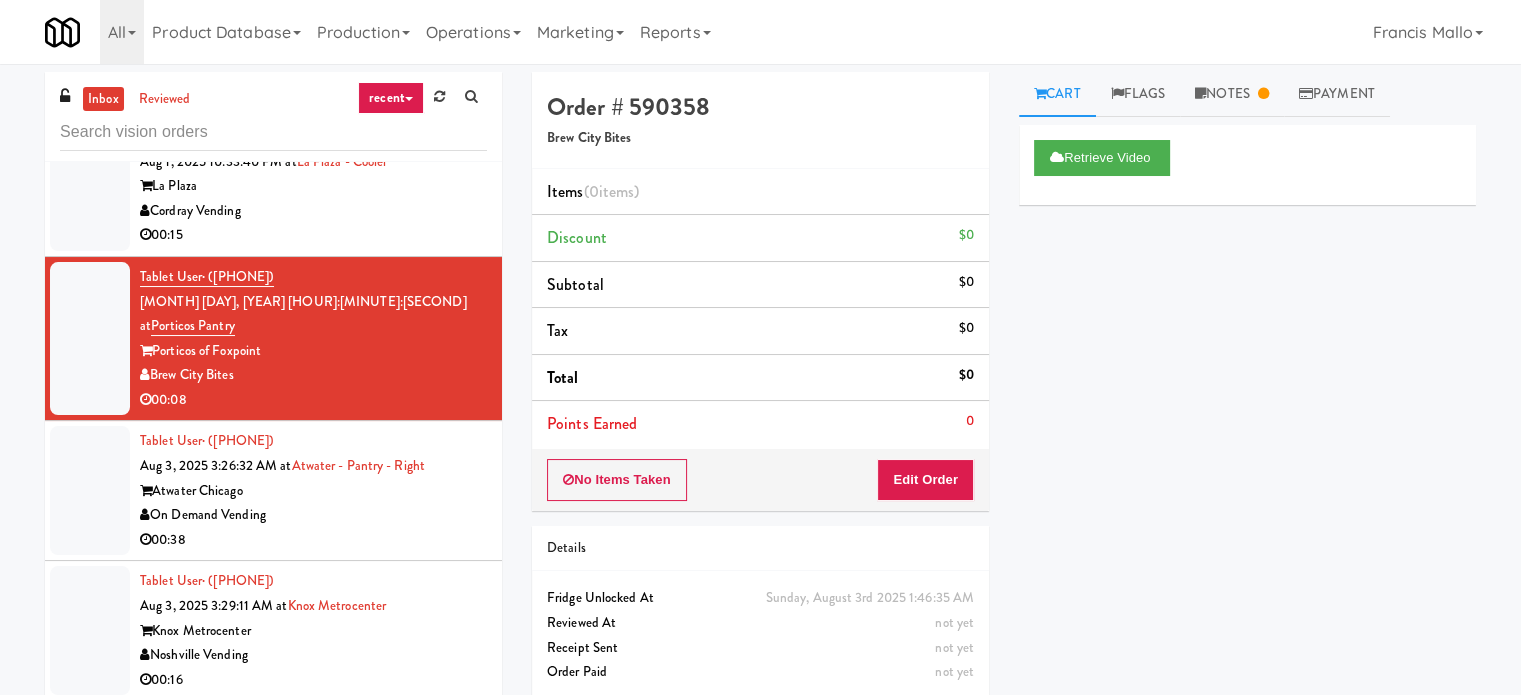 scroll, scrollTop: 9530, scrollLeft: 0, axis: vertical 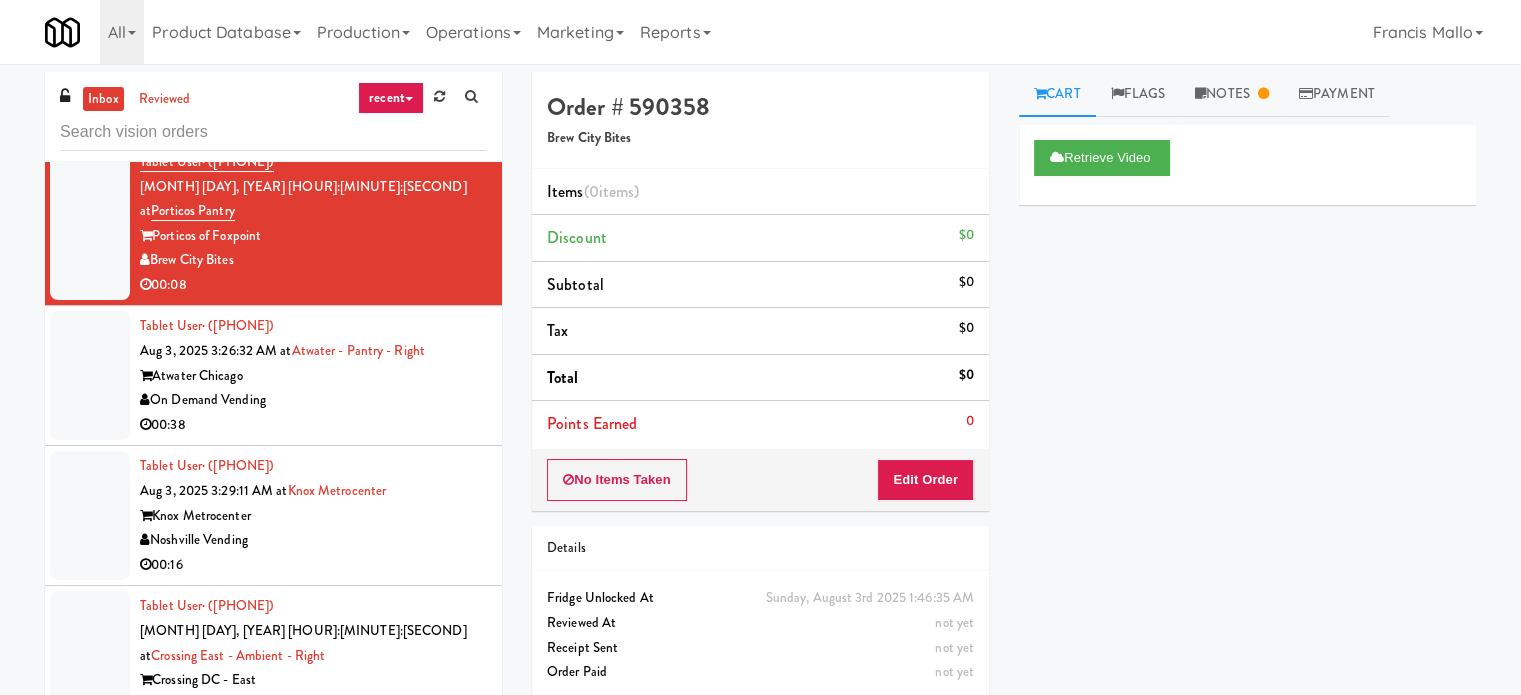 click on "00:38" at bounding box center [313, 425] 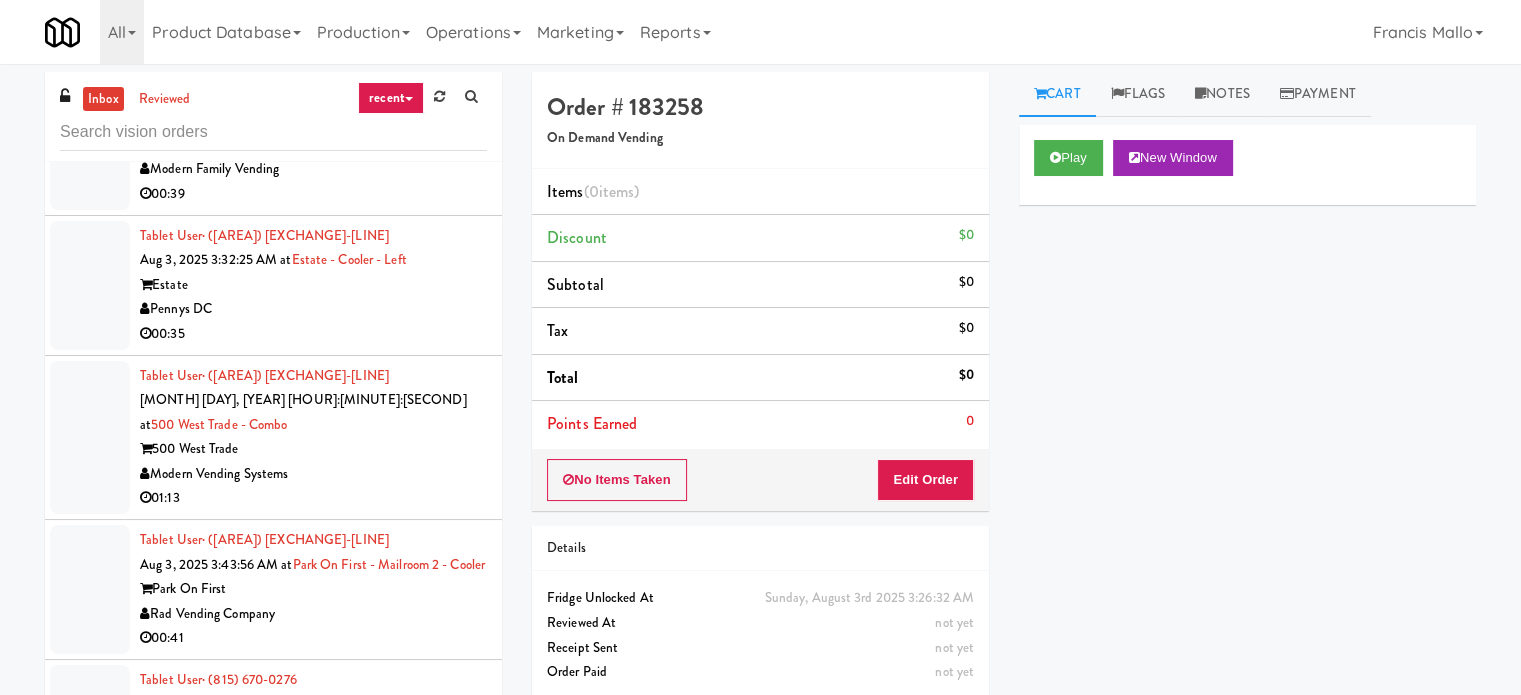 click on "Modern Vending Systems" at bounding box center (313, 474) 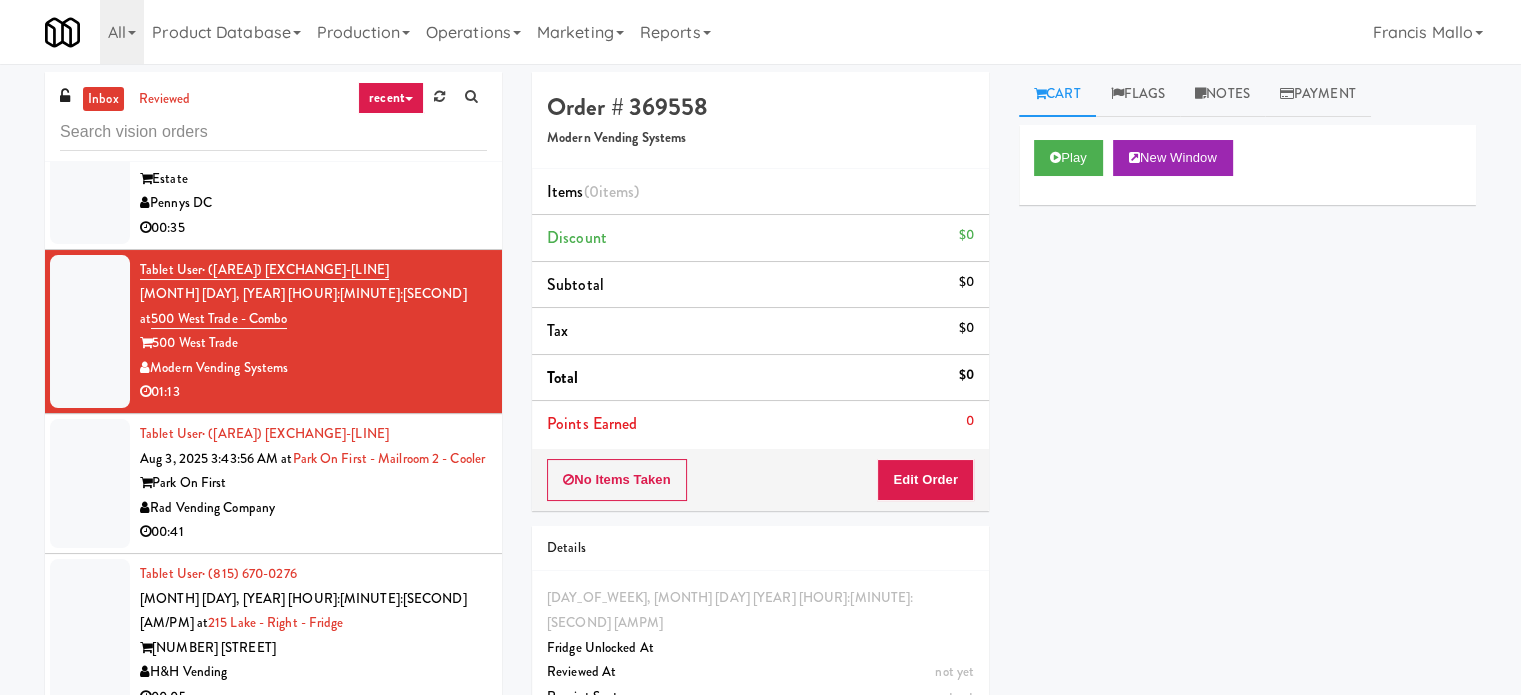 scroll, scrollTop: 10330, scrollLeft: 0, axis: vertical 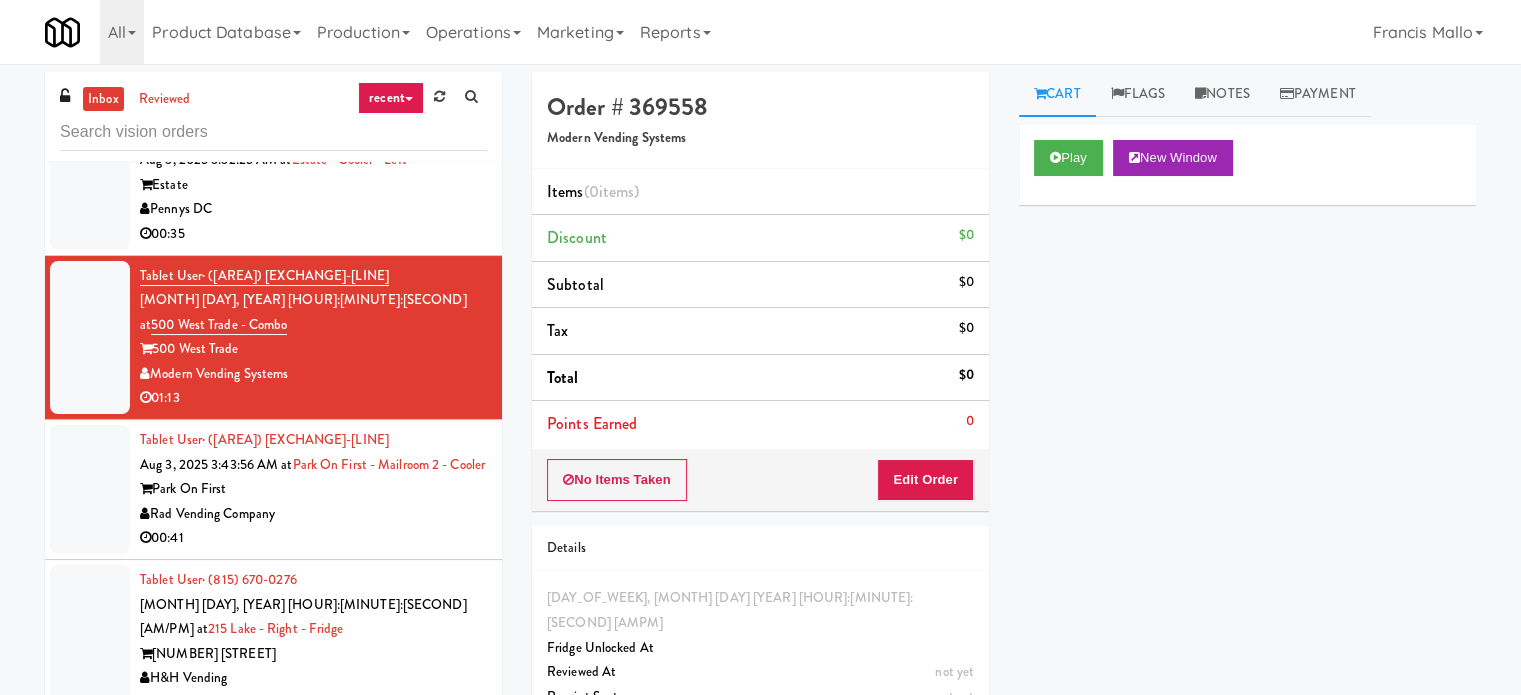 drag, startPoint x: 432, startPoint y: 443, endPoint x: 456, endPoint y: 442, distance: 24.020824 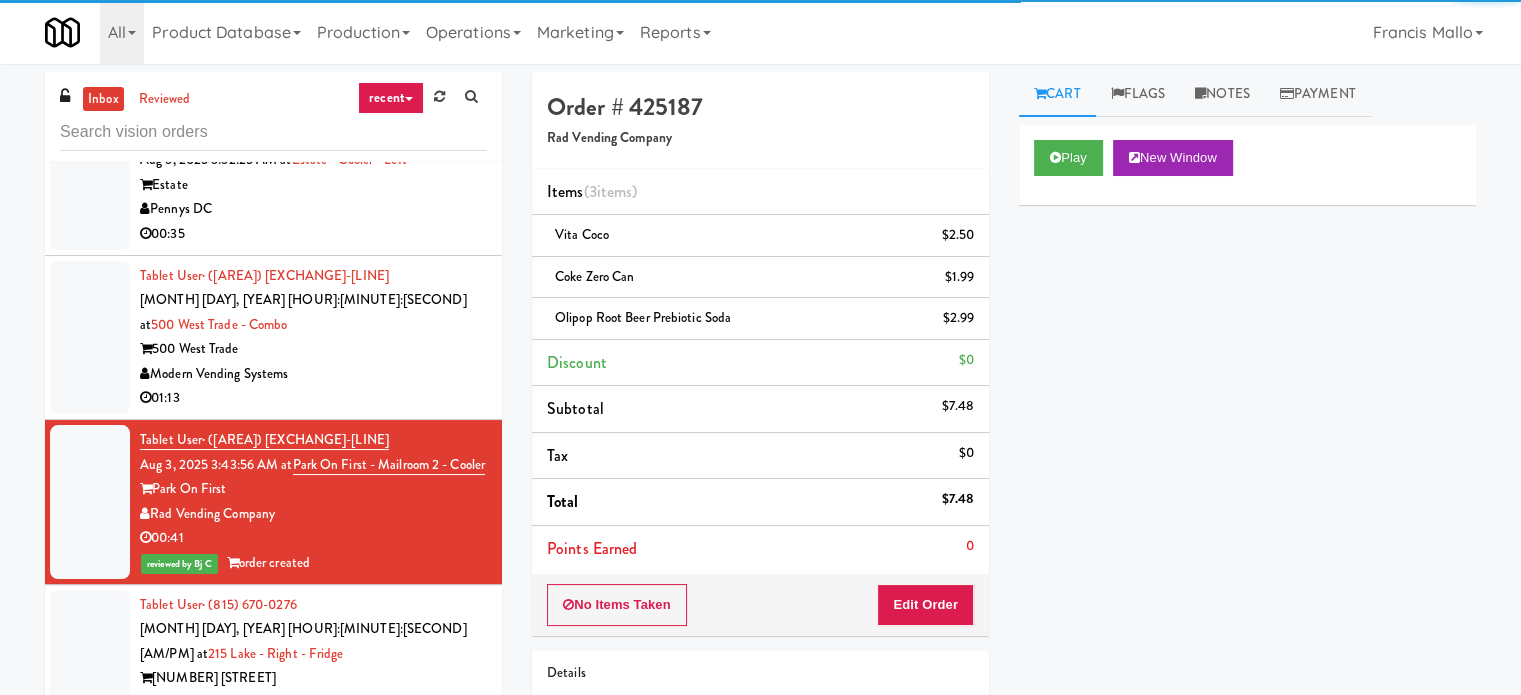 click on "01:13" at bounding box center [313, 398] 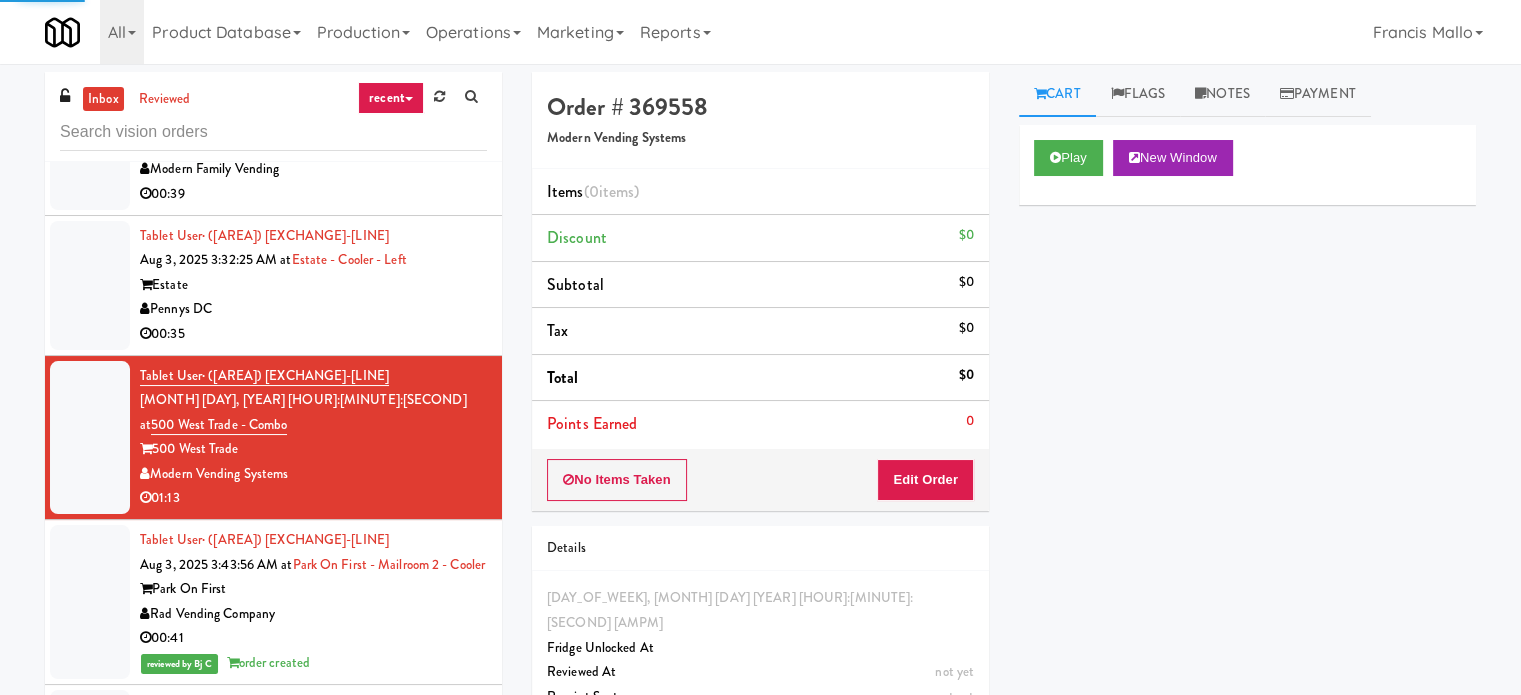 click on "00:35" at bounding box center (313, 334) 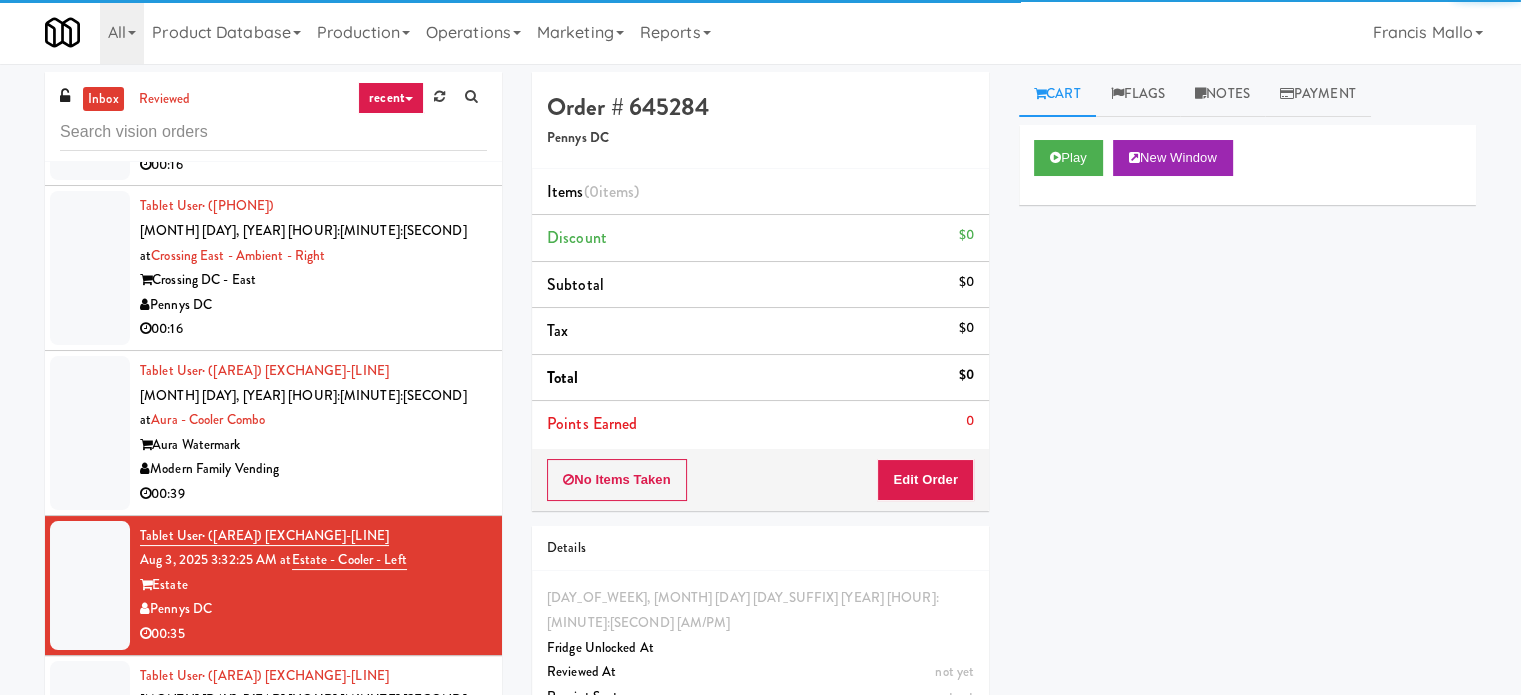 click on "Modern Family Vending" at bounding box center (313, 469) 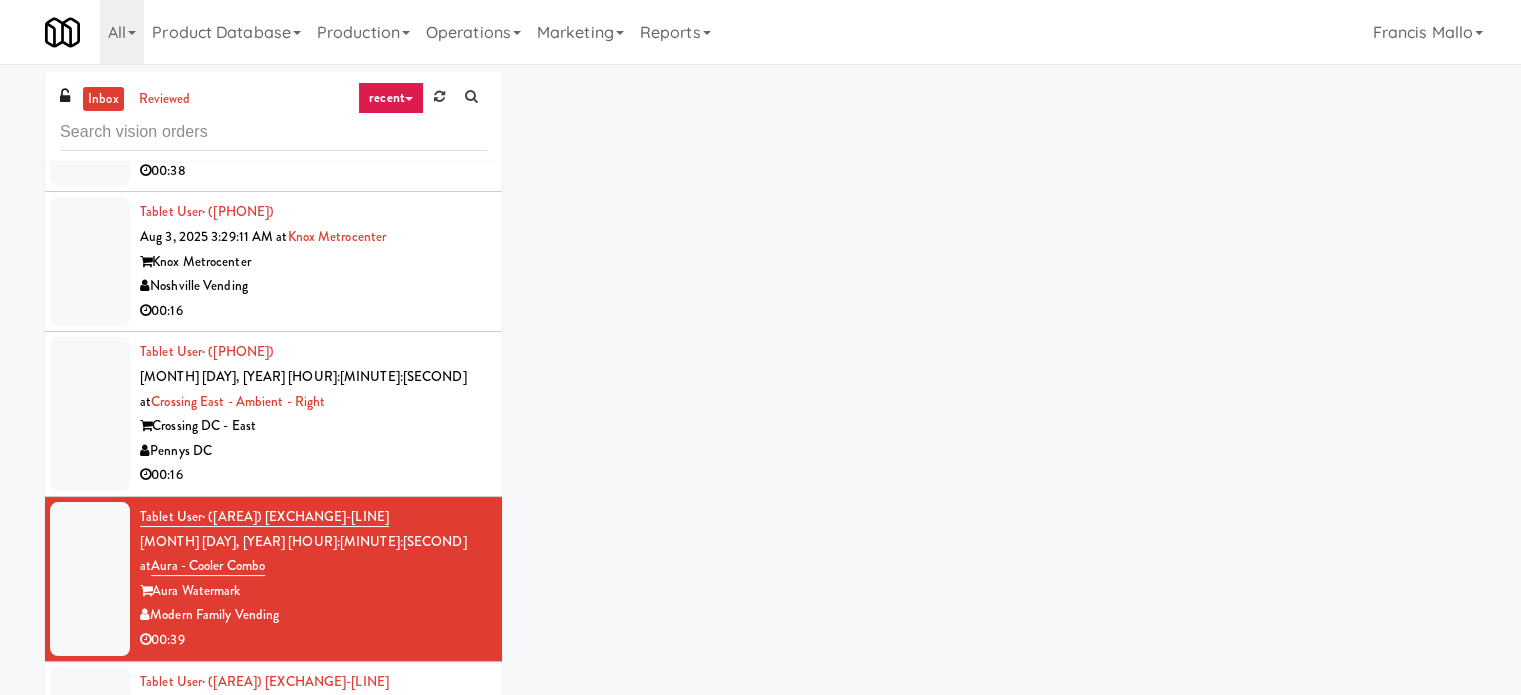 scroll, scrollTop: 9730, scrollLeft: 0, axis: vertical 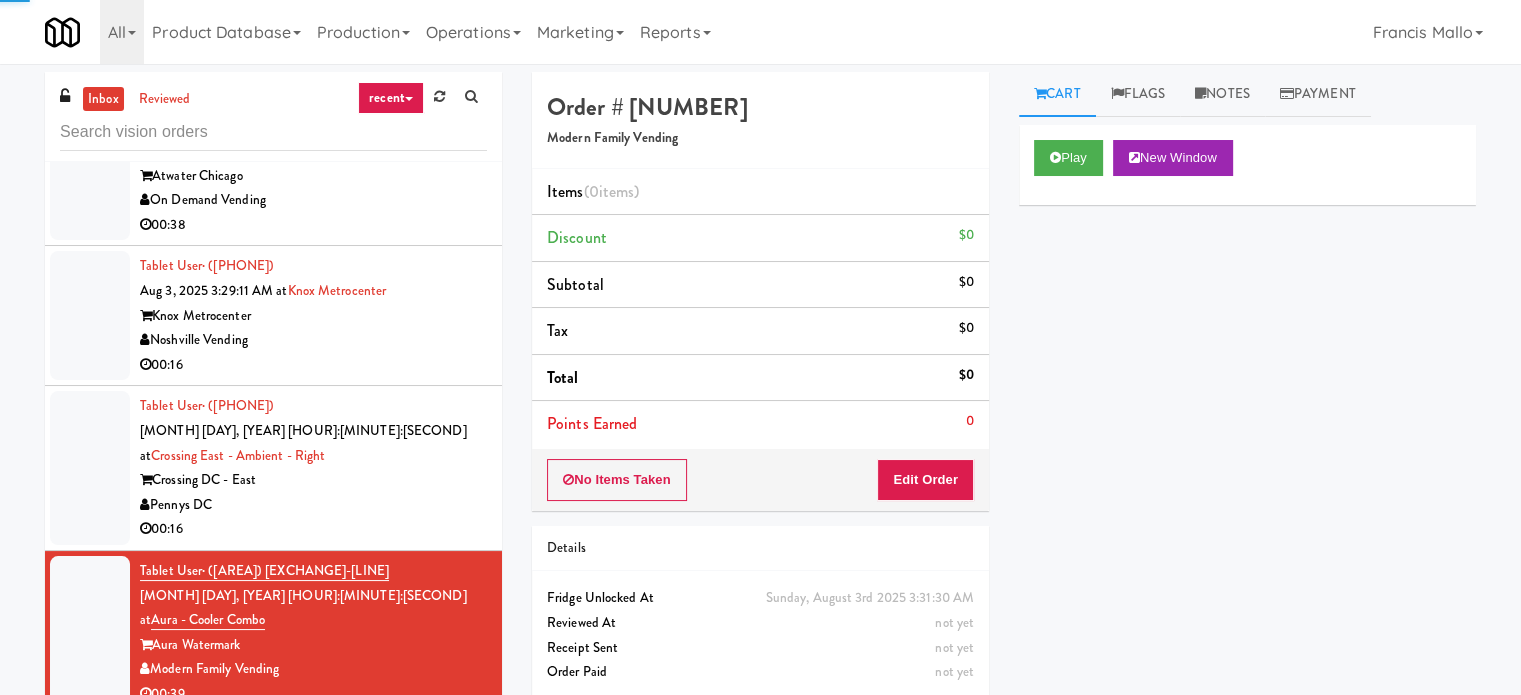 drag, startPoint x: 435, startPoint y: 437, endPoint x: 478, endPoint y: 420, distance: 46.238514 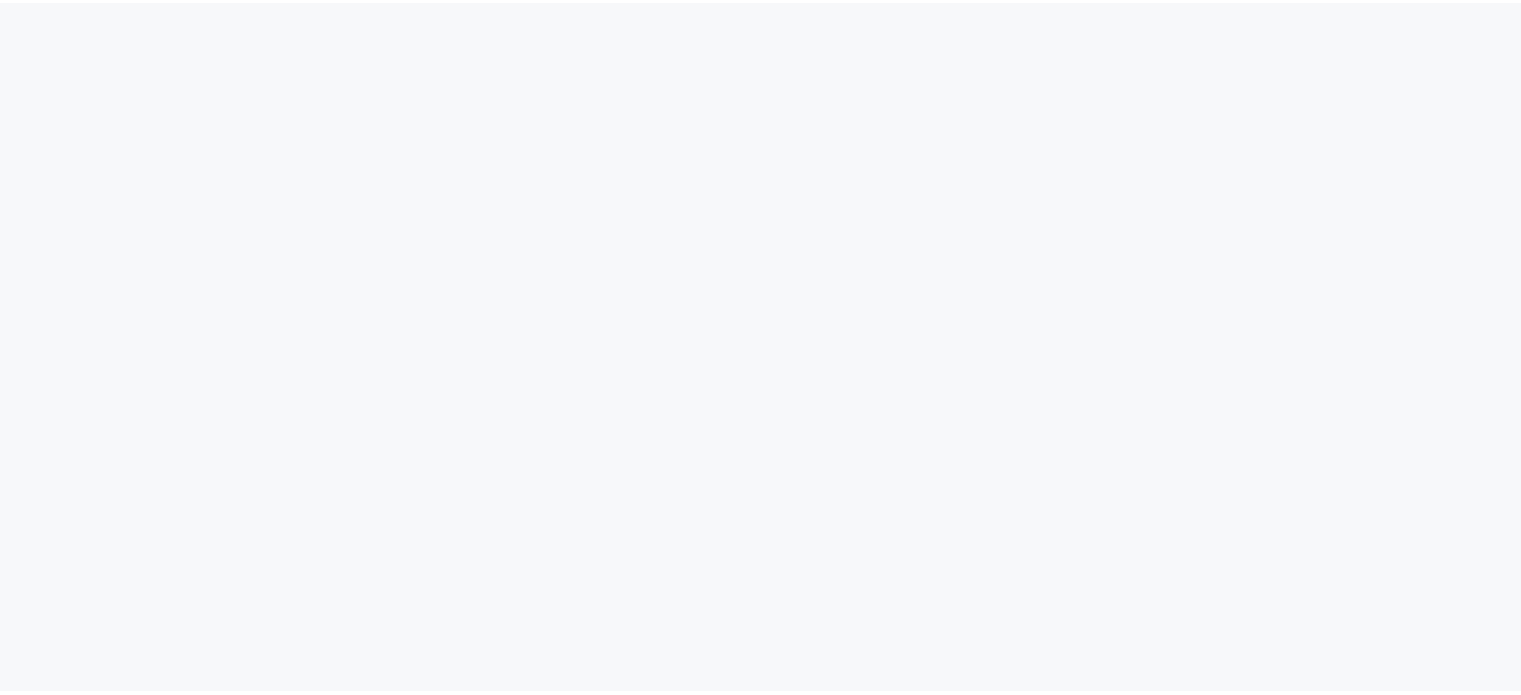 scroll, scrollTop: 0, scrollLeft: 0, axis: both 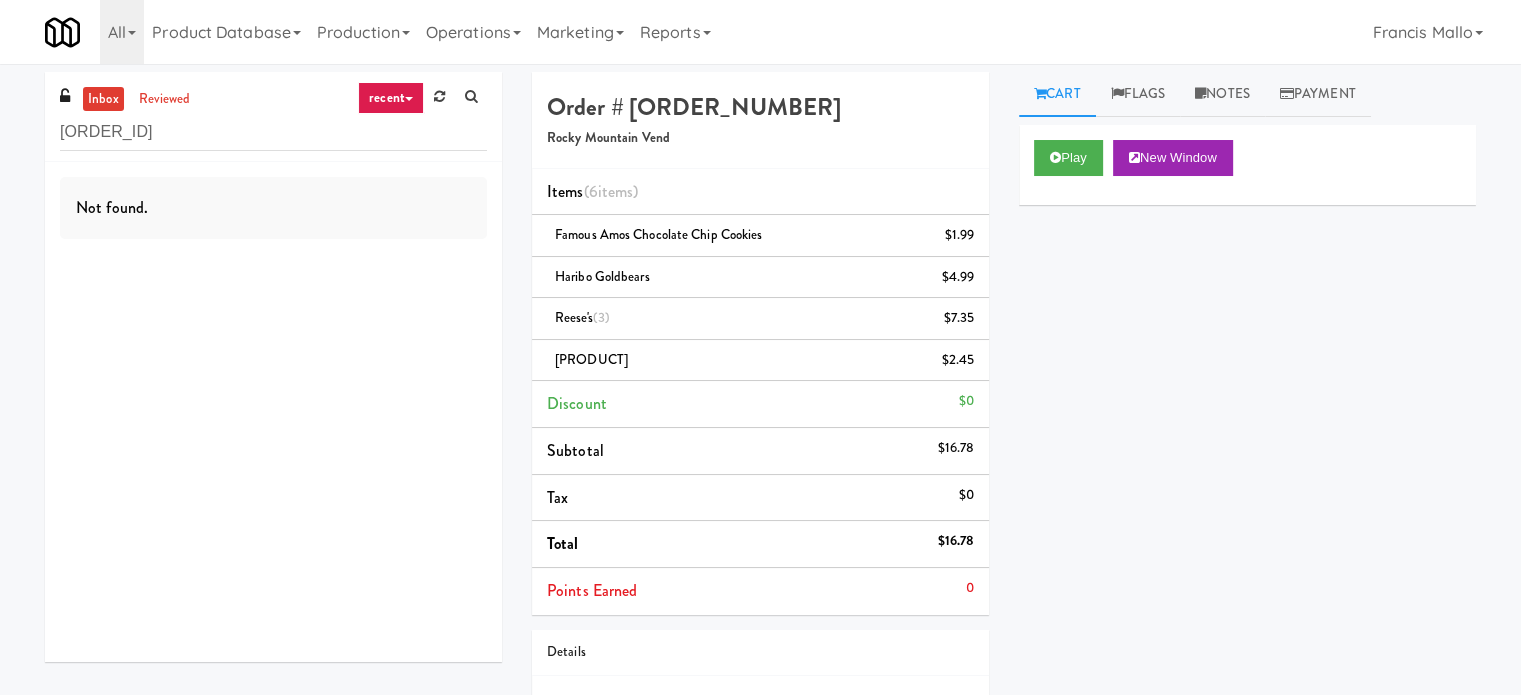 drag, startPoint x: 1346, startPoint y: 95, endPoint x: 1251, endPoint y: 56, distance: 102.69372 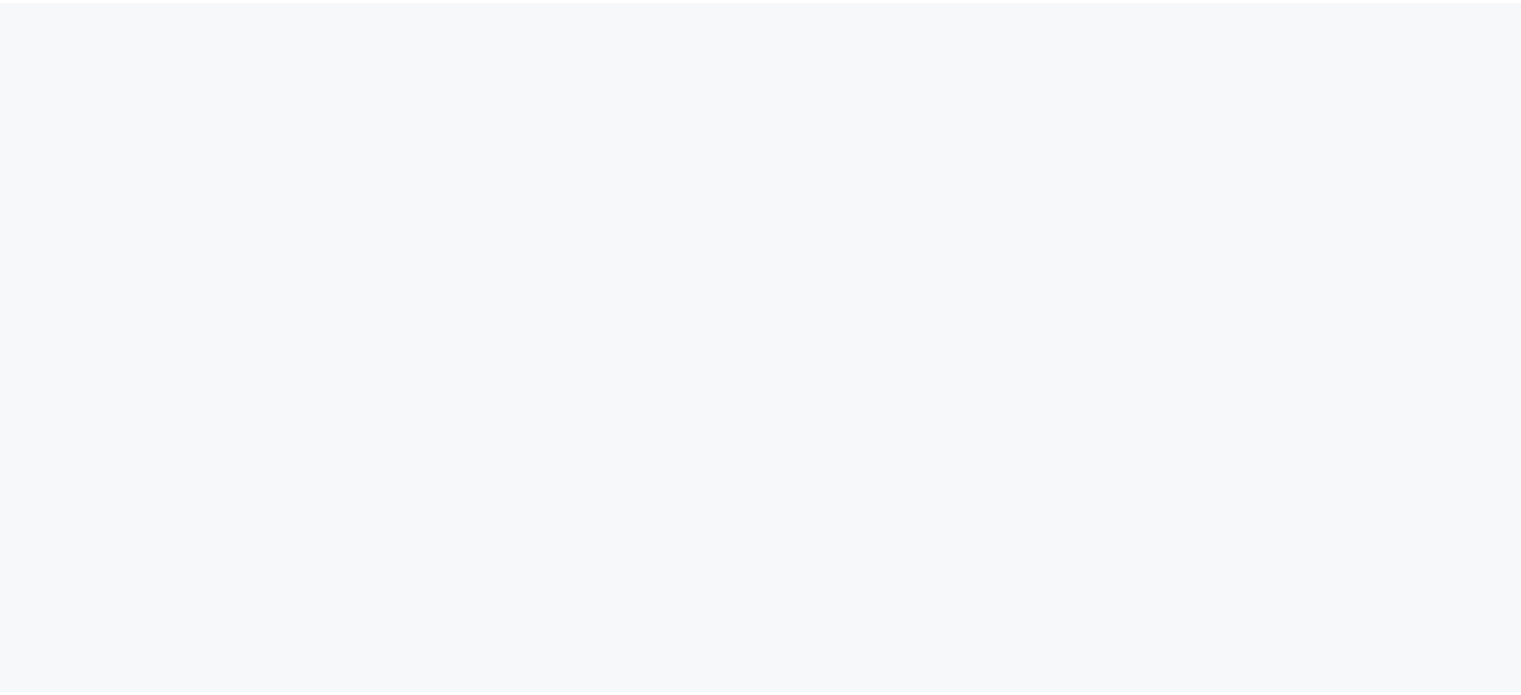 scroll, scrollTop: 0, scrollLeft: 0, axis: both 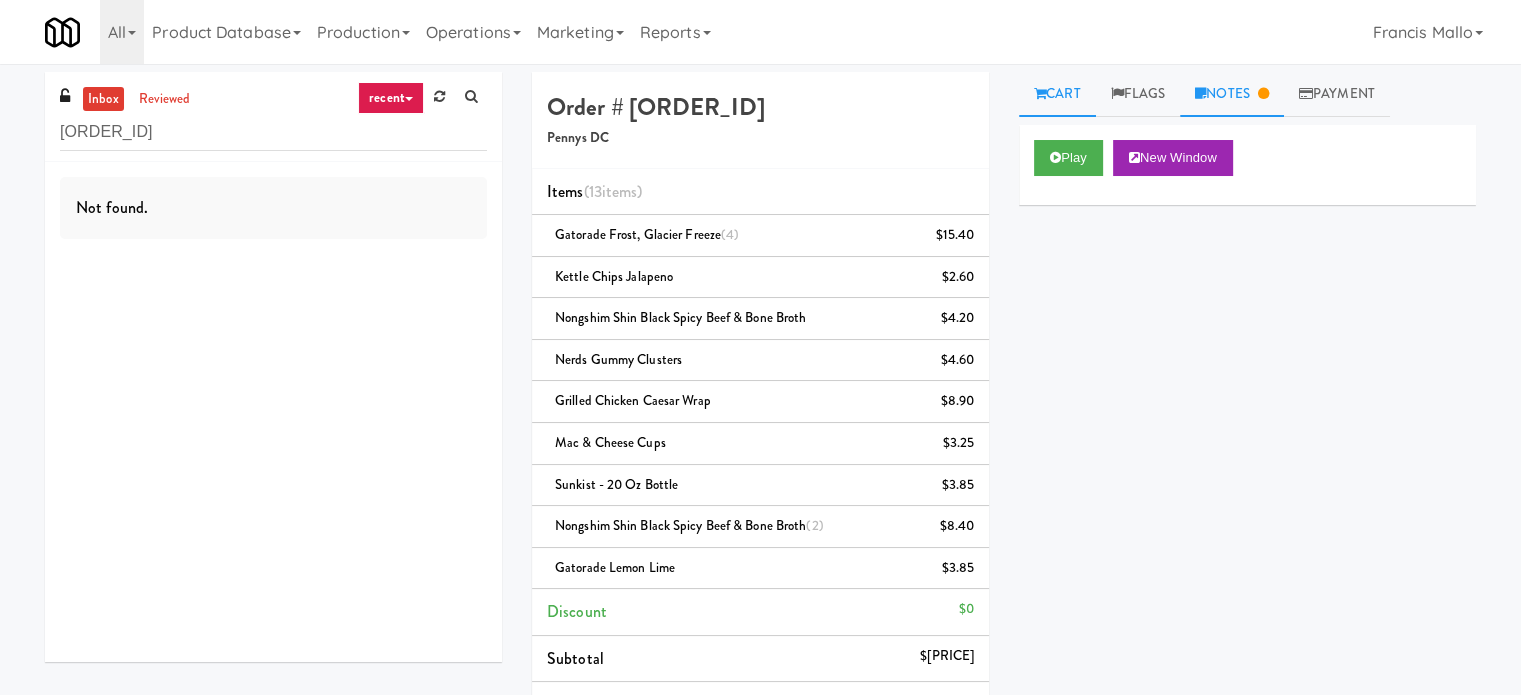click on "Notes" at bounding box center [1232, 94] 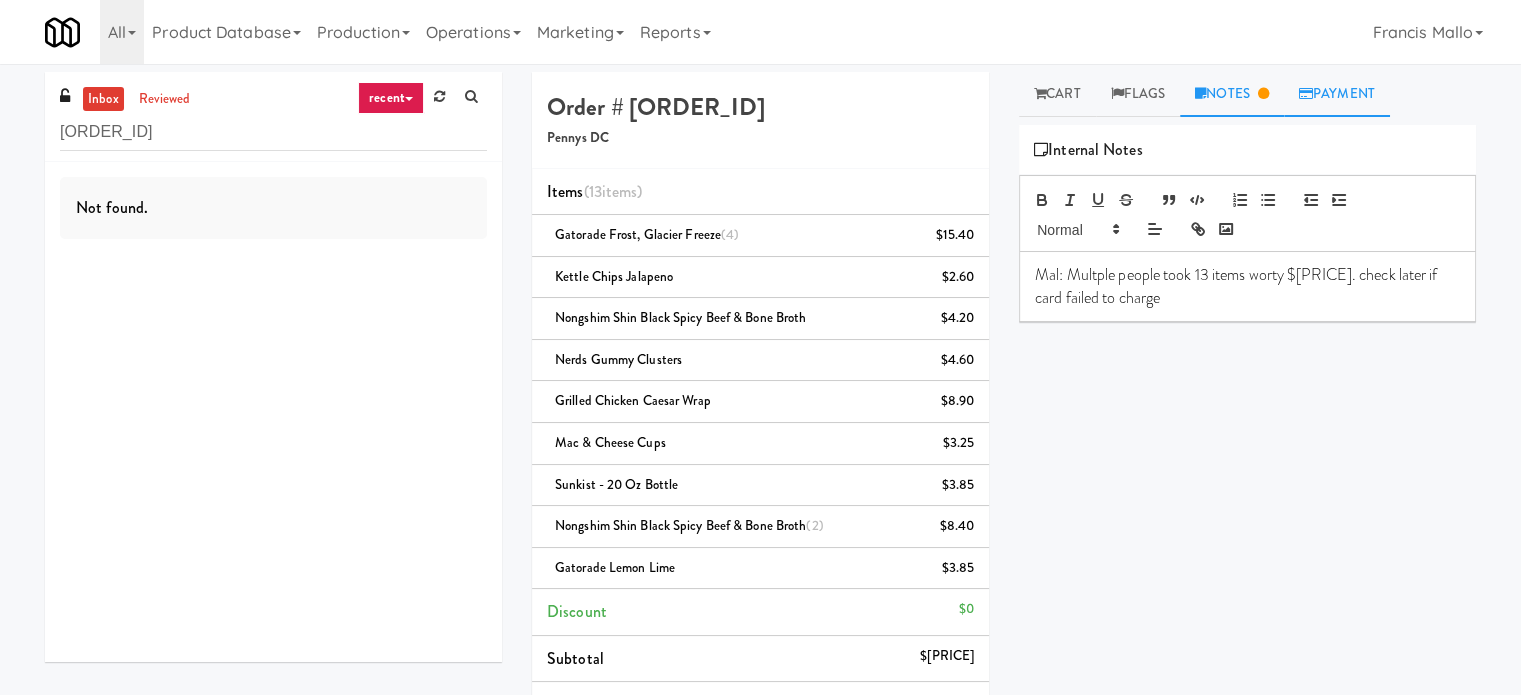 click on "Payment" at bounding box center (1337, 94) 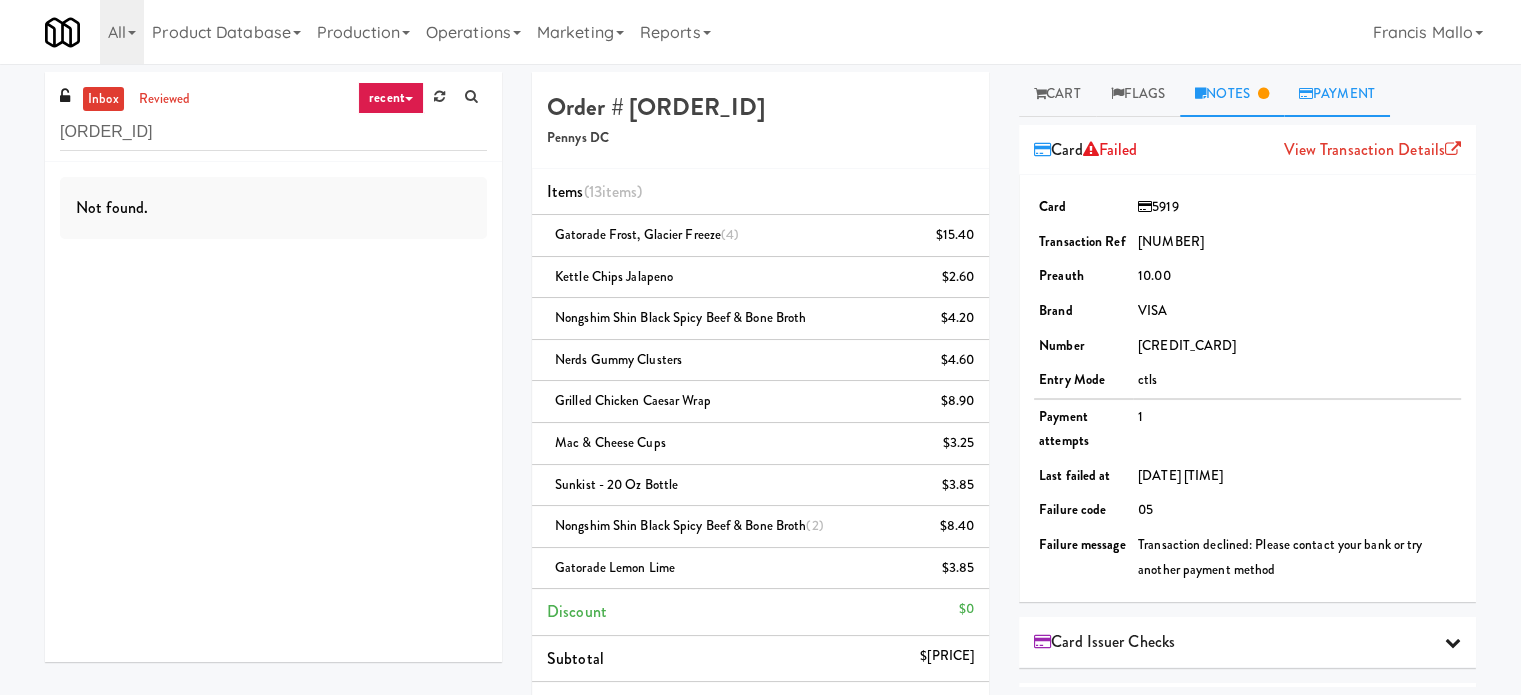 click on "Notes" at bounding box center (1232, 94) 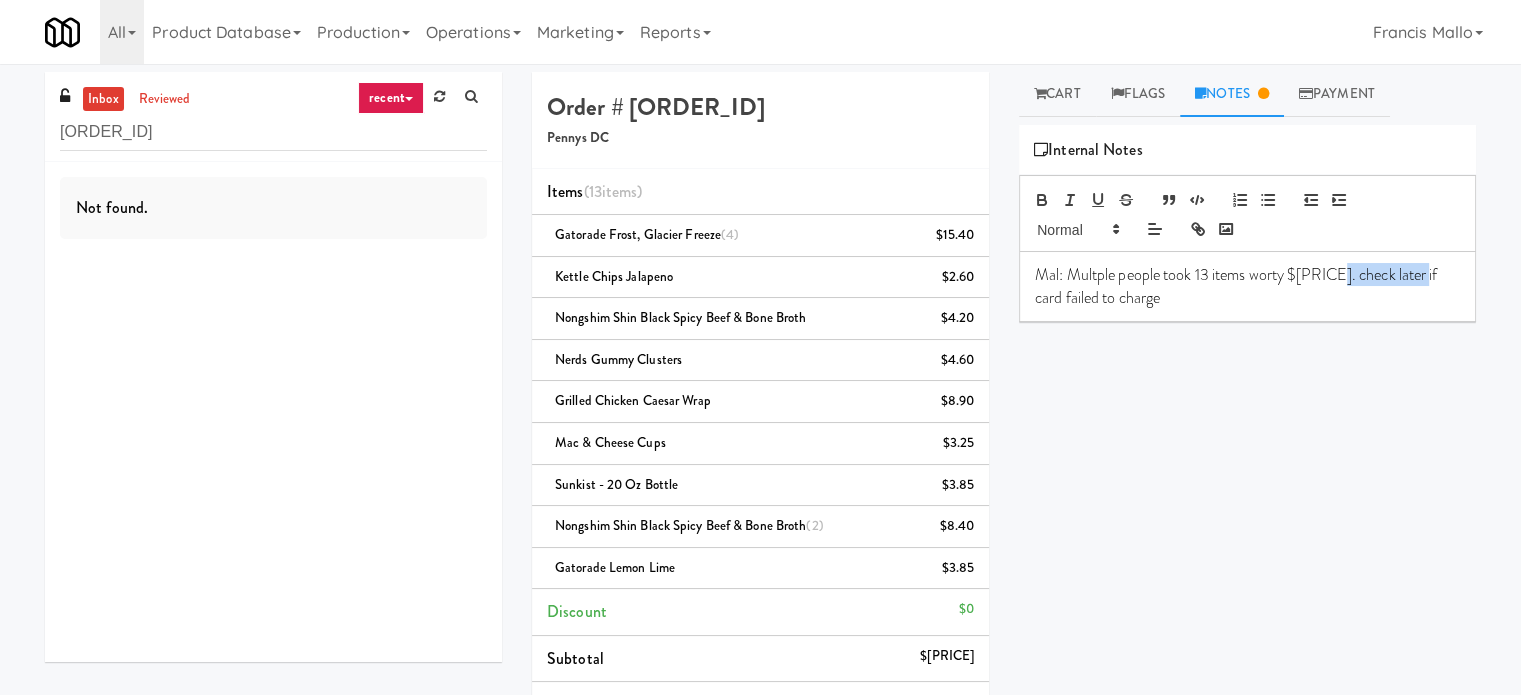 drag, startPoint x: 1345, startPoint y: 276, endPoint x: 1428, endPoint y: 284, distance: 83.38465 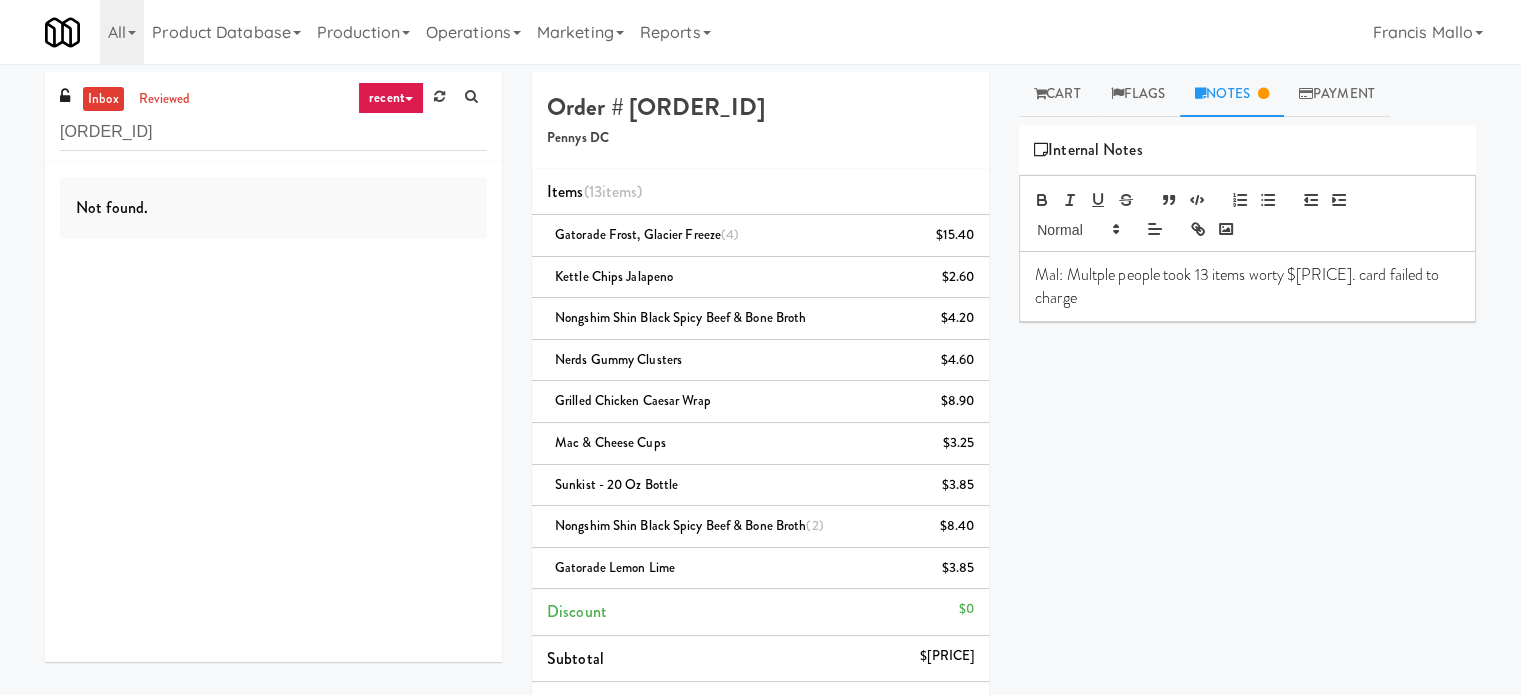 type 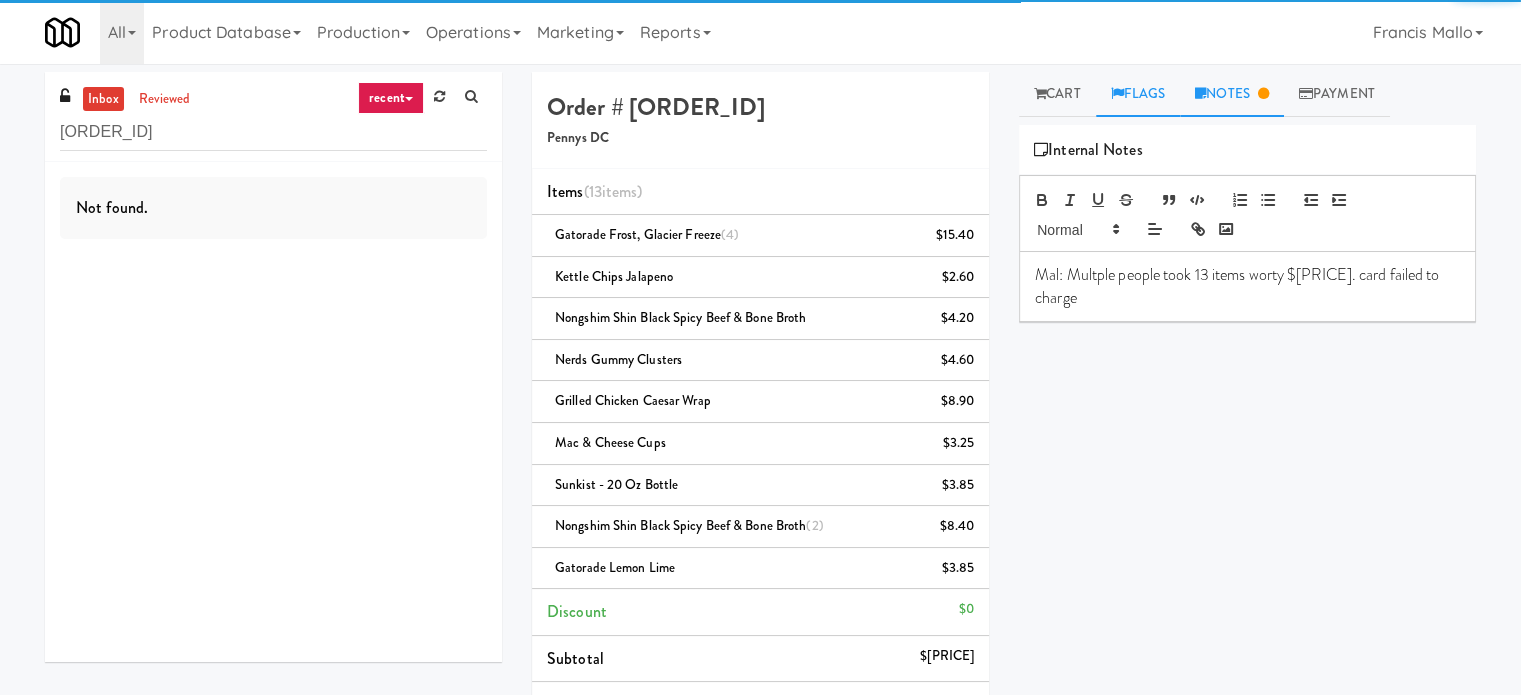 click on "Flags" at bounding box center (1138, 94) 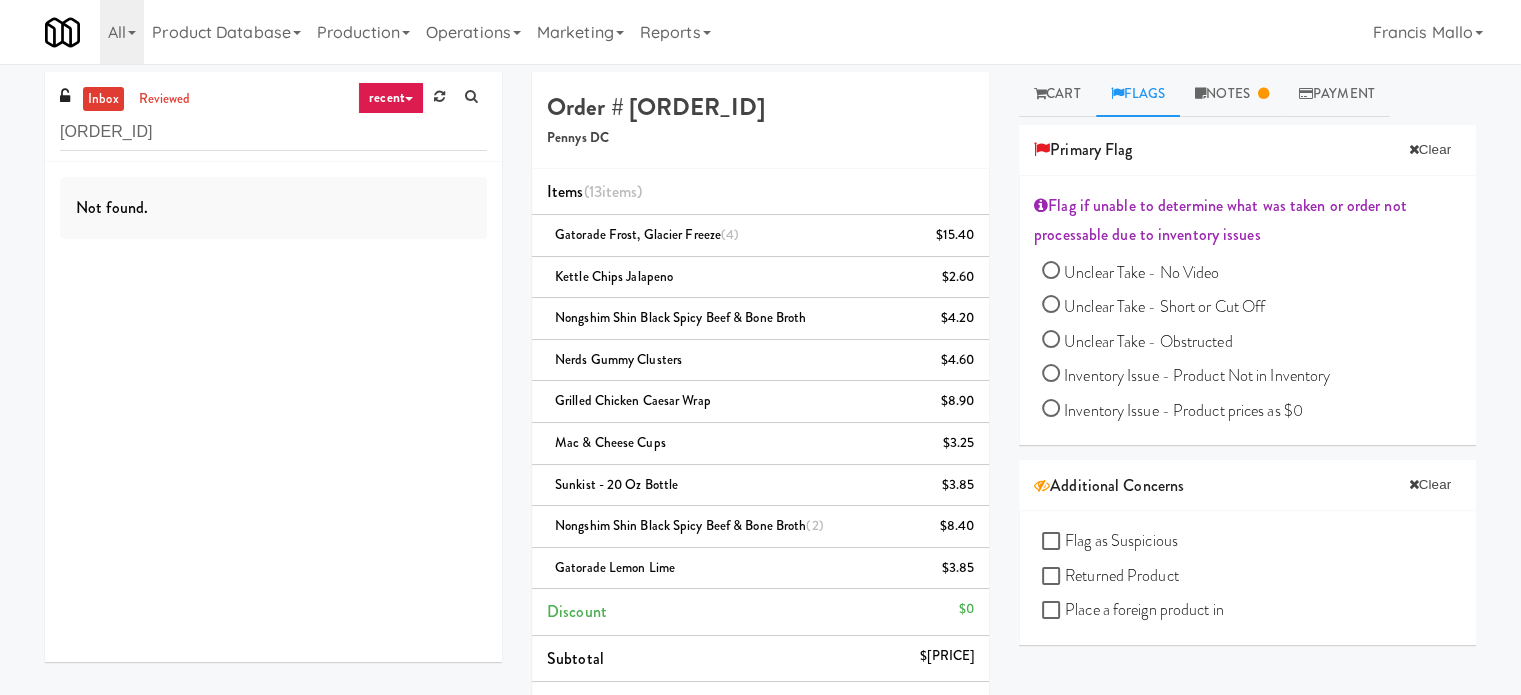 click on "Flag as Suspicious" at bounding box center [1121, 540] 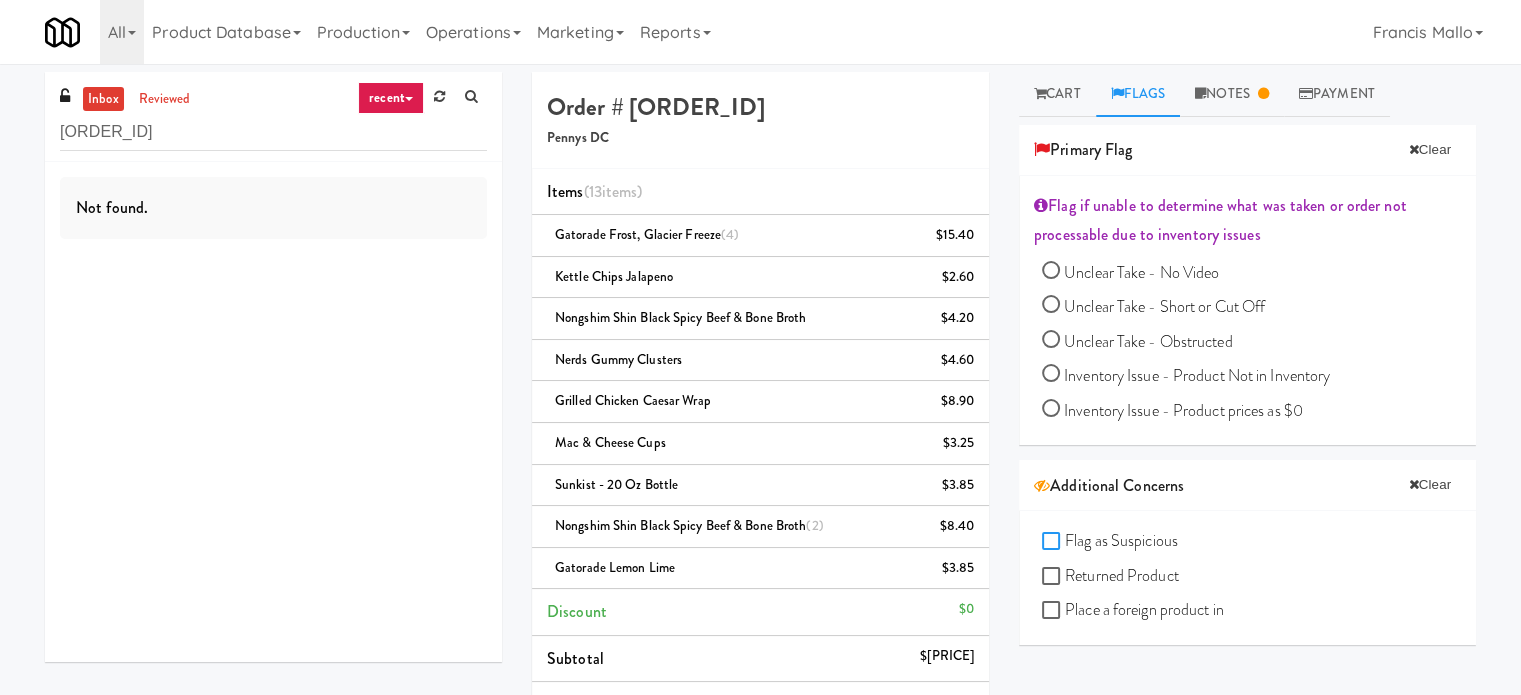 click on "Flag as Suspicious" at bounding box center (1053, 542) 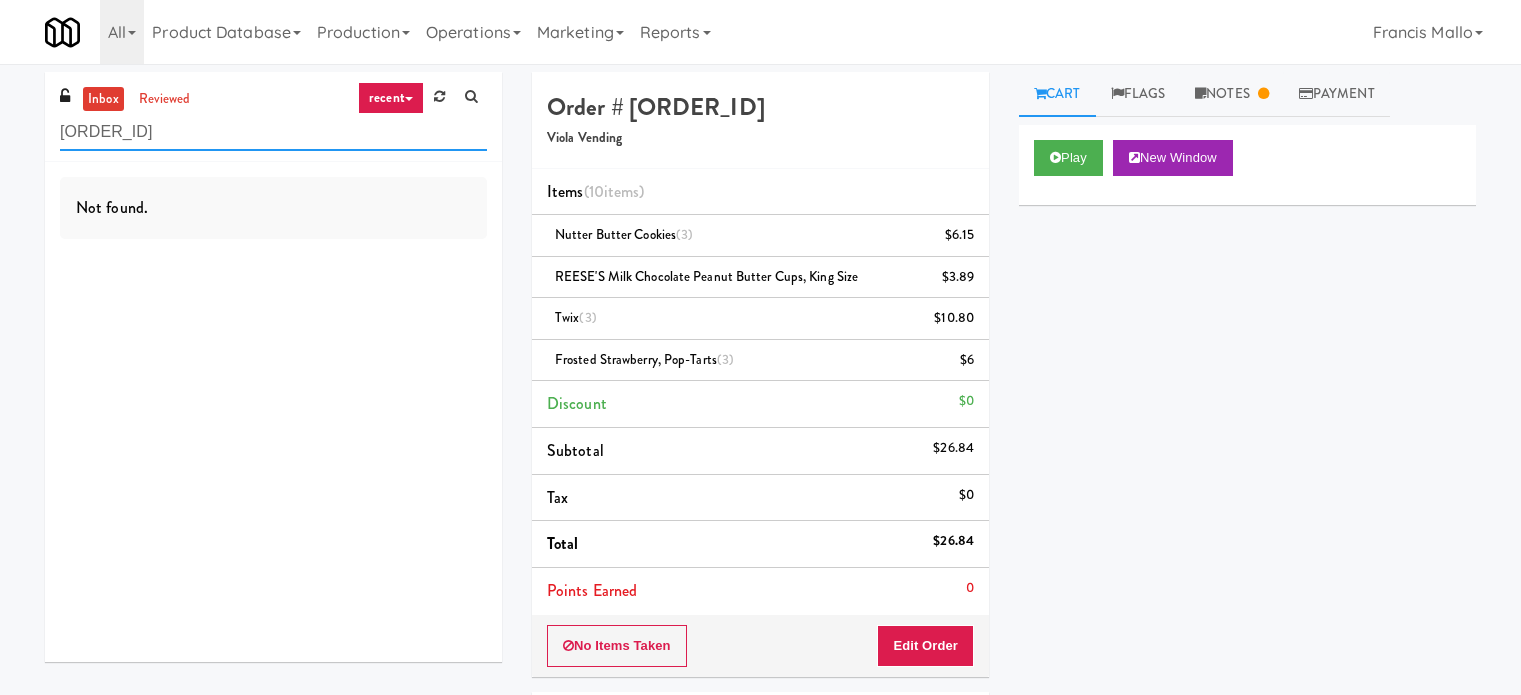 scroll, scrollTop: 0, scrollLeft: 0, axis: both 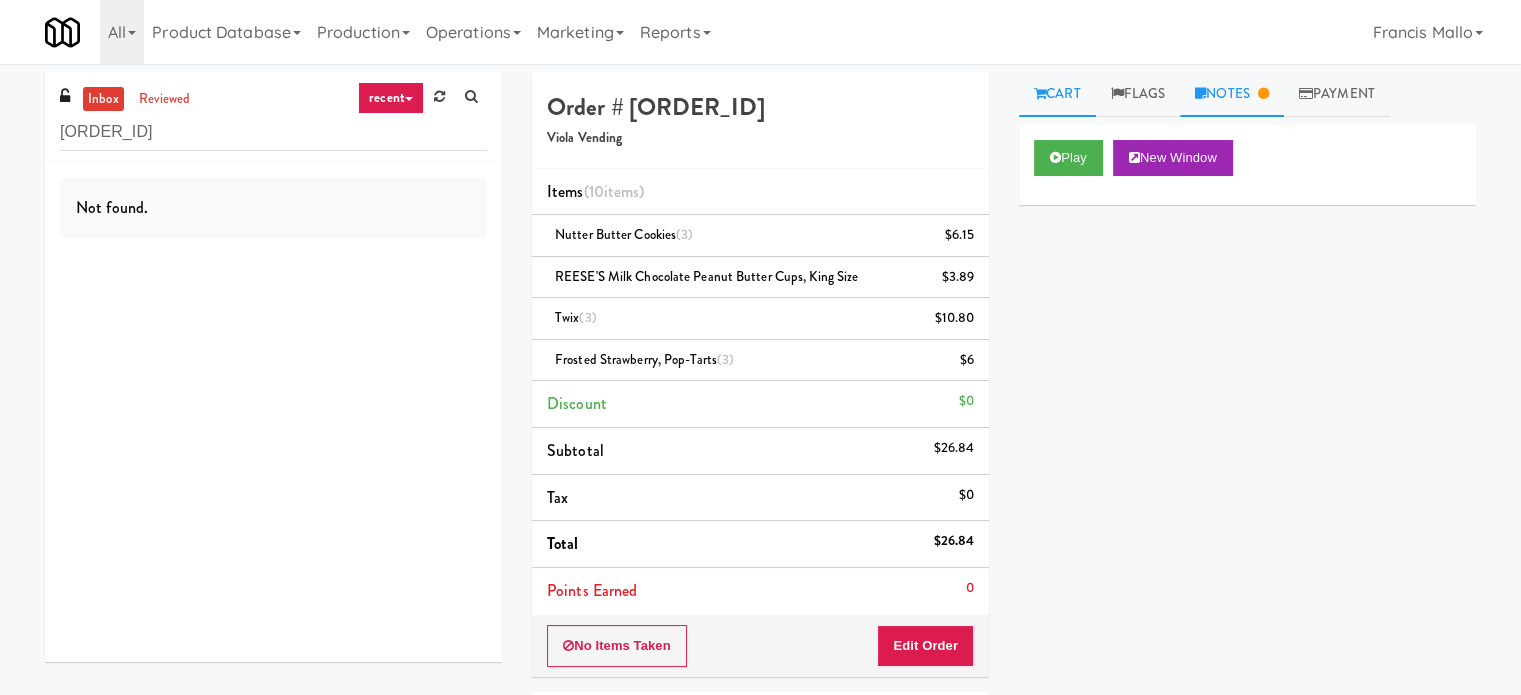 click on "Notes" at bounding box center [1232, 94] 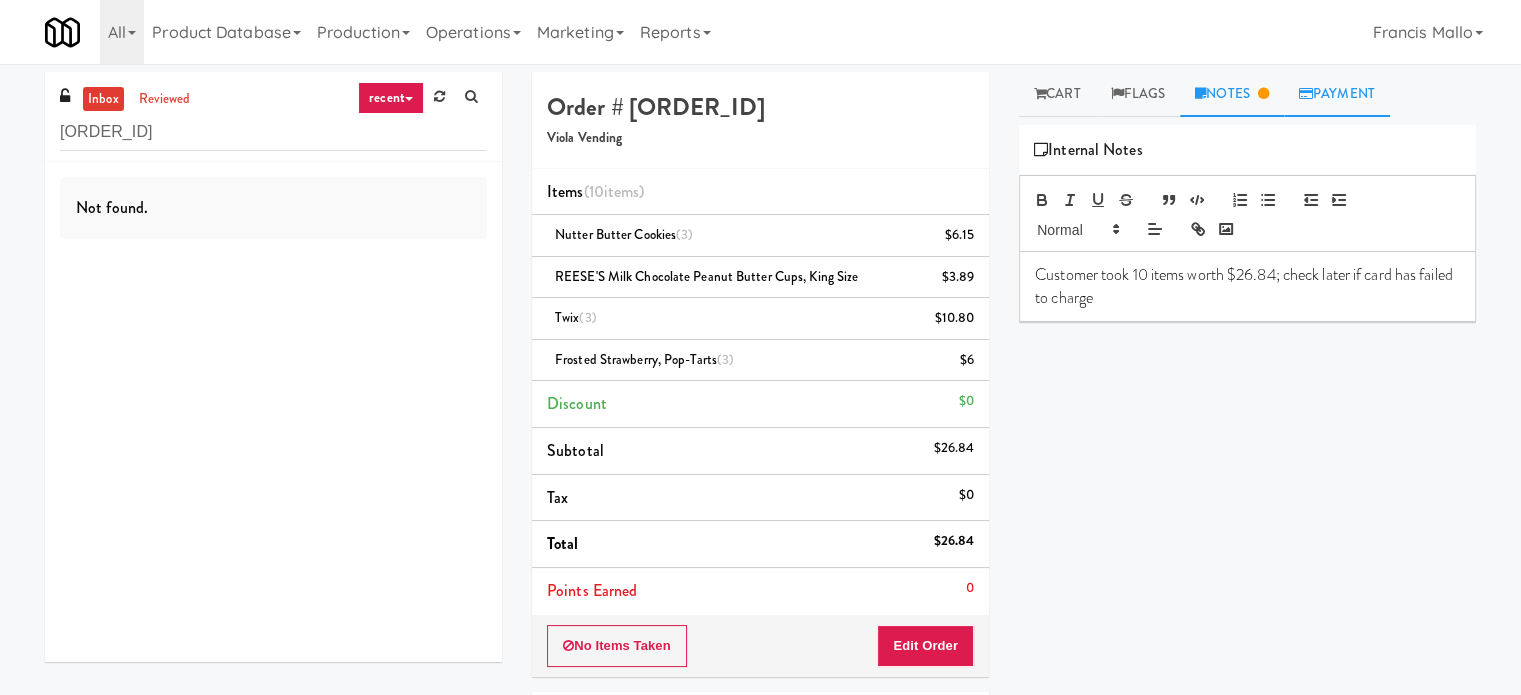 click on "Payment" at bounding box center (1337, 94) 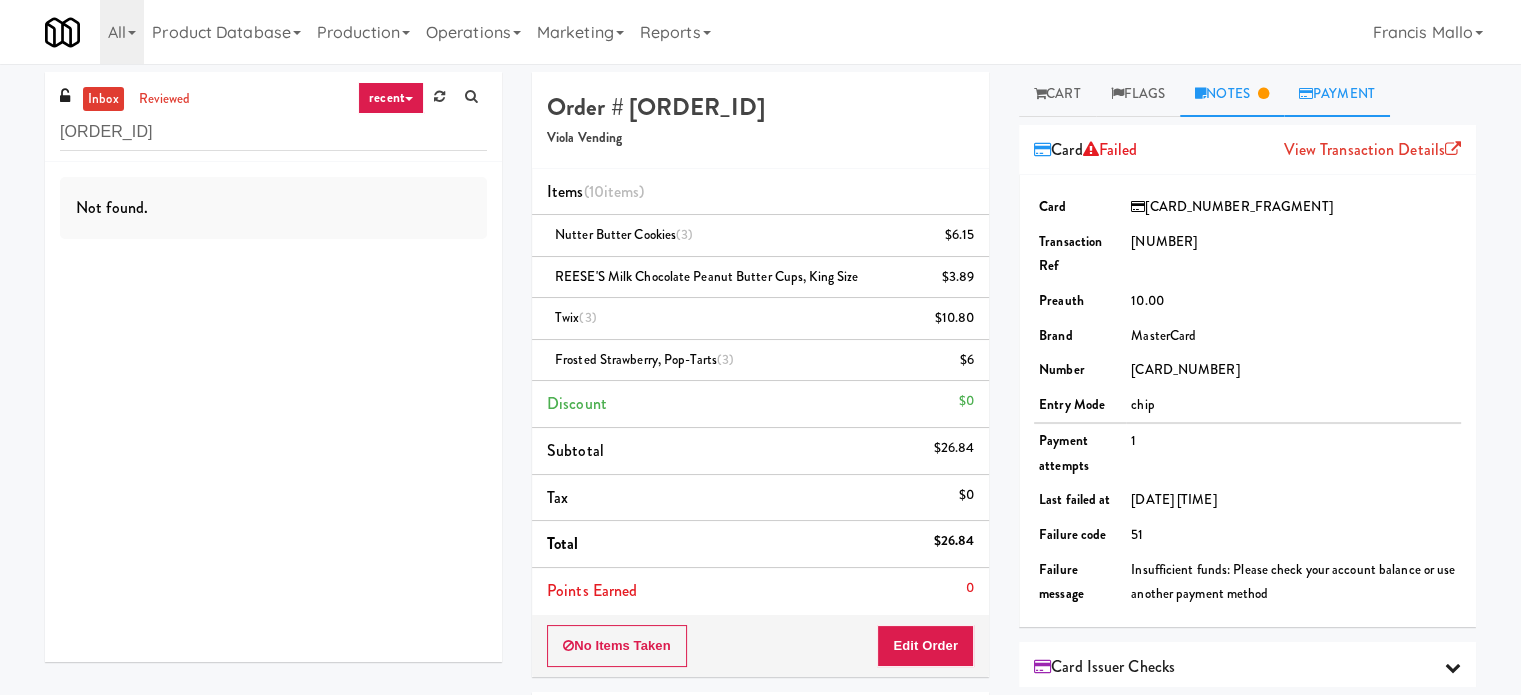 click on "Notes" at bounding box center [1232, 94] 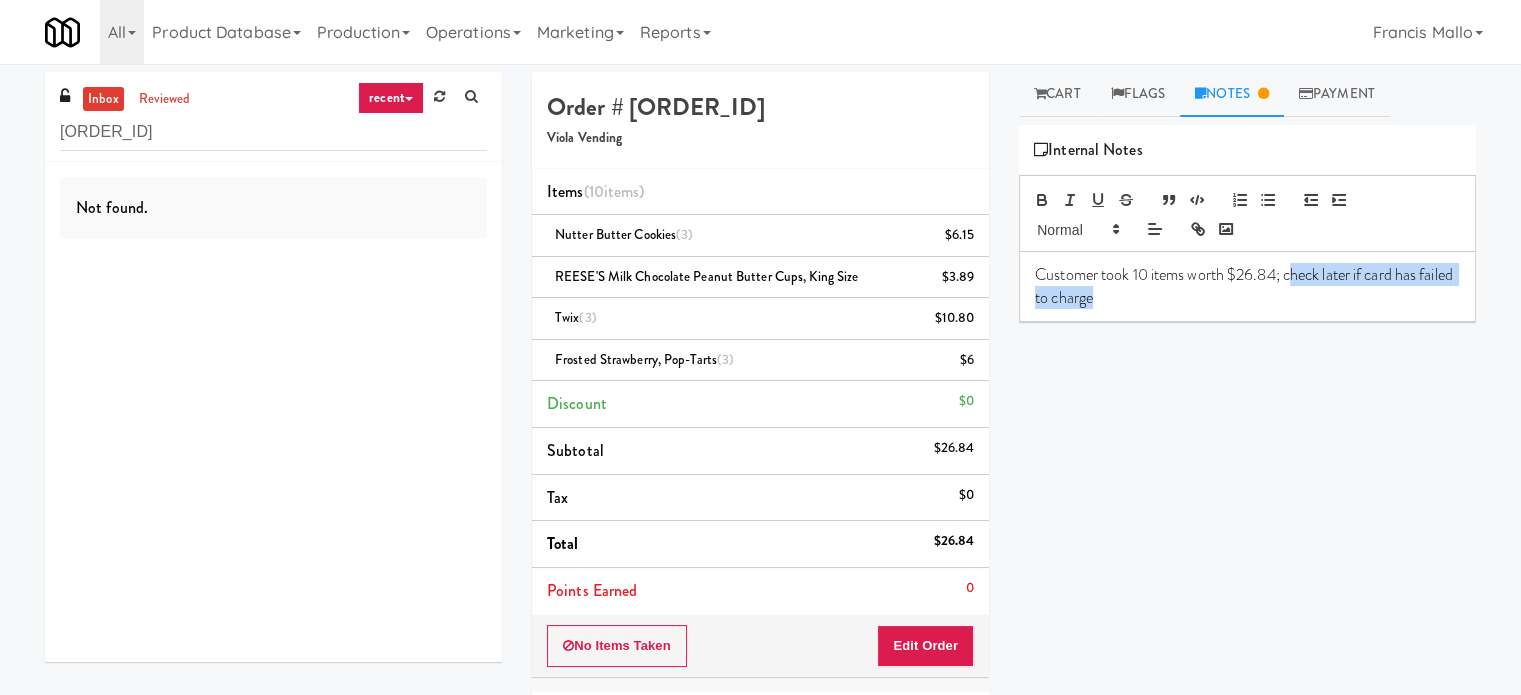 drag, startPoint x: 1214, startPoint y: 308, endPoint x: 1297, endPoint y: 280, distance: 87.595665 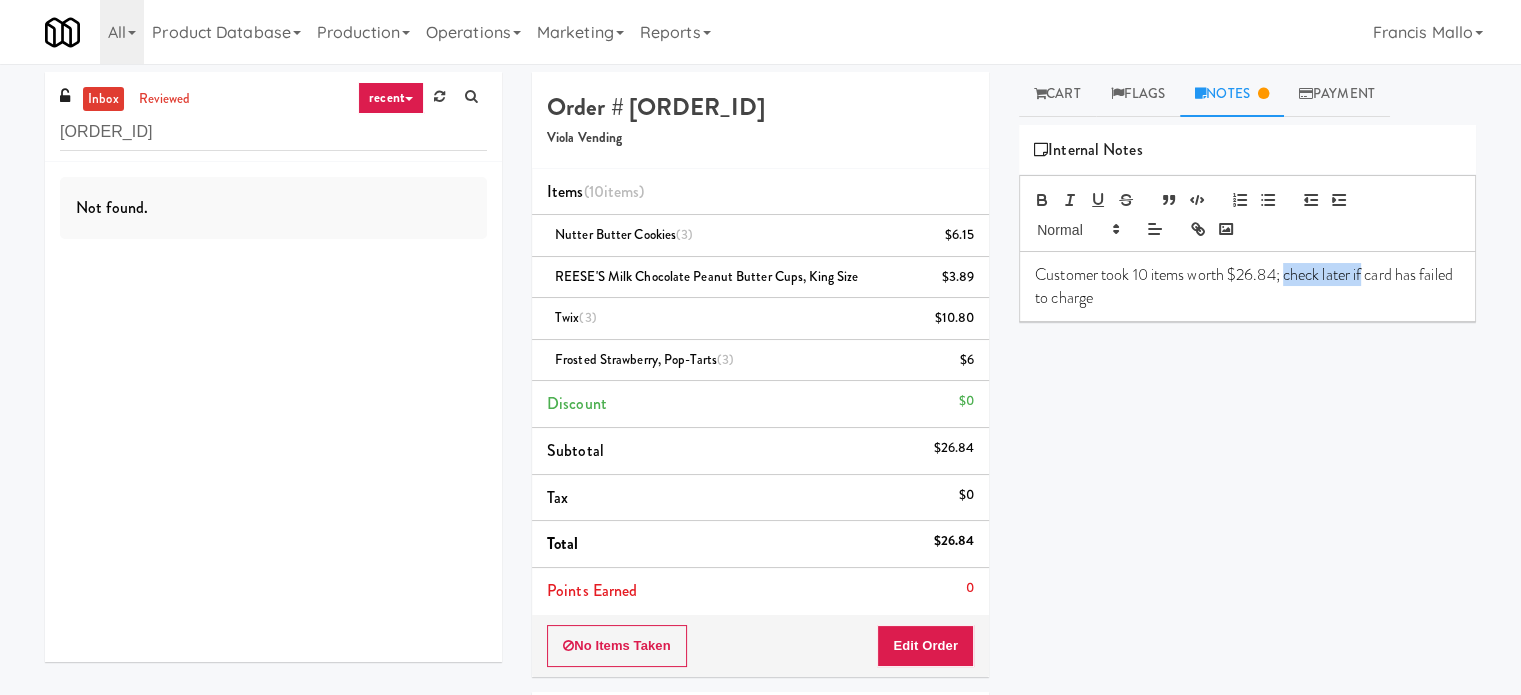 drag, startPoint x: 1368, startPoint y: 279, endPoint x: 1289, endPoint y: 283, distance: 79.101204 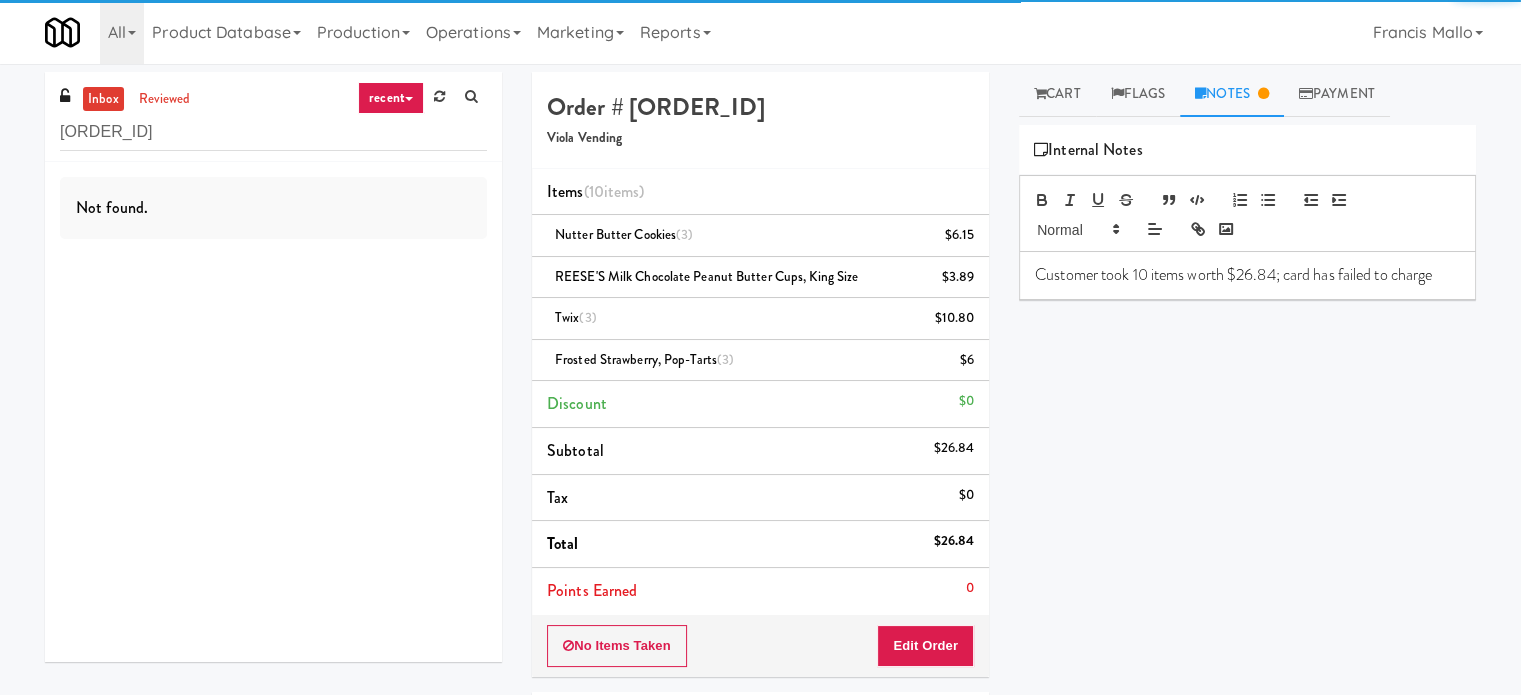 click on "Customer took 10 items worth $26.84; card has failed to charge" at bounding box center [1247, 275] 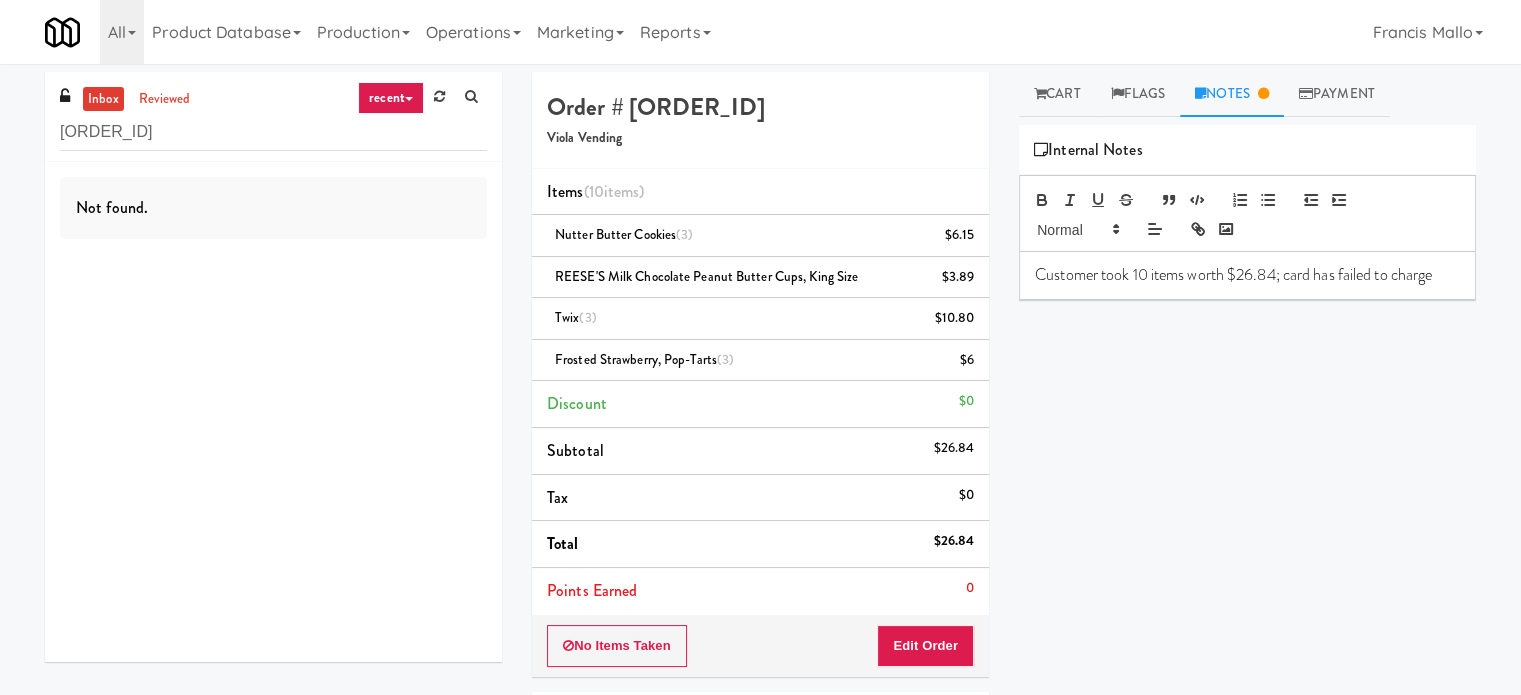 type 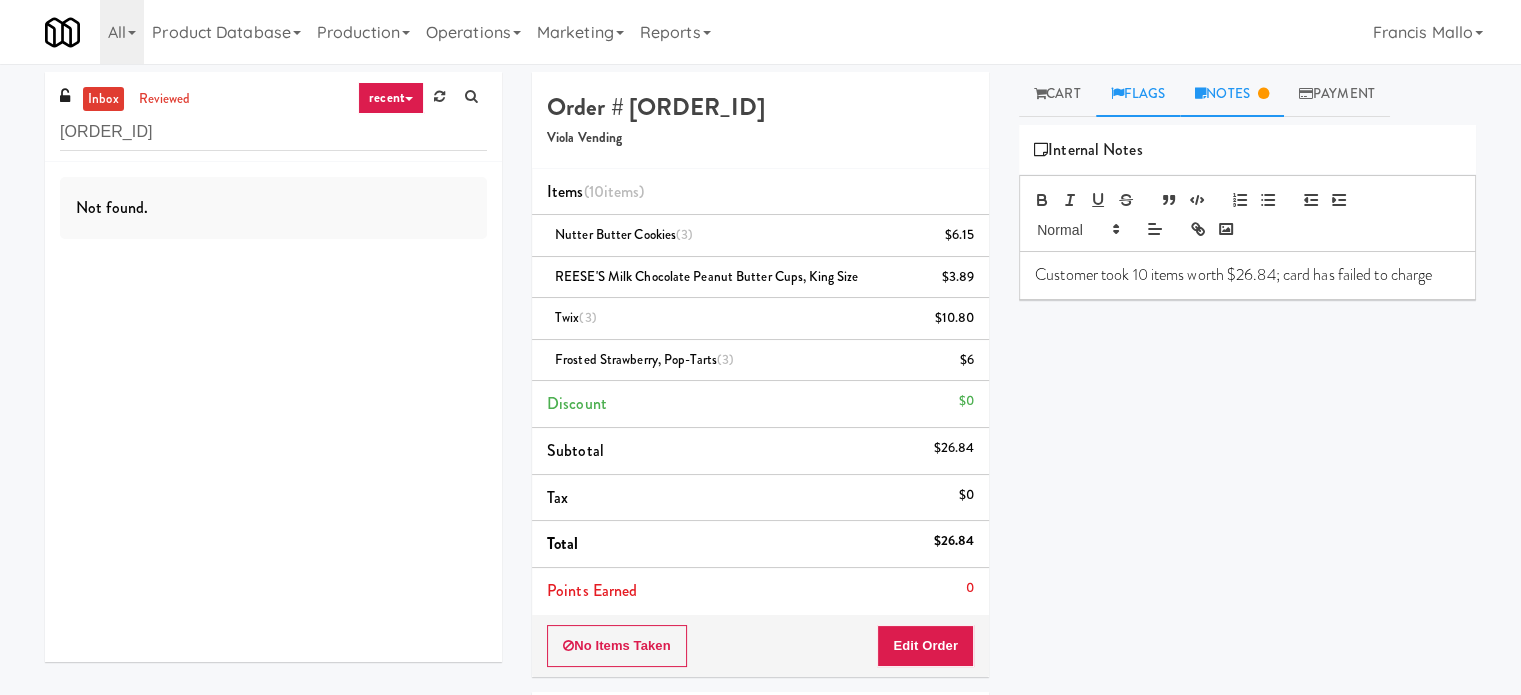 click on "Flags" at bounding box center [1138, 94] 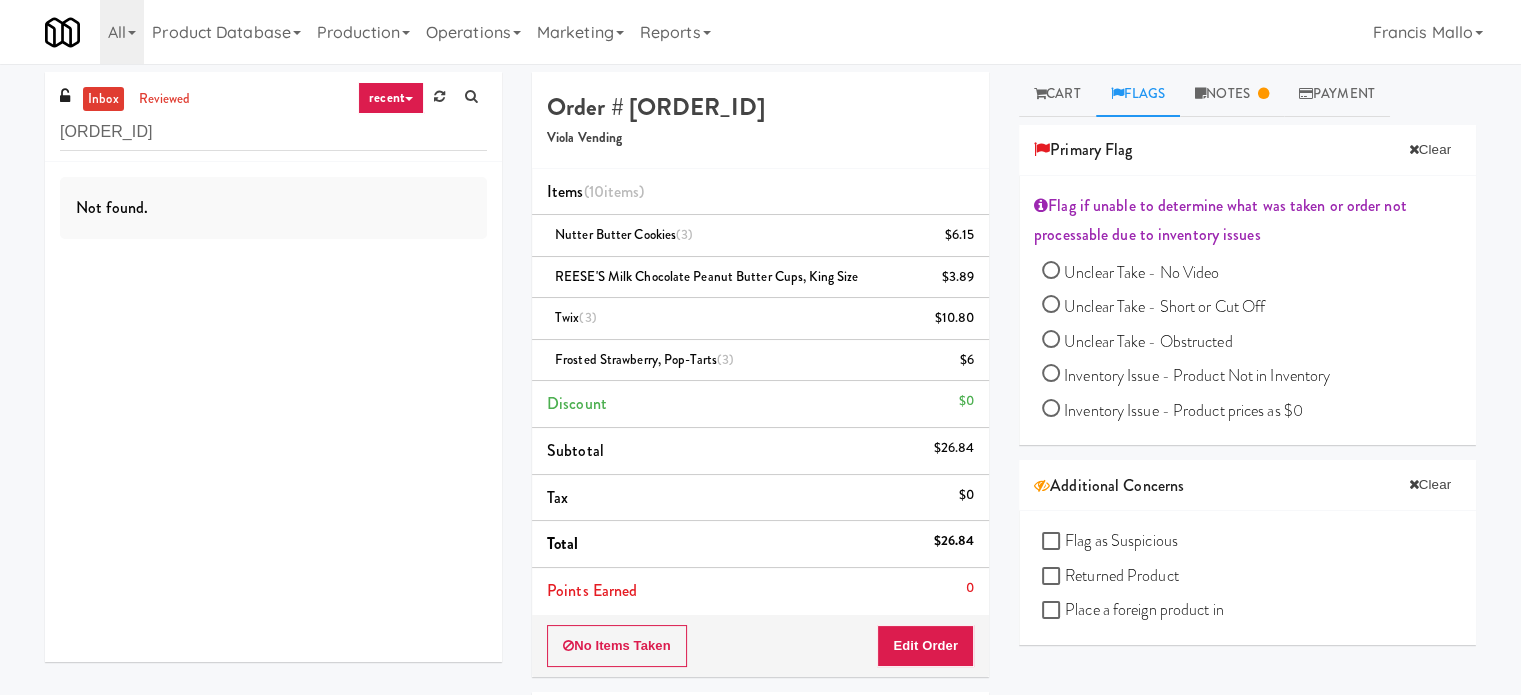 click on "Flag as Suspicious" at bounding box center [1121, 540] 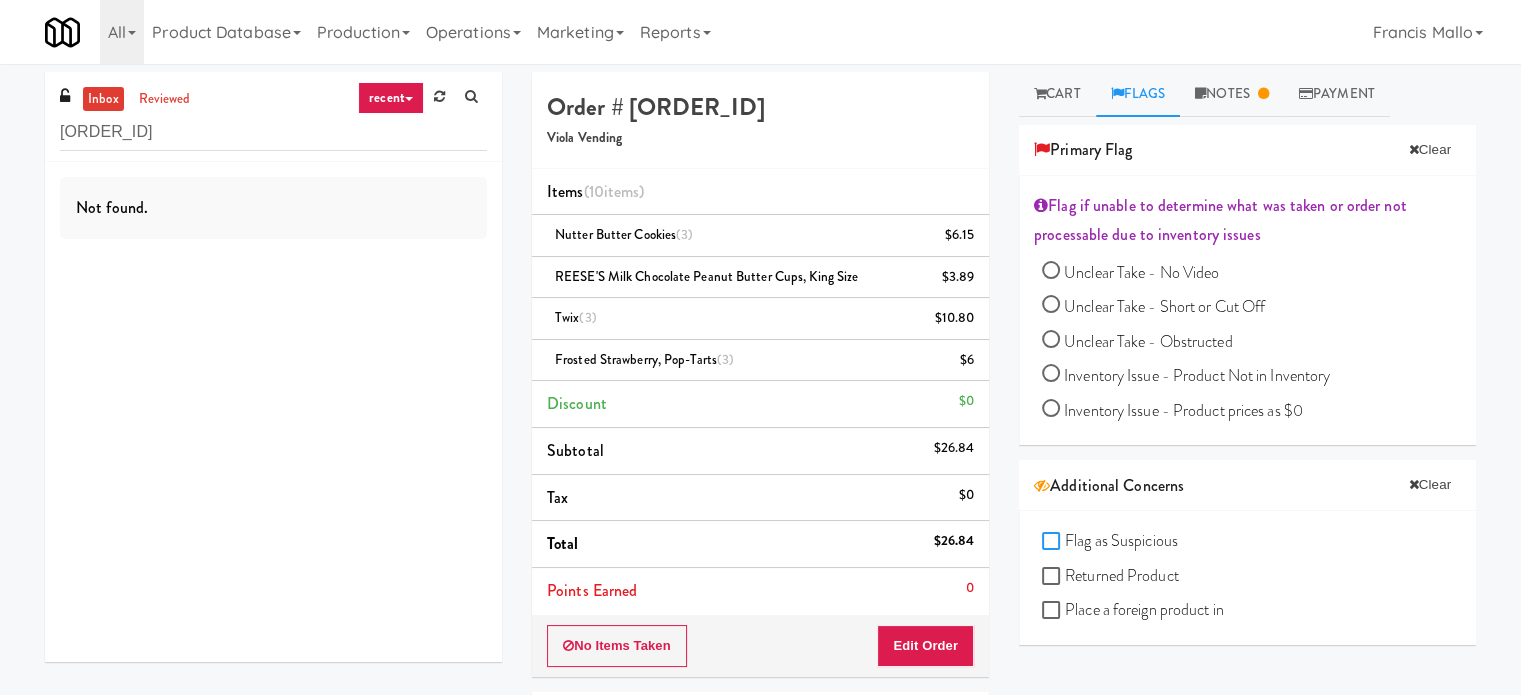 checkbox on "true" 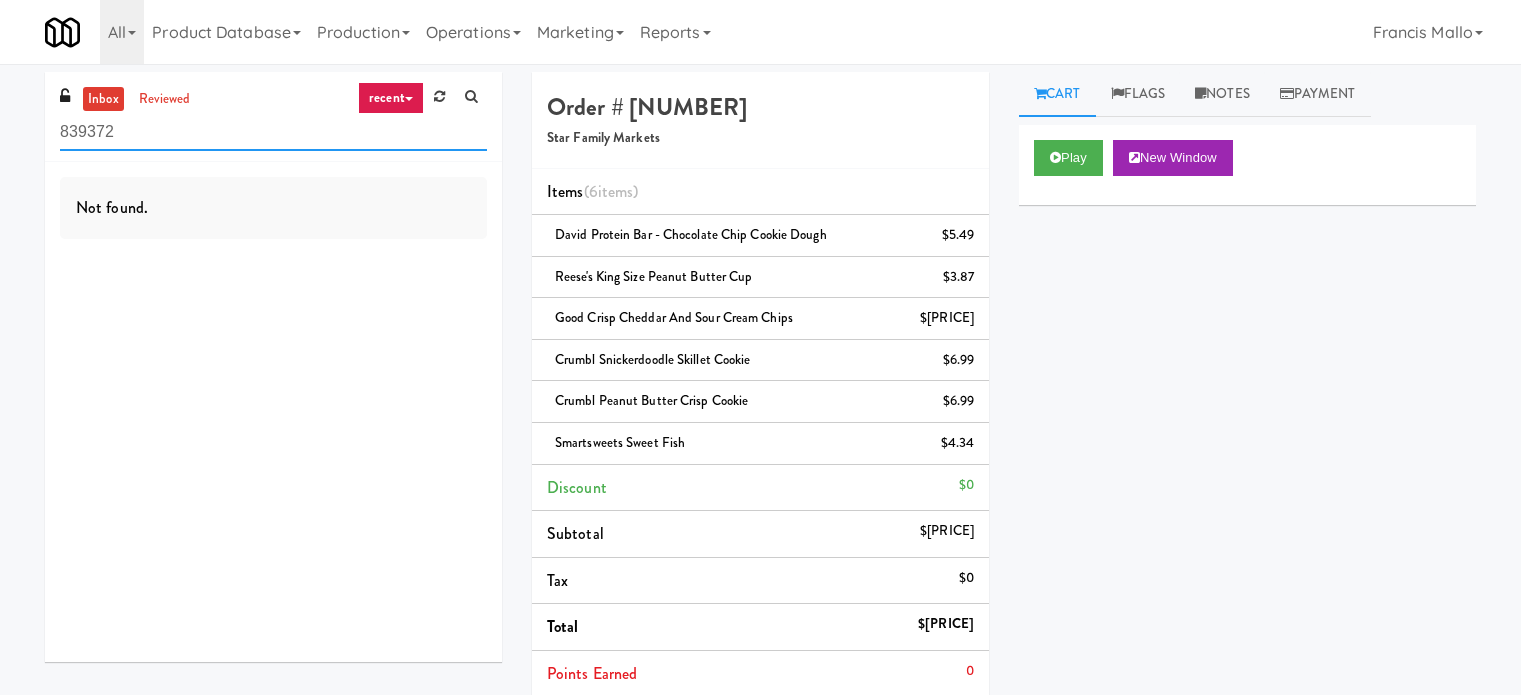 scroll, scrollTop: 0, scrollLeft: 0, axis: both 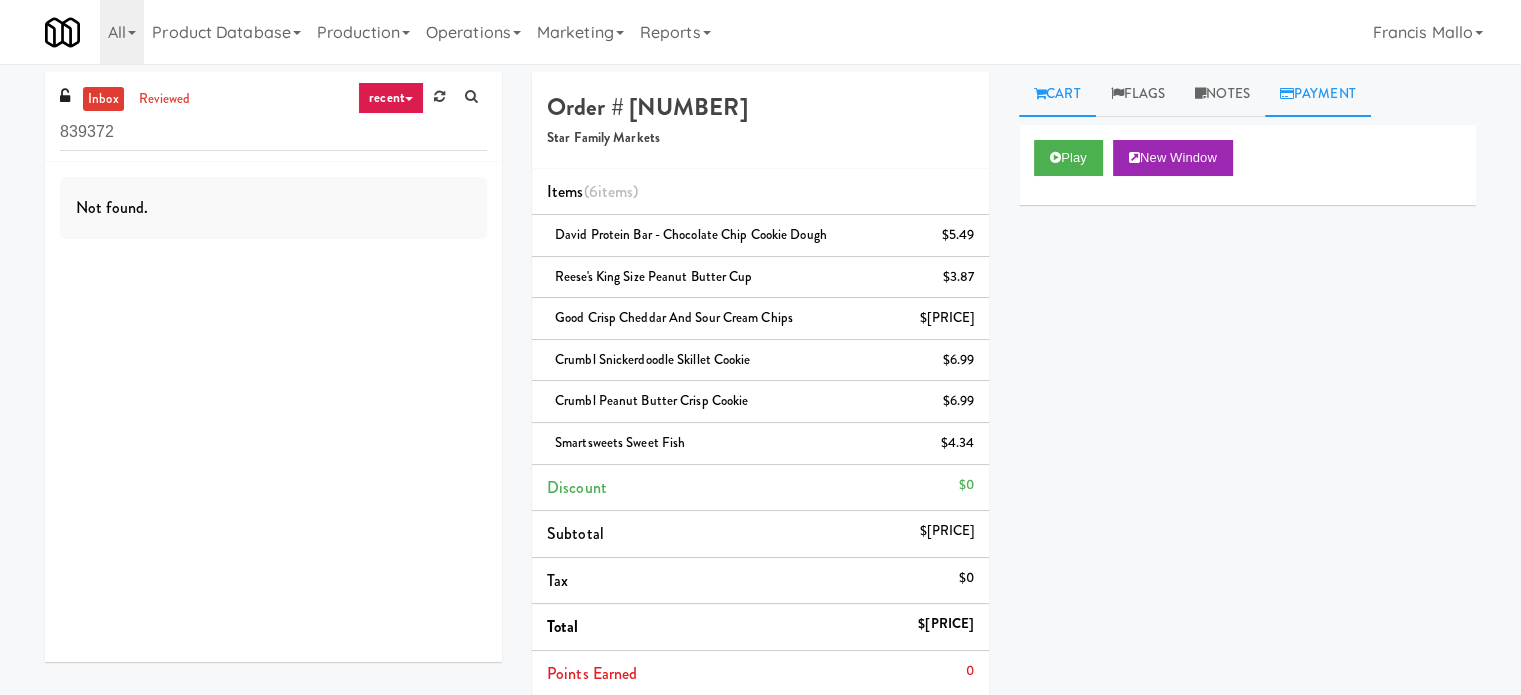 click on "Payment" at bounding box center (1318, 94) 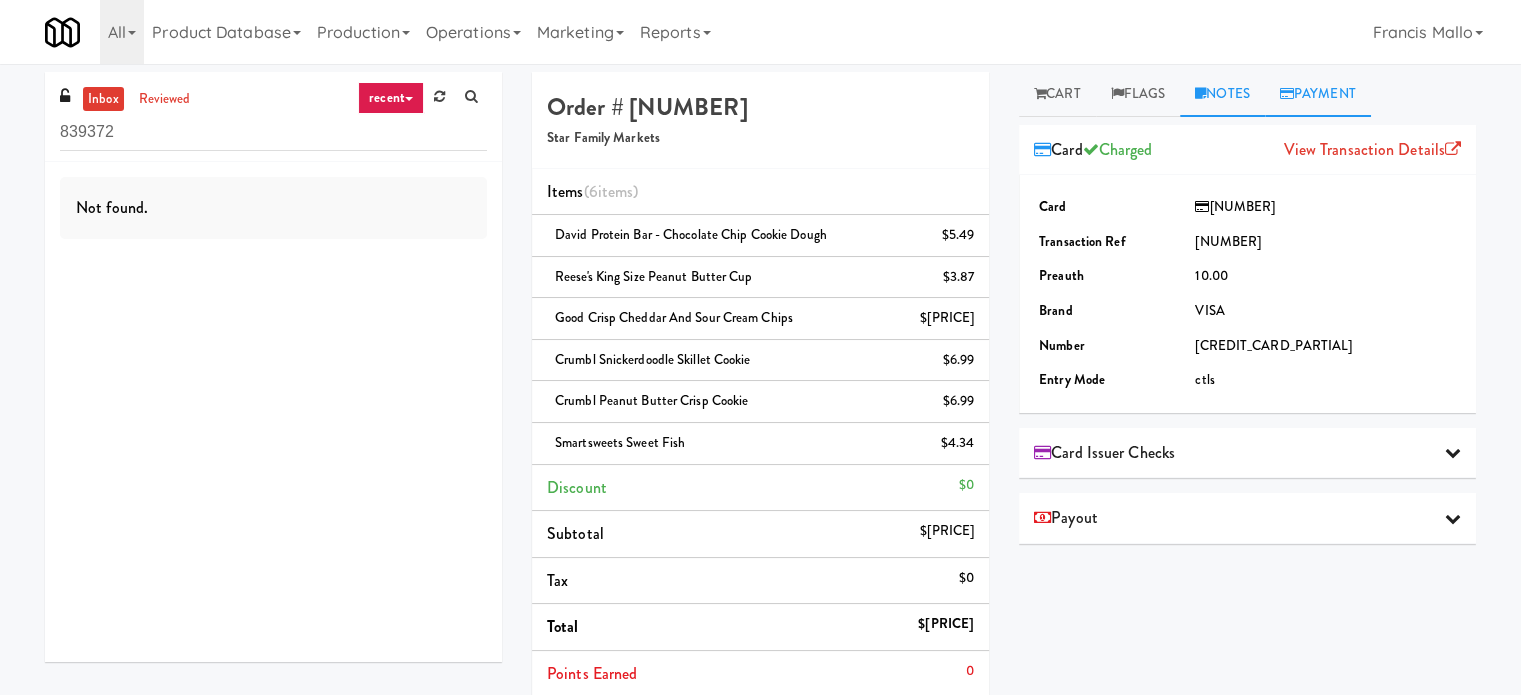 click on "Notes" at bounding box center [1222, 94] 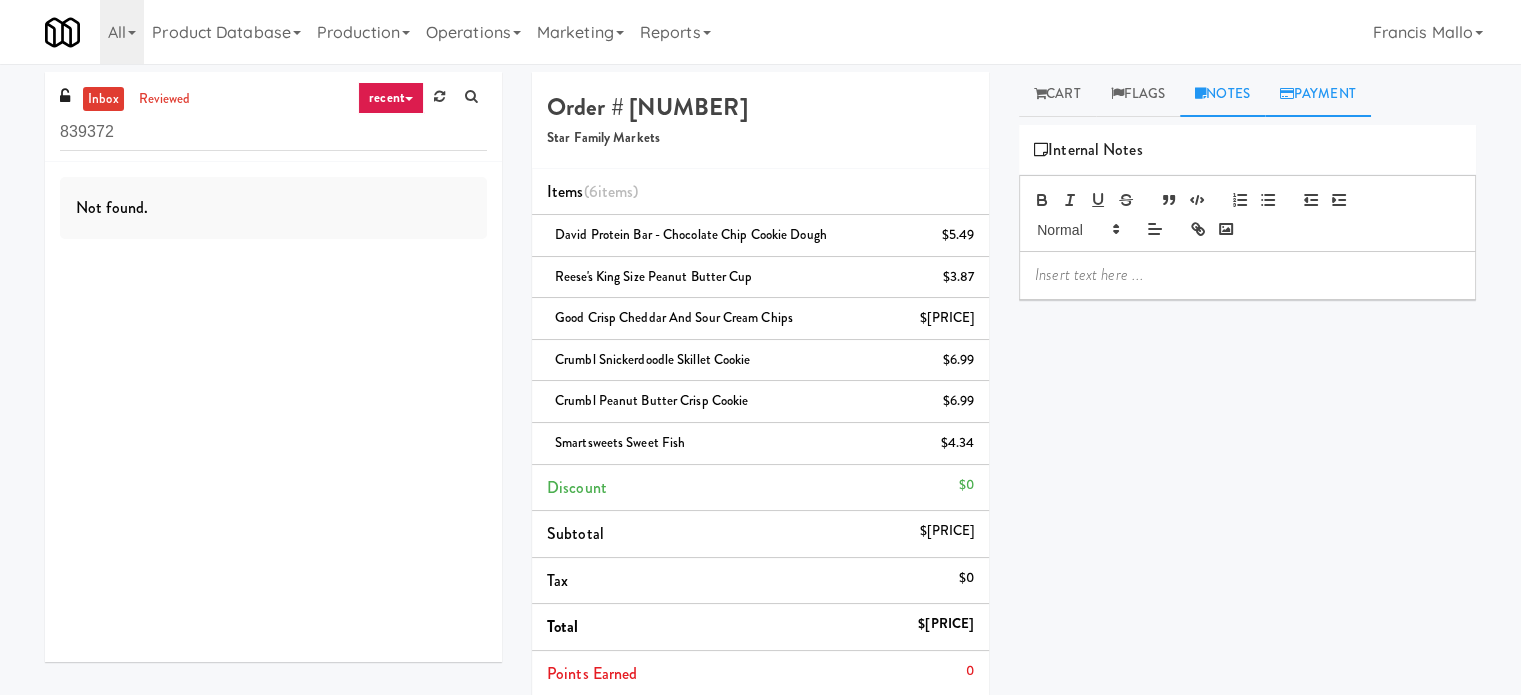 click on "Payment" at bounding box center (1318, 94) 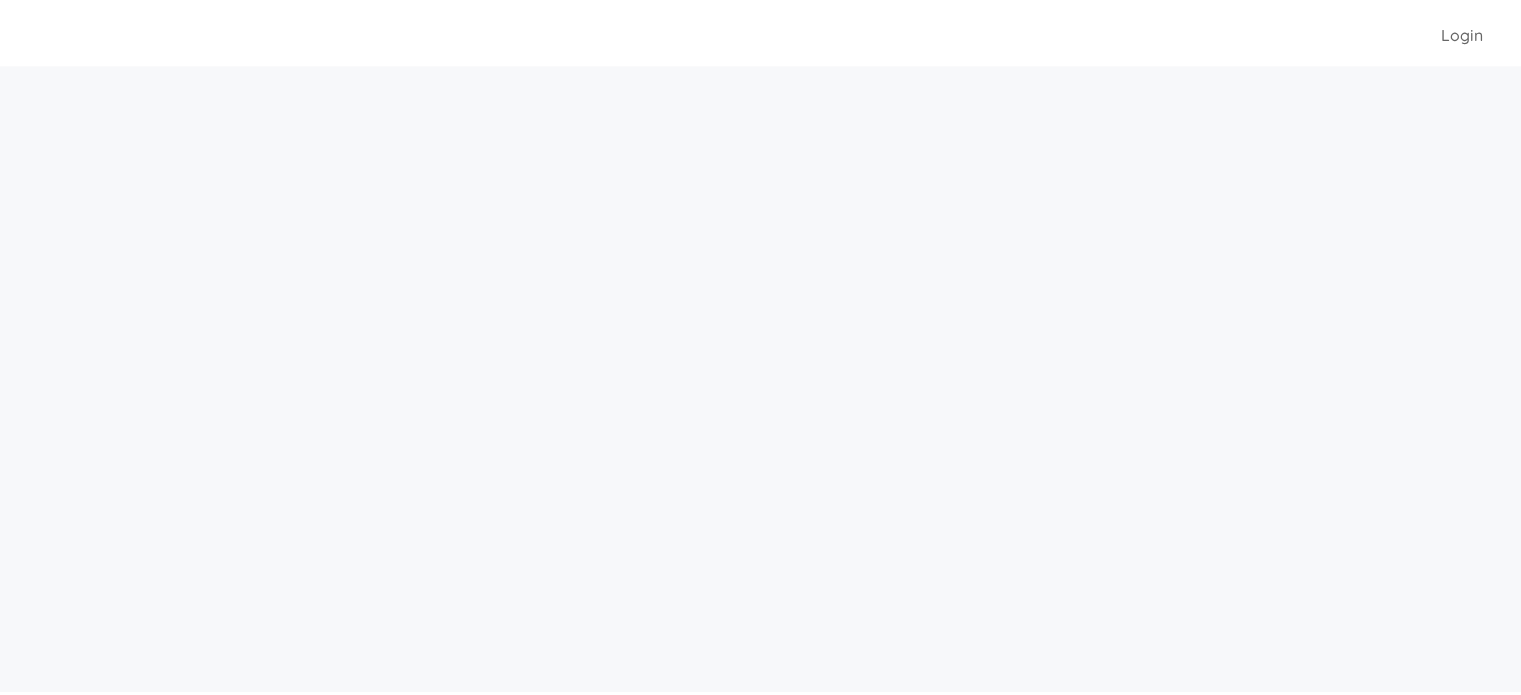 scroll, scrollTop: 0, scrollLeft: 0, axis: both 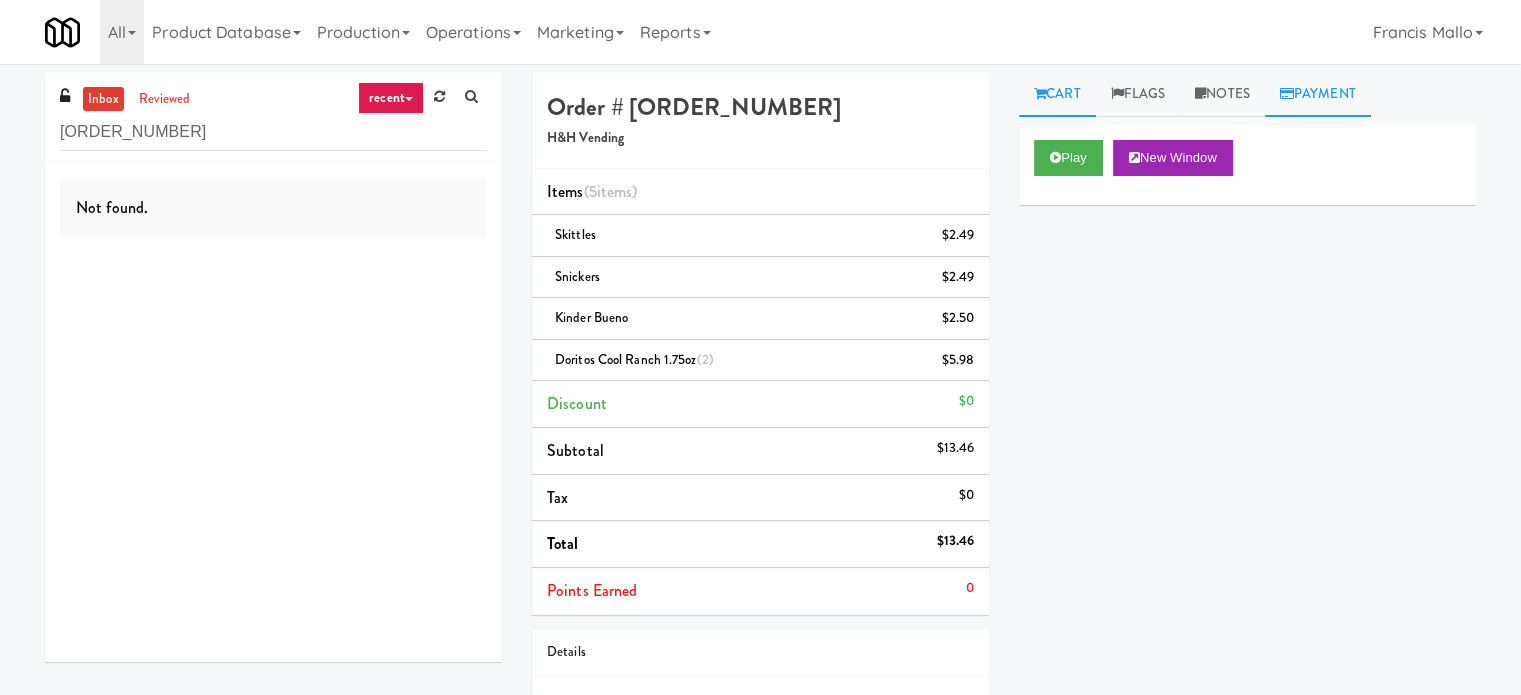click on "Payment" at bounding box center [1318, 94] 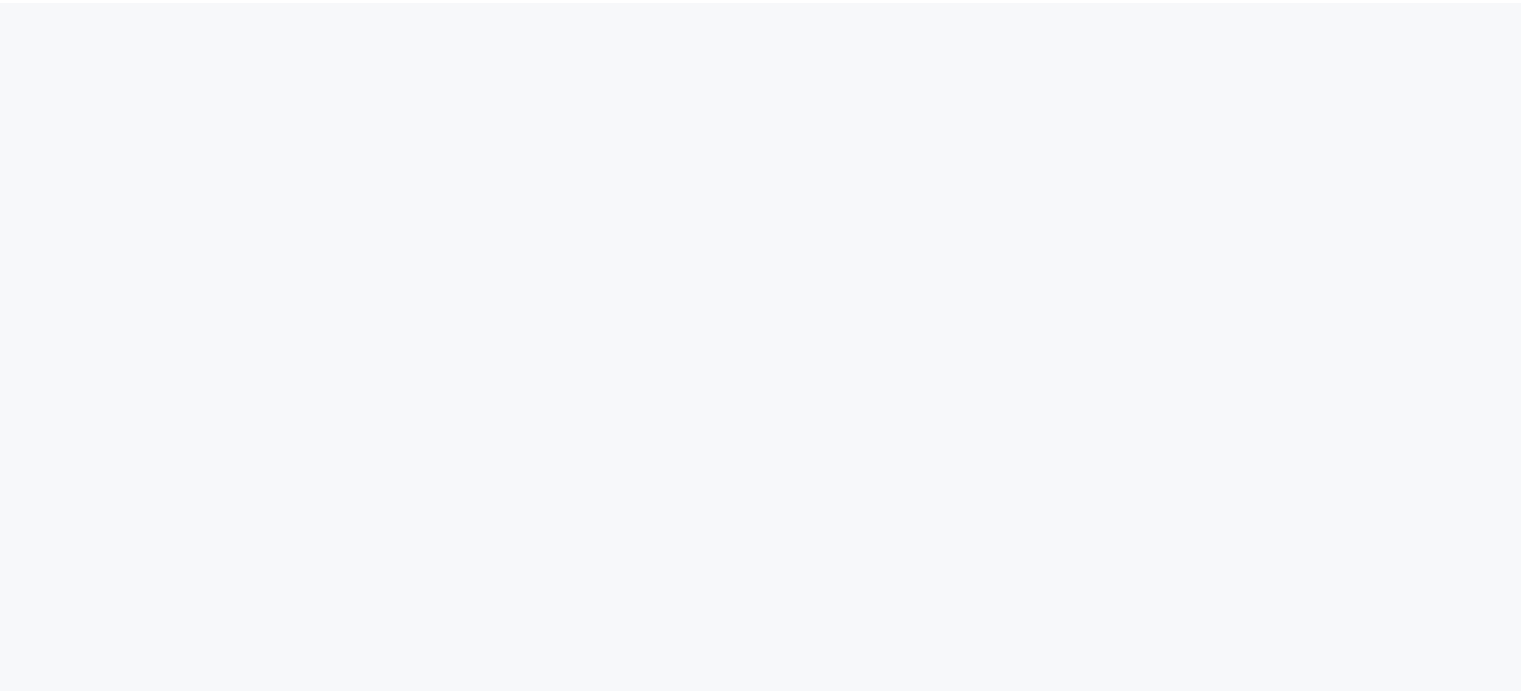 scroll, scrollTop: 0, scrollLeft: 0, axis: both 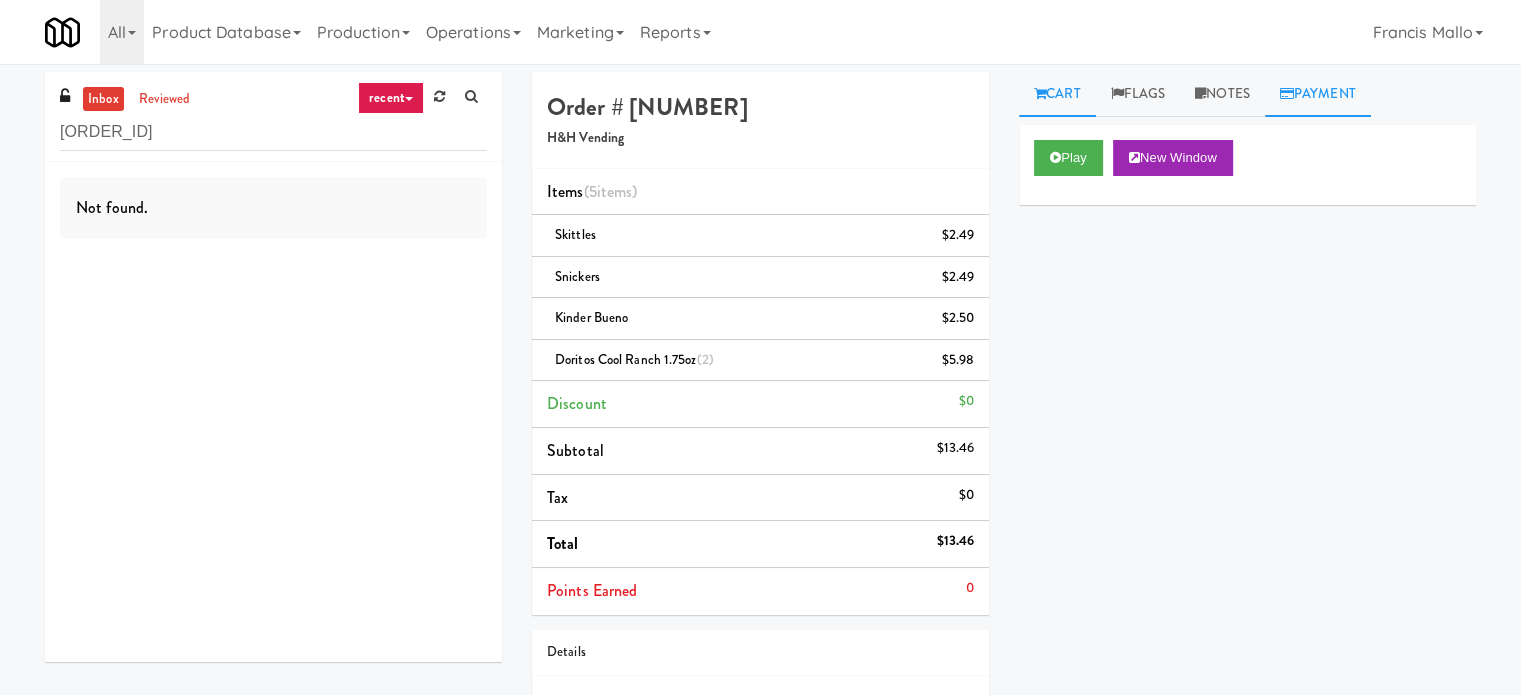 click on "Payment" at bounding box center (1318, 94) 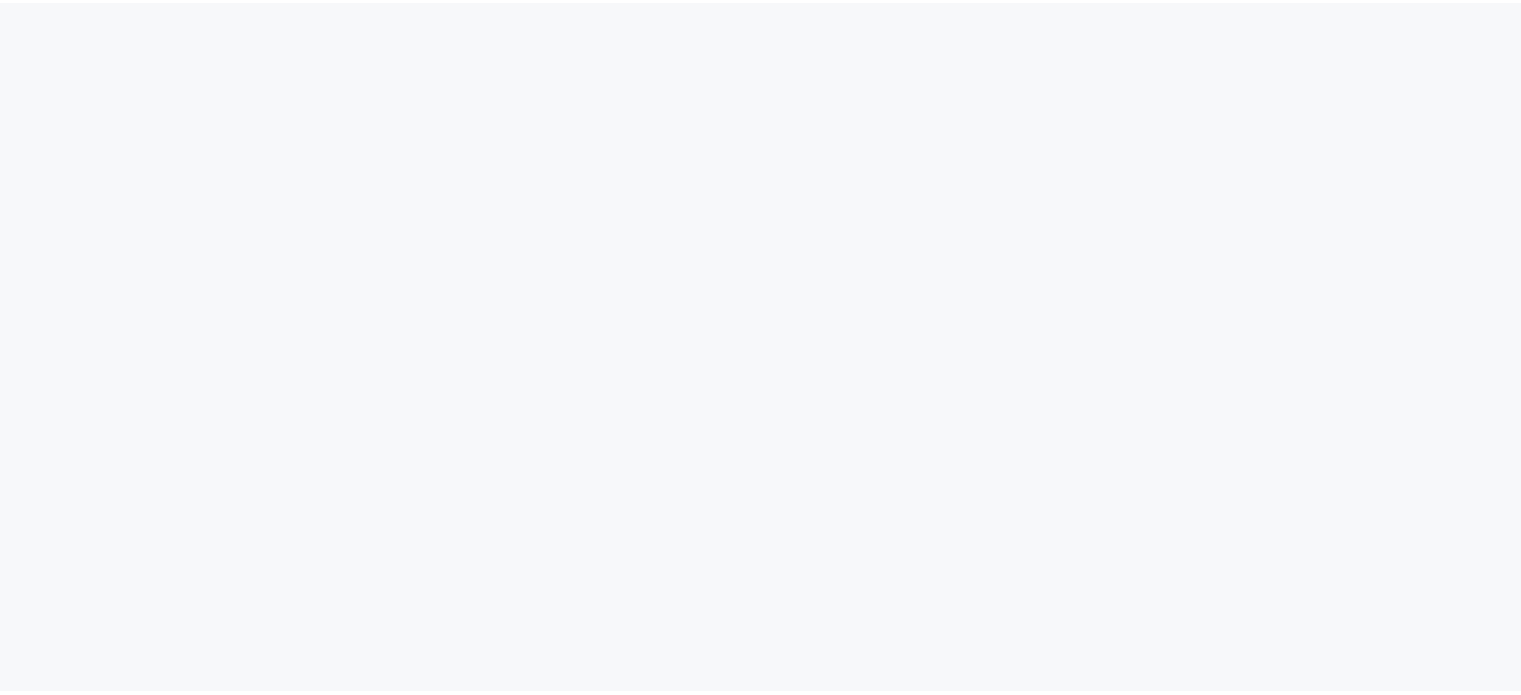 scroll, scrollTop: 0, scrollLeft: 0, axis: both 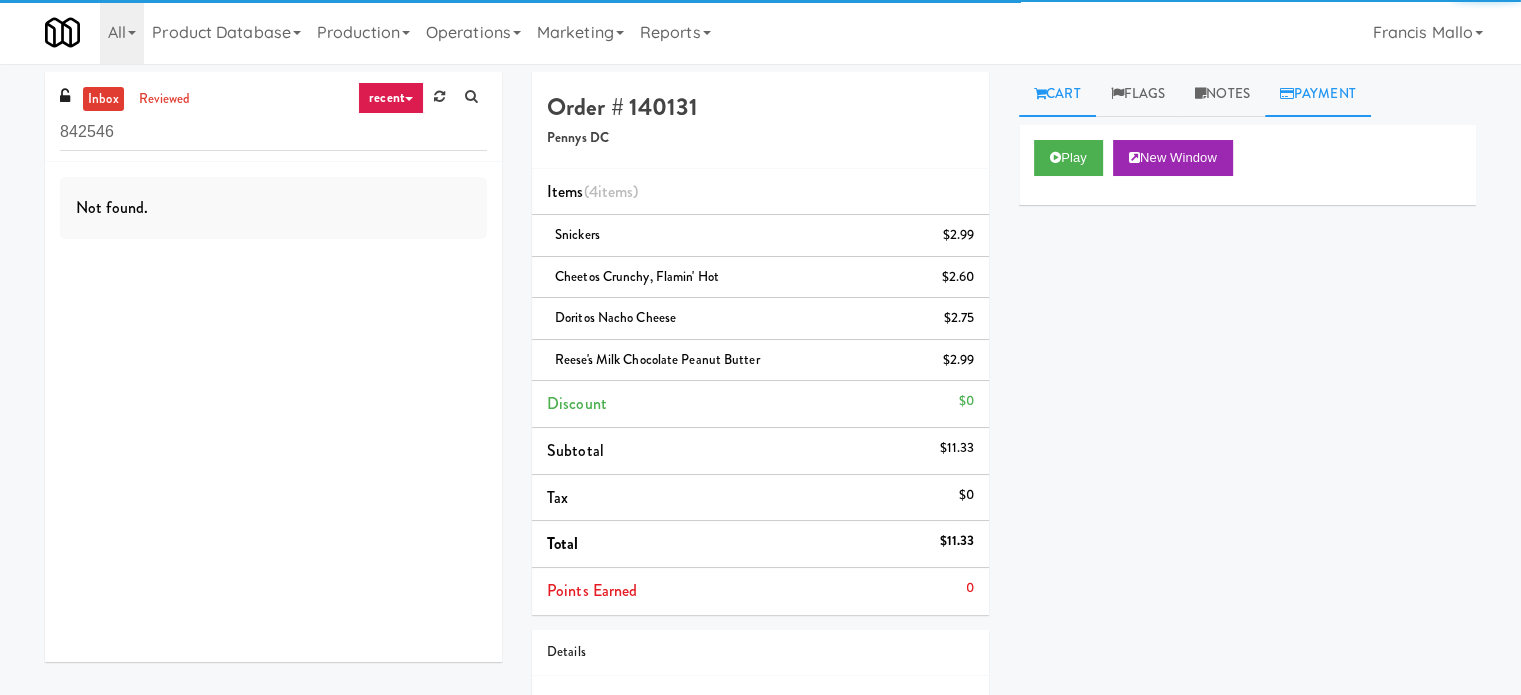 click on "Payment" at bounding box center (1318, 94) 